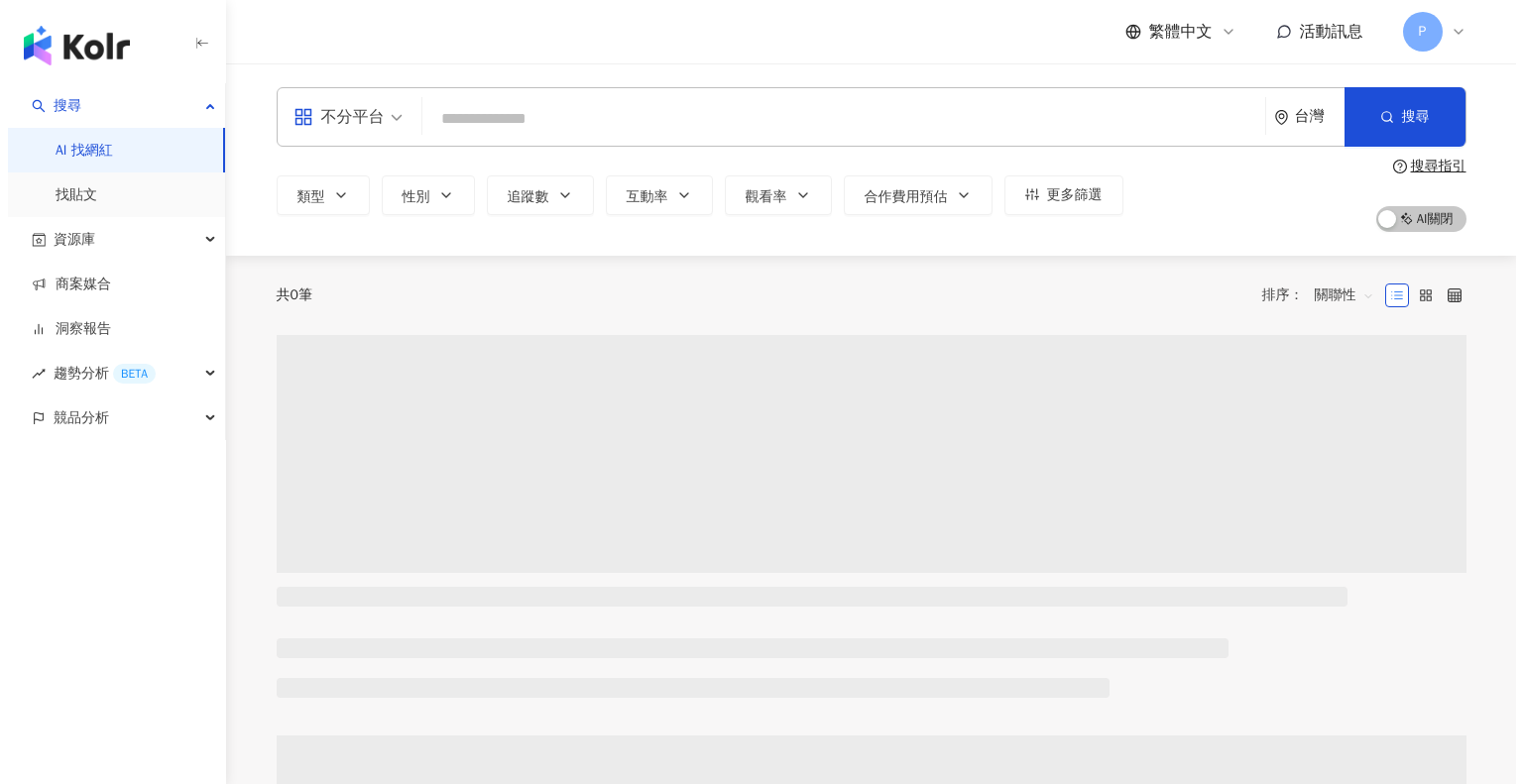 scroll, scrollTop: 0, scrollLeft: 0, axis: both 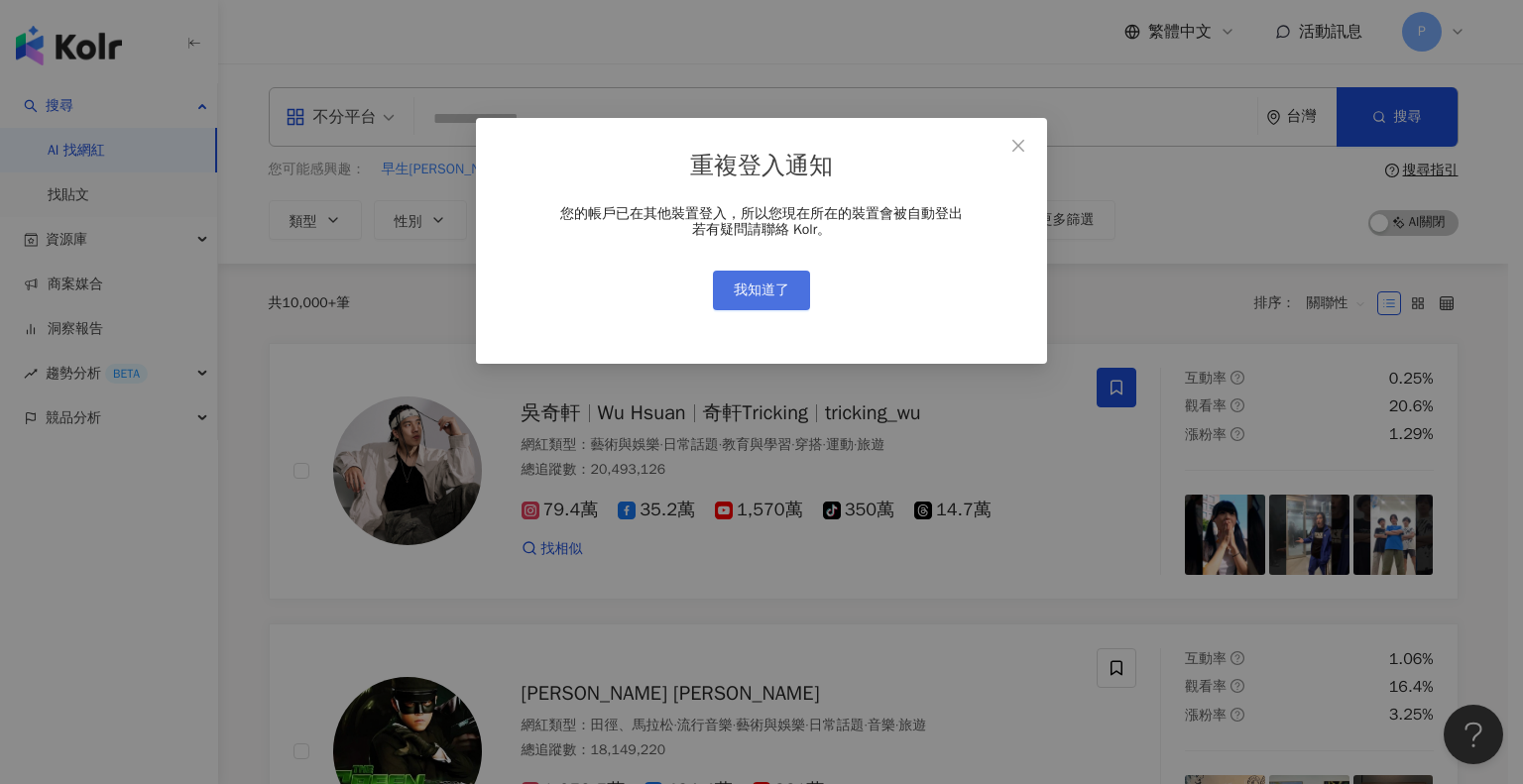 click on "我知道了" at bounding box center [762, 290] 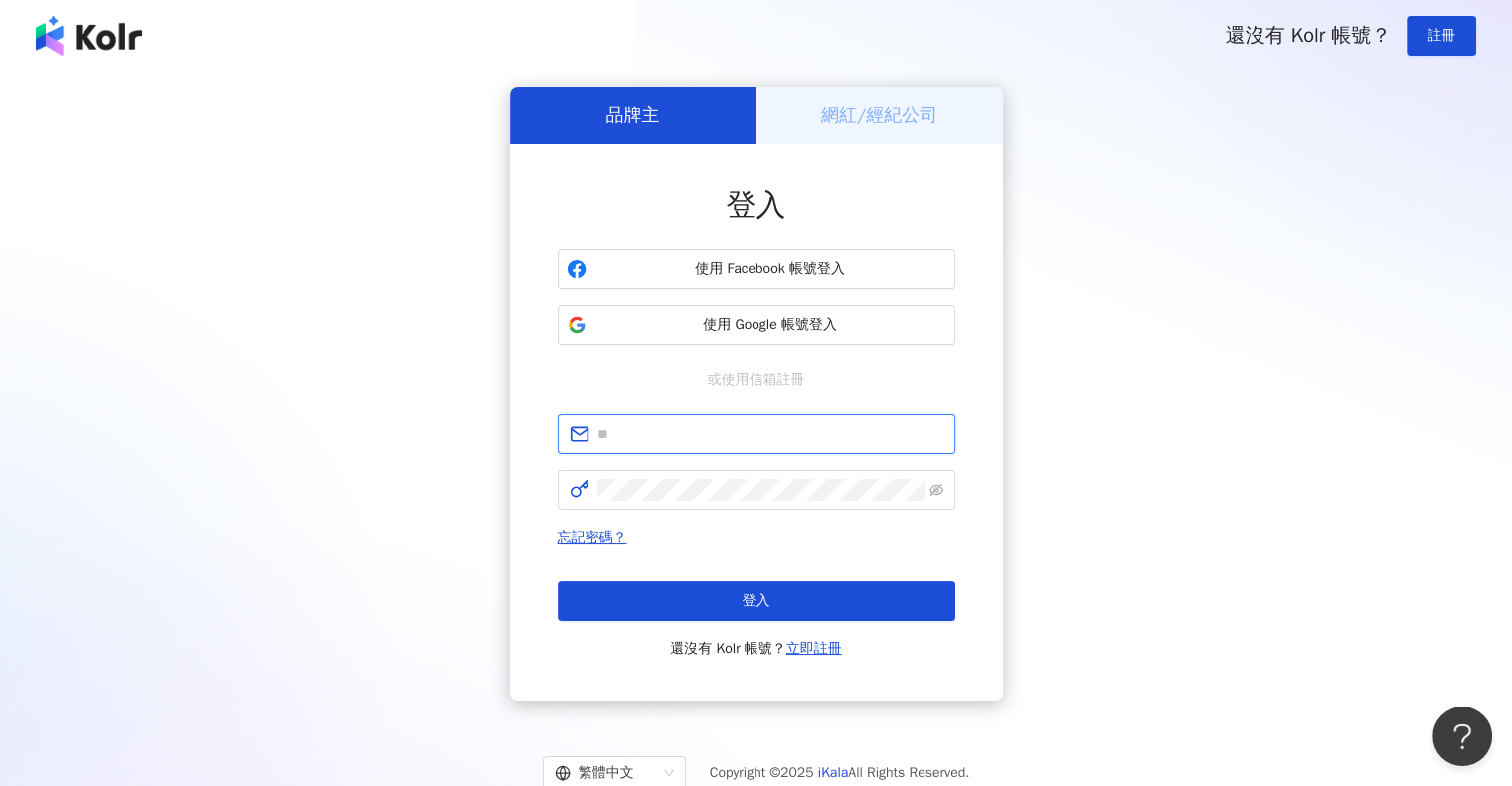 click at bounding box center [770, 434] 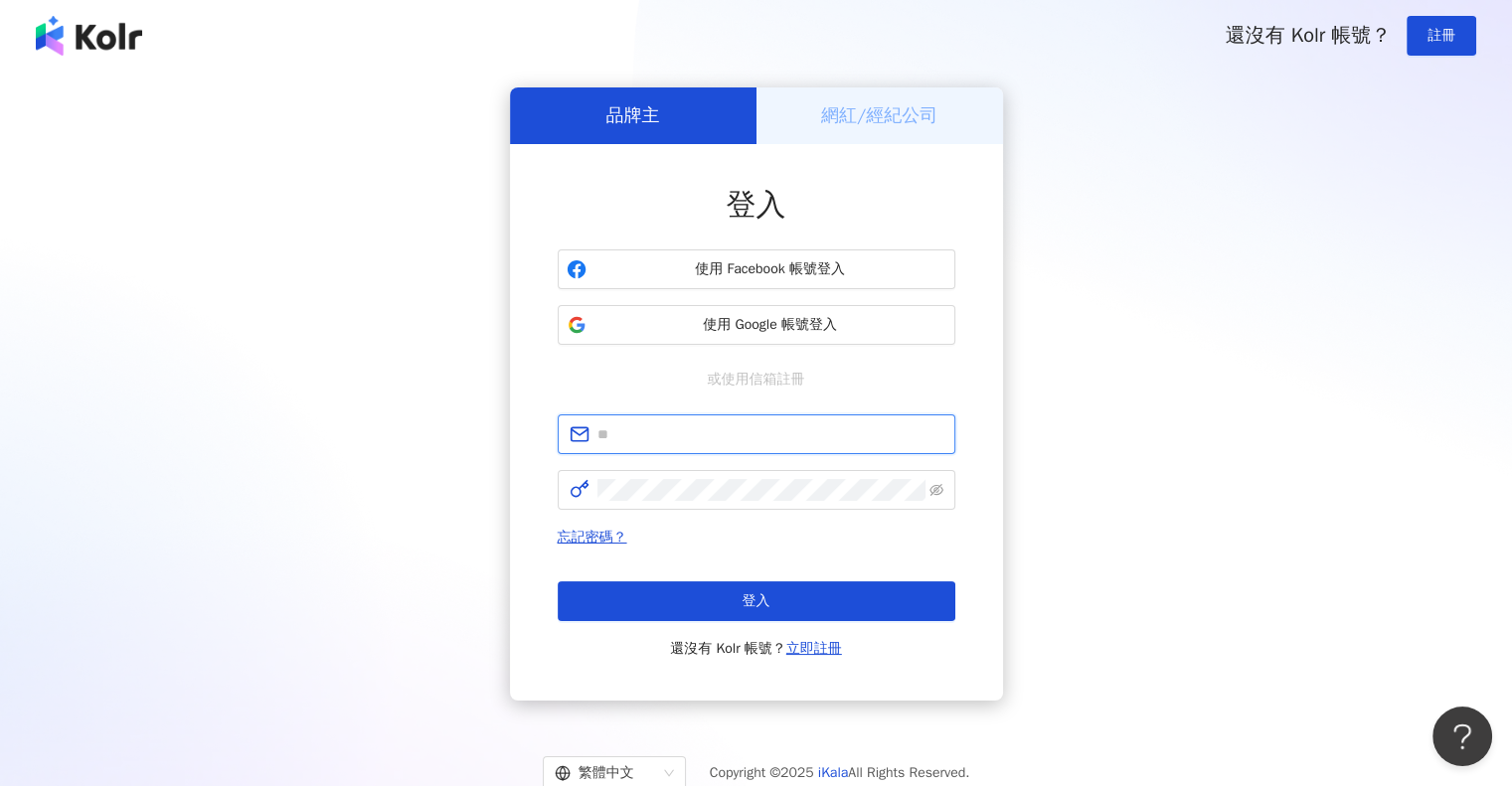 type on "**********" 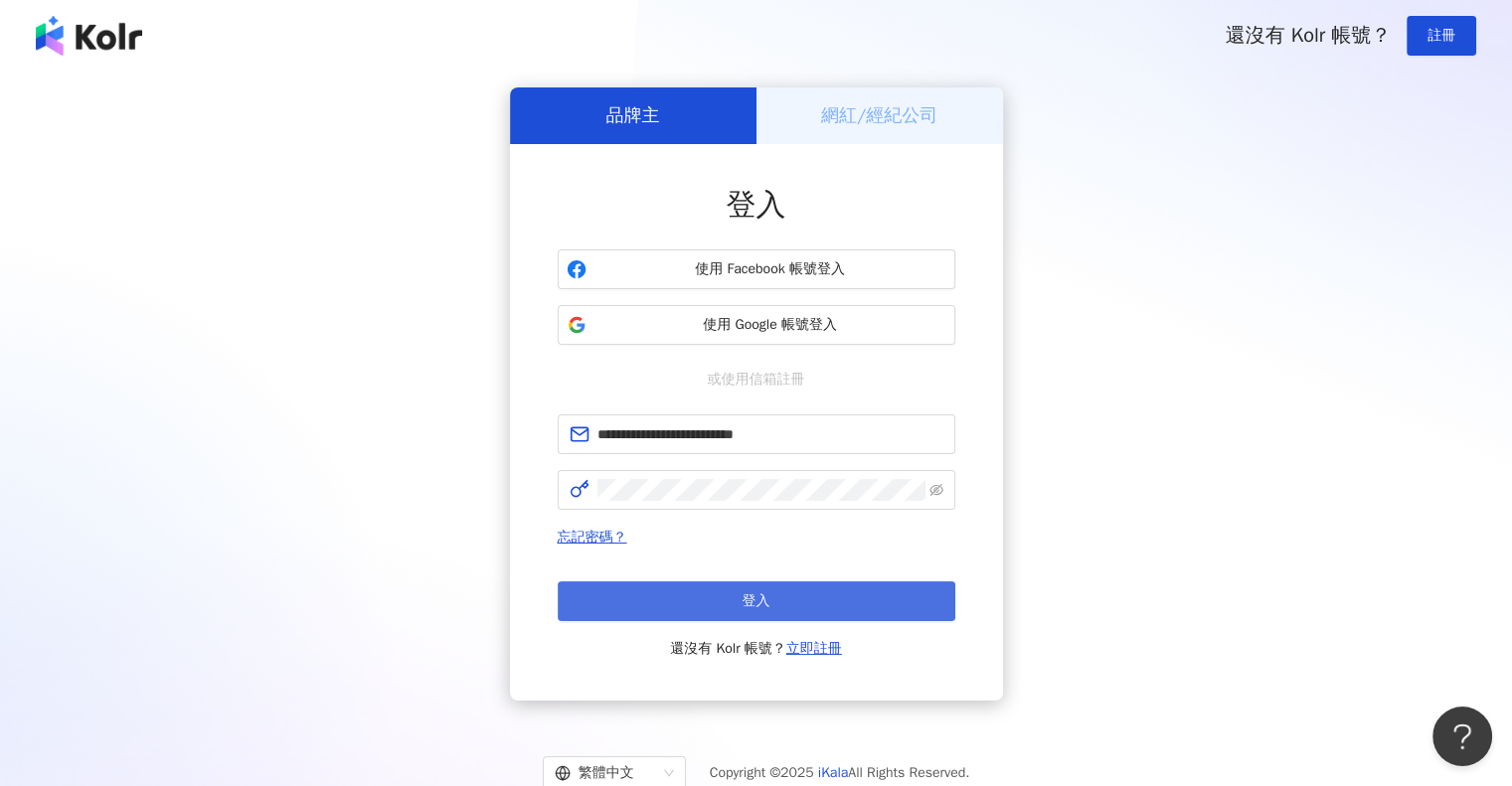 click on "登入" at bounding box center [756, 601] 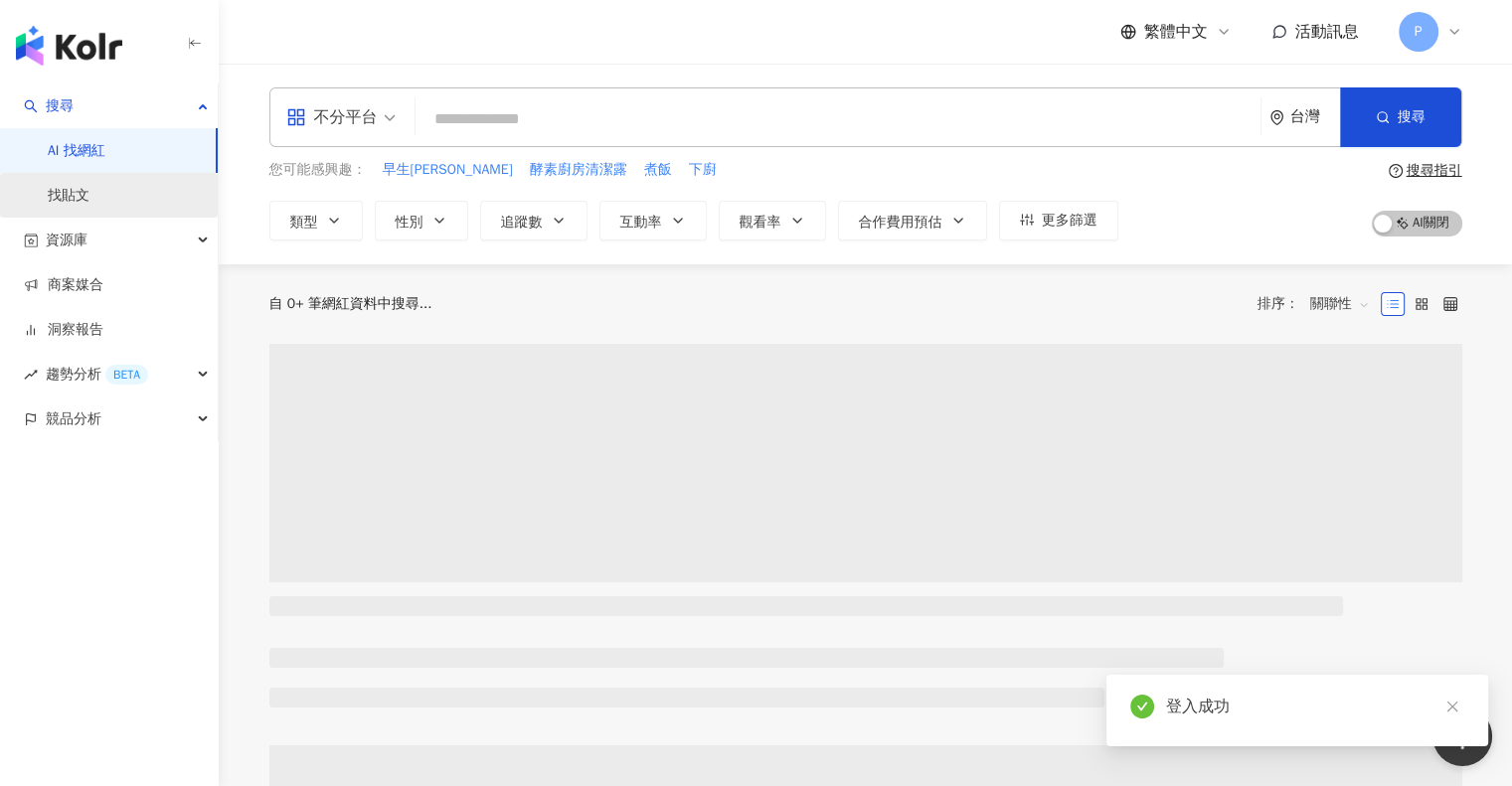 click on "找貼文" at bounding box center (69, 196) 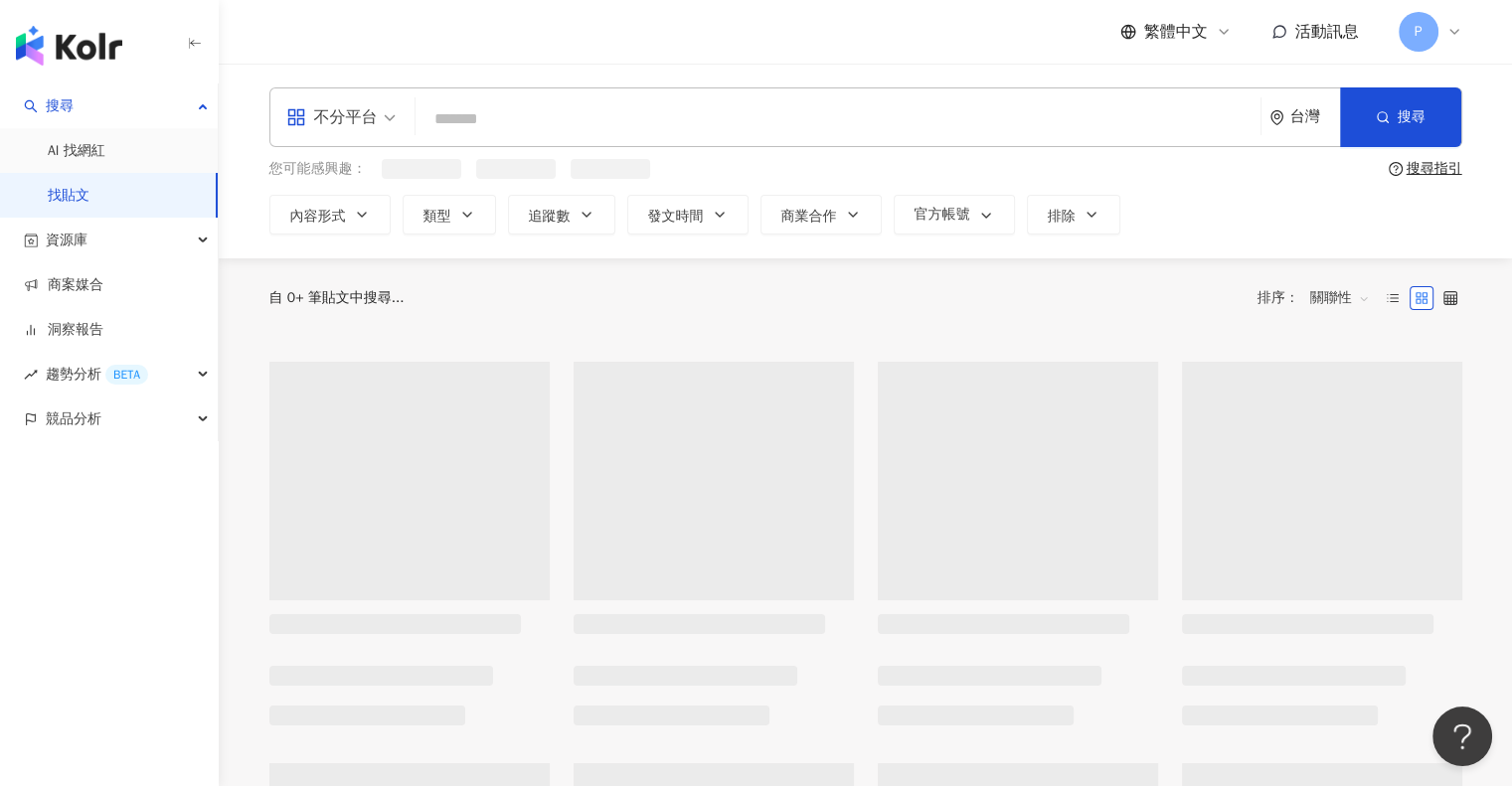click at bounding box center [838, 118] 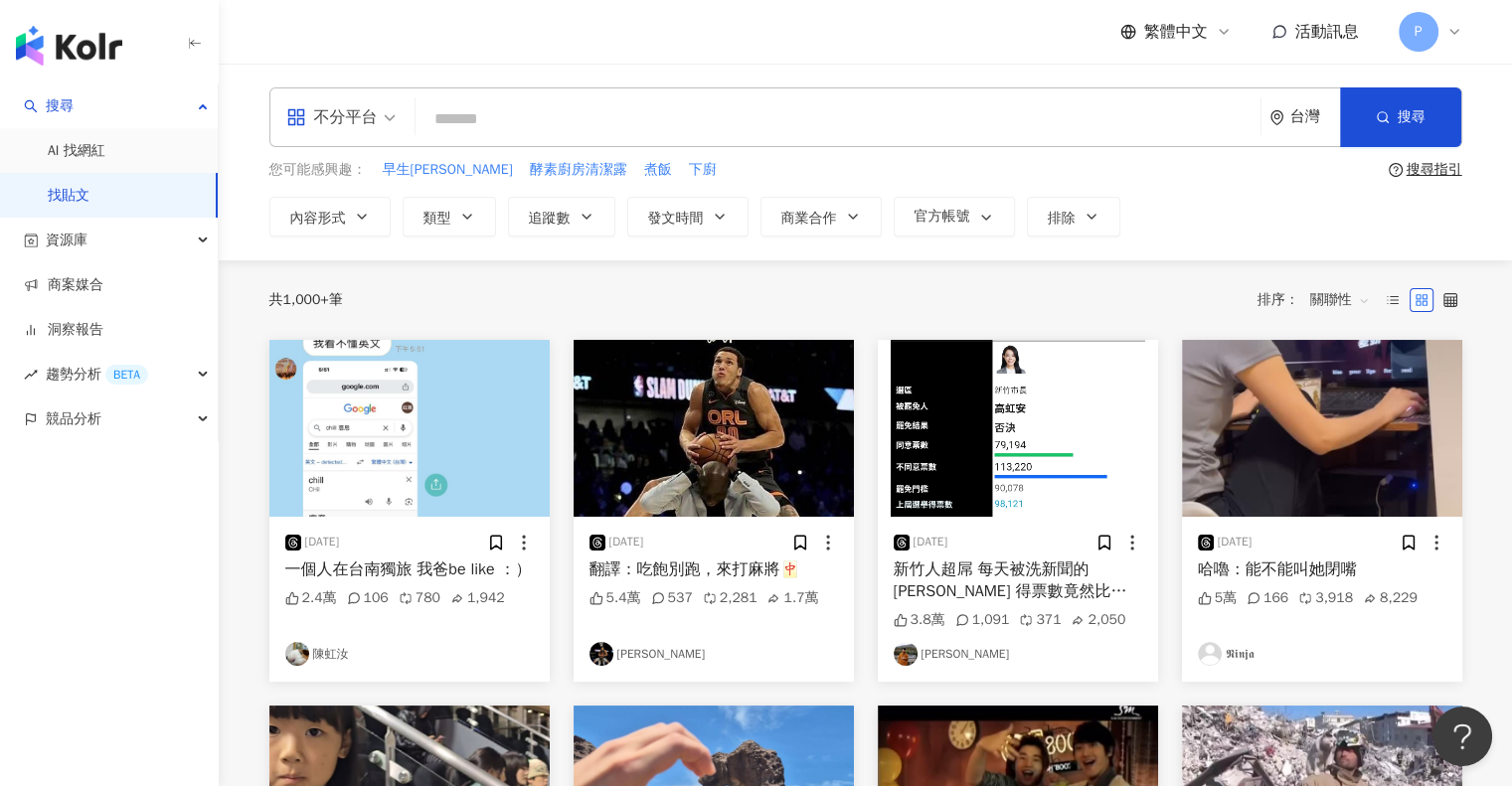 click at bounding box center (838, 118) 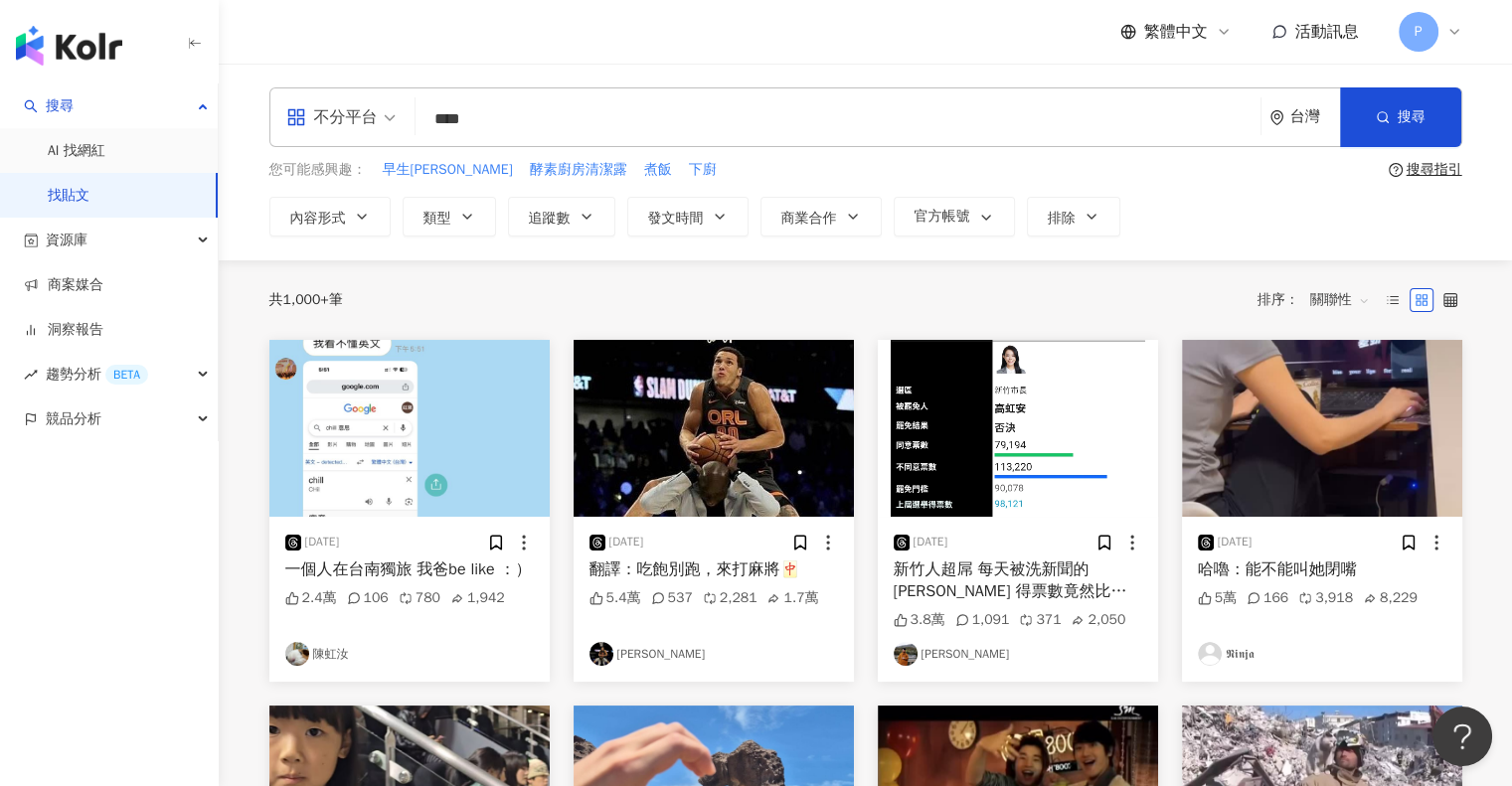 click on "****" at bounding box center (838, 118) 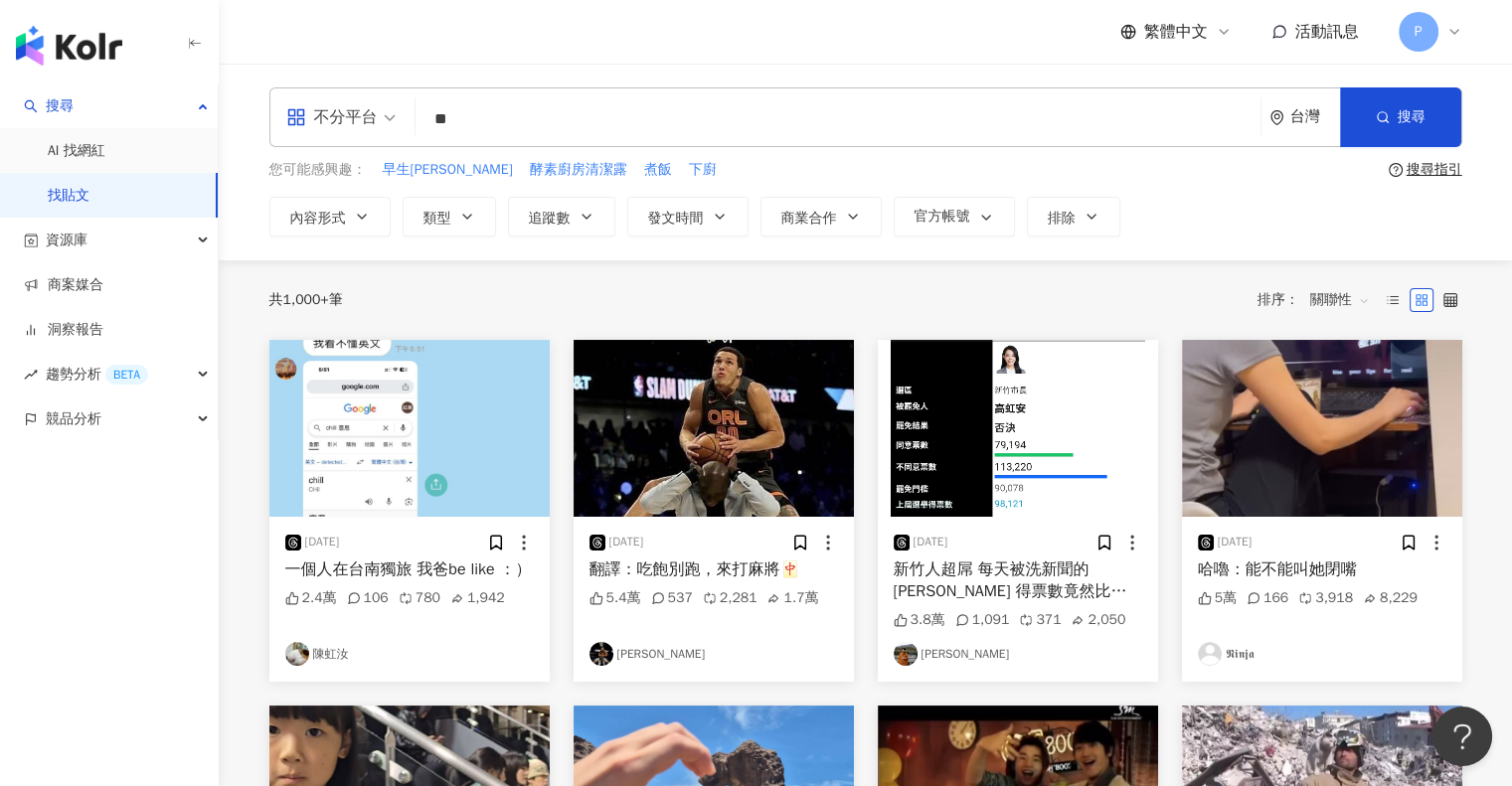 type on "*" 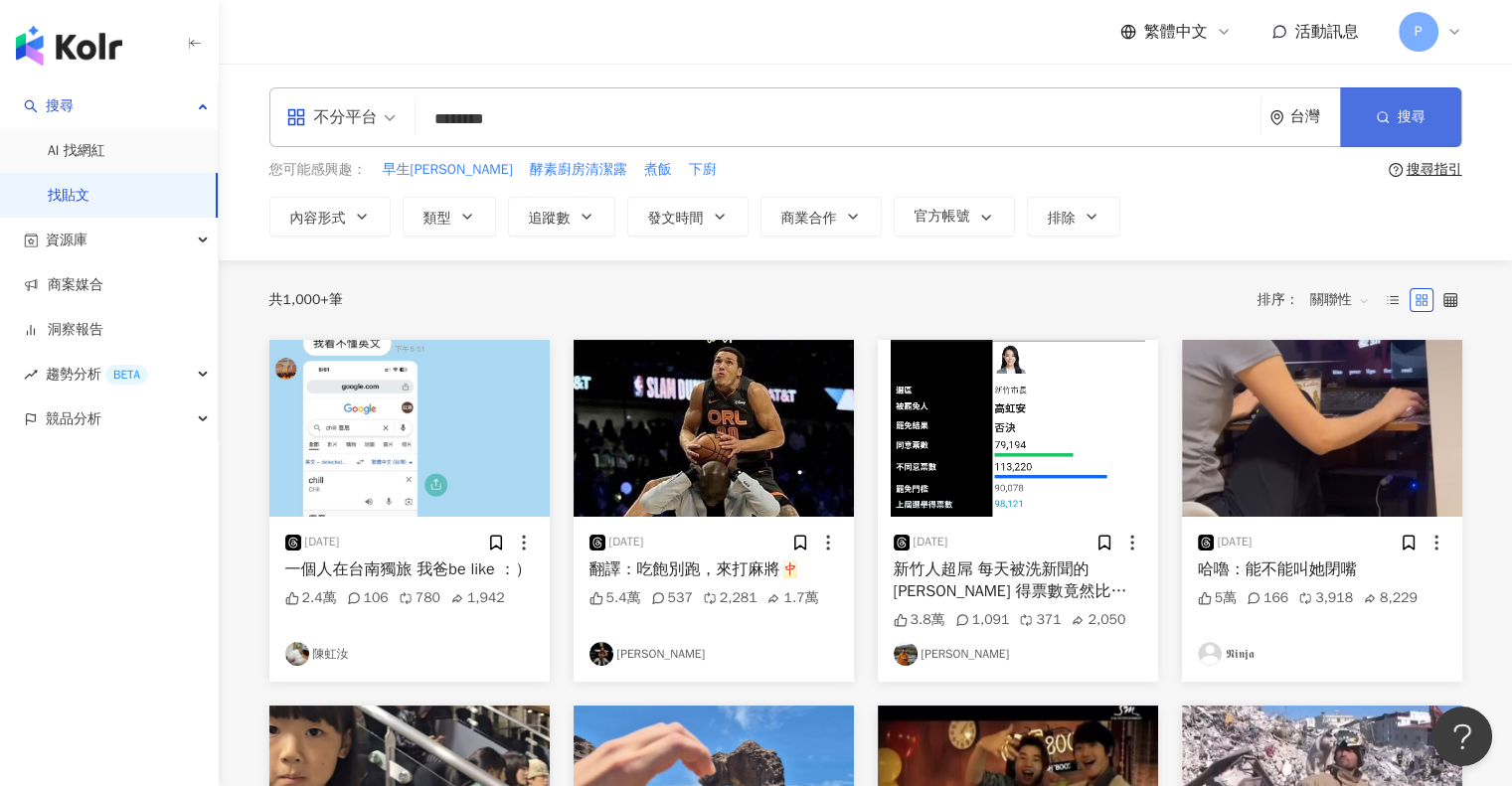 type on "********" 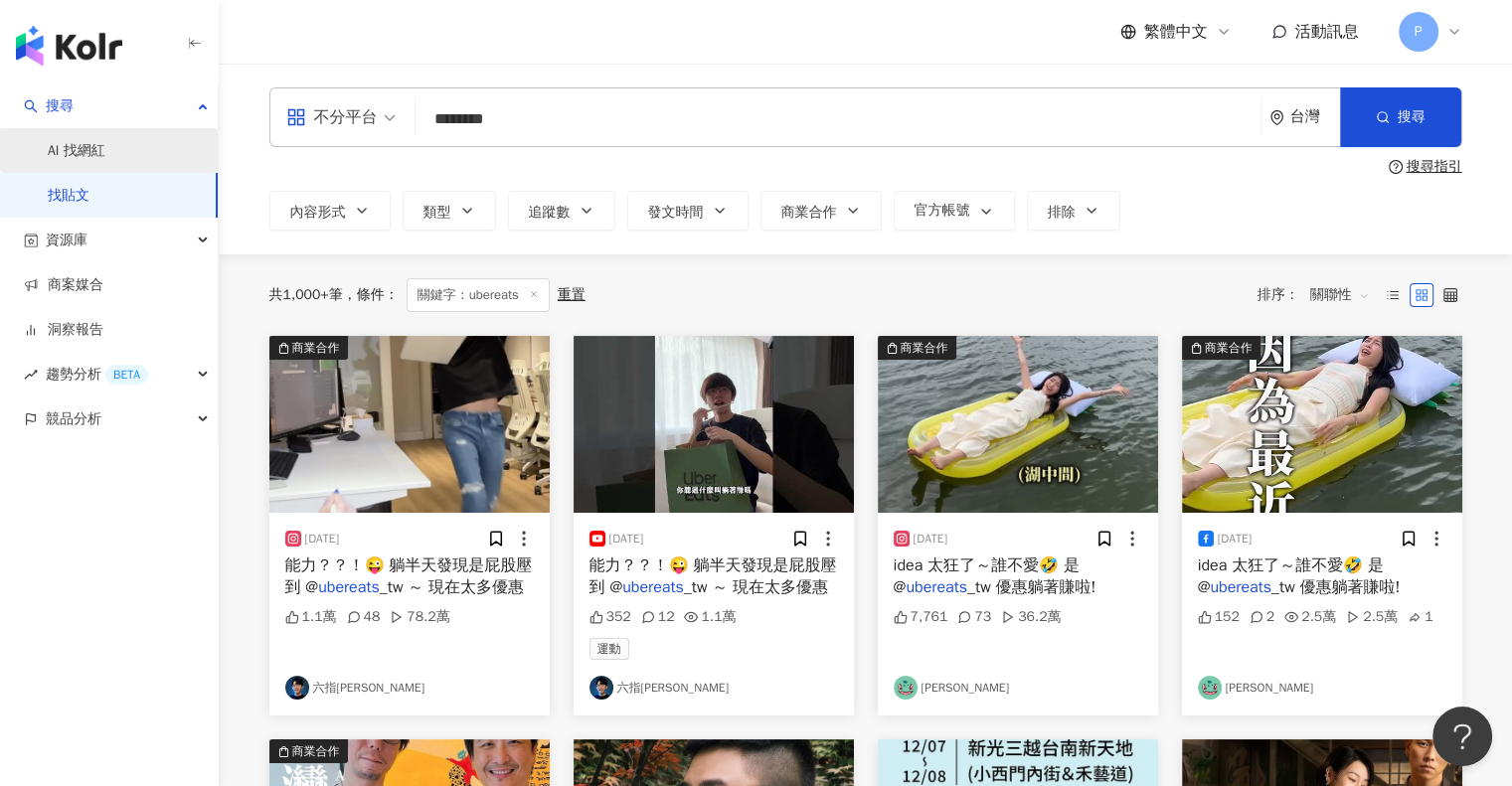 click on "AI 找網紅" at bounding box center (77, 151) 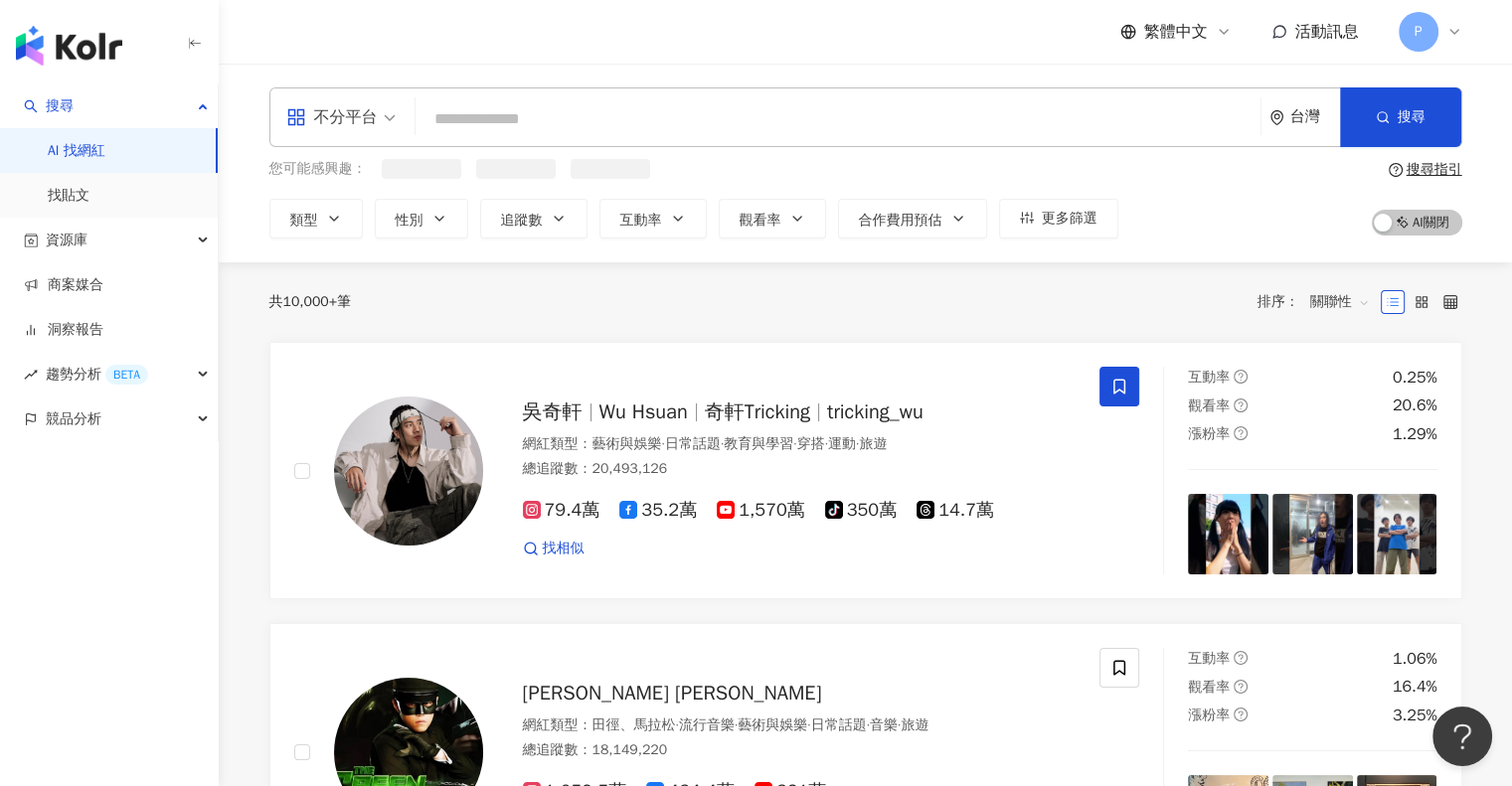 click at bounding box center [838, 119] 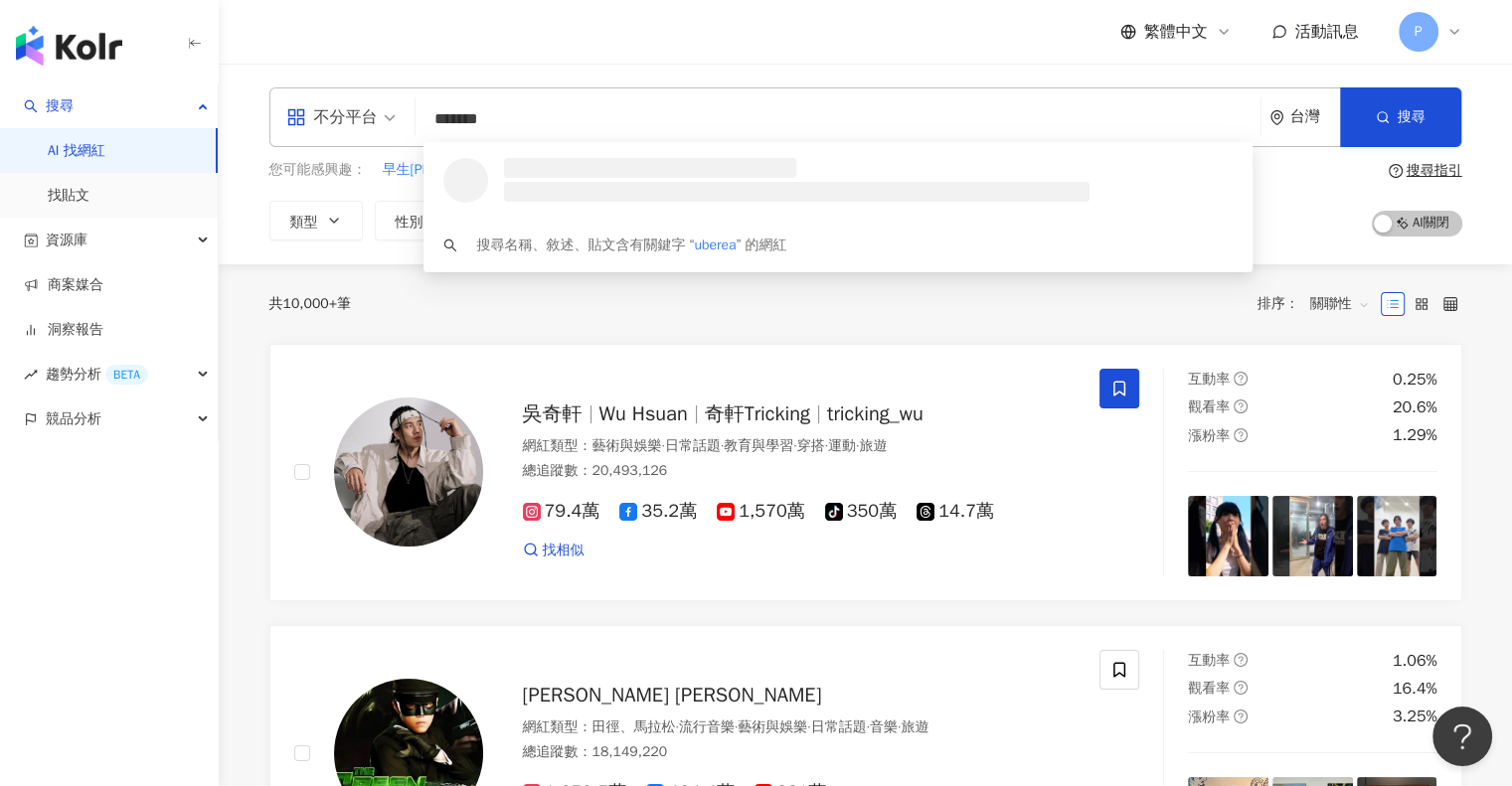 type on "********" 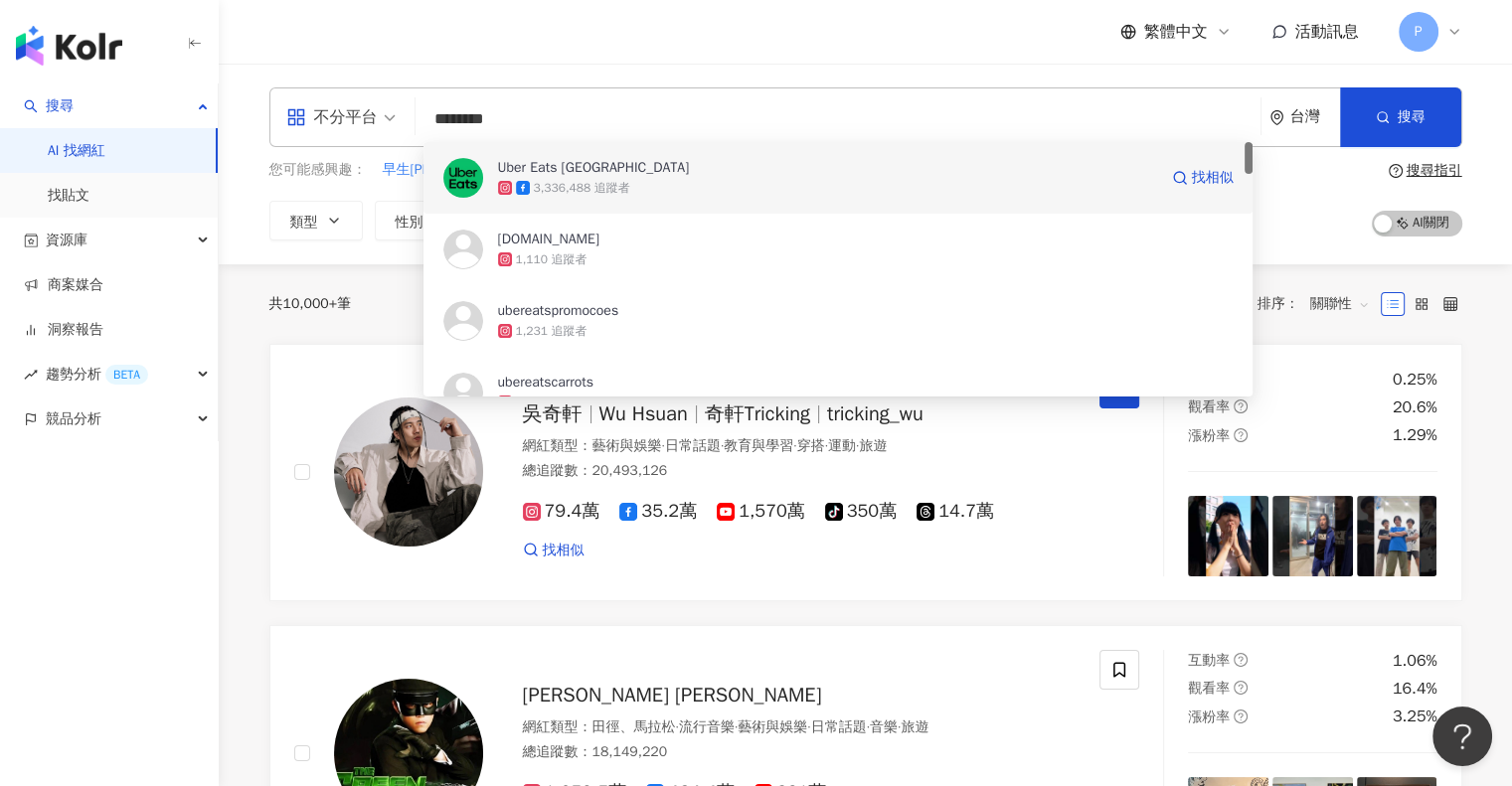 click on "Uber Eats [GEOGRAPHIC_DATA]" at bounding box center [827, 168] 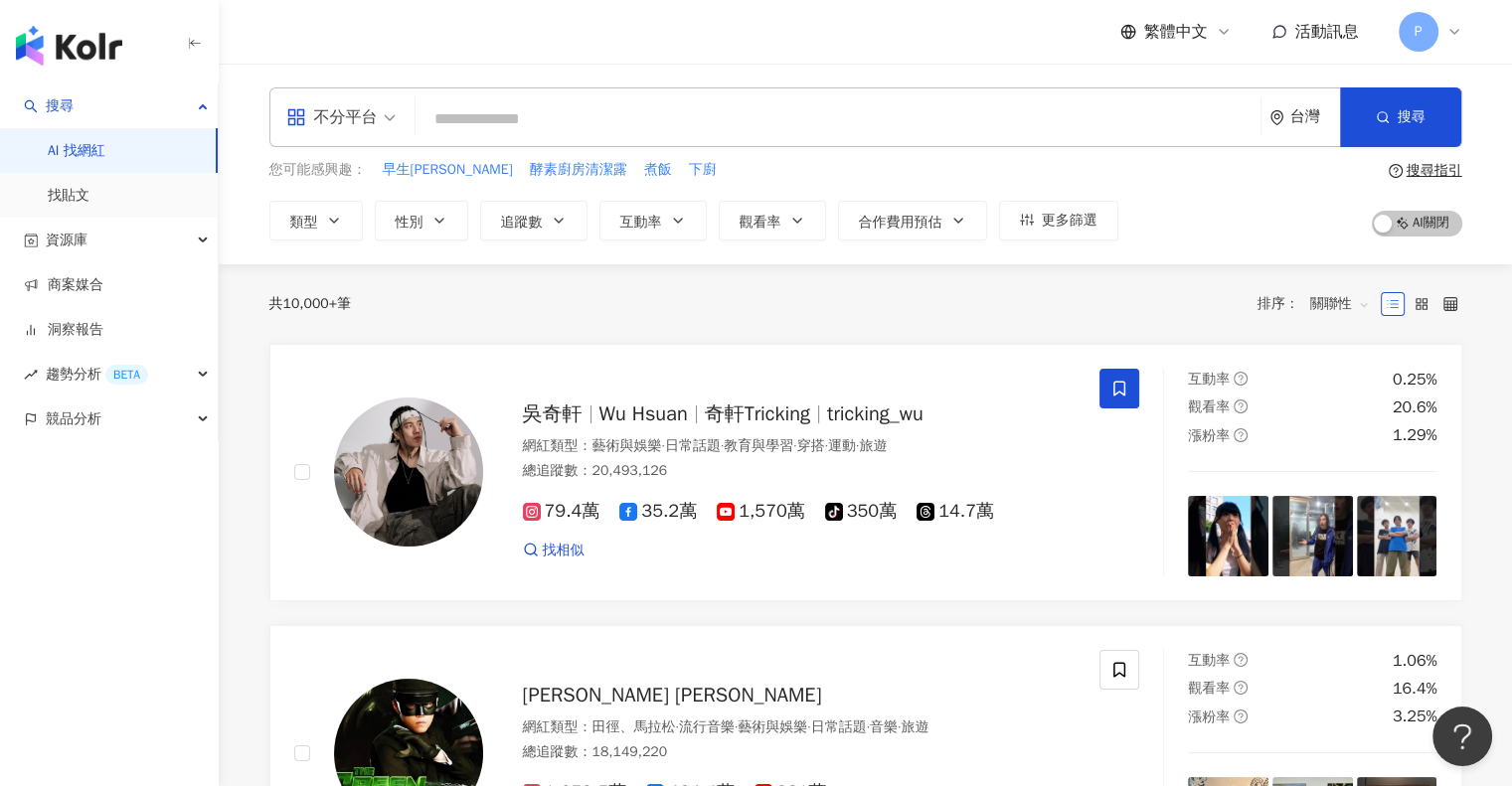 type on "*" 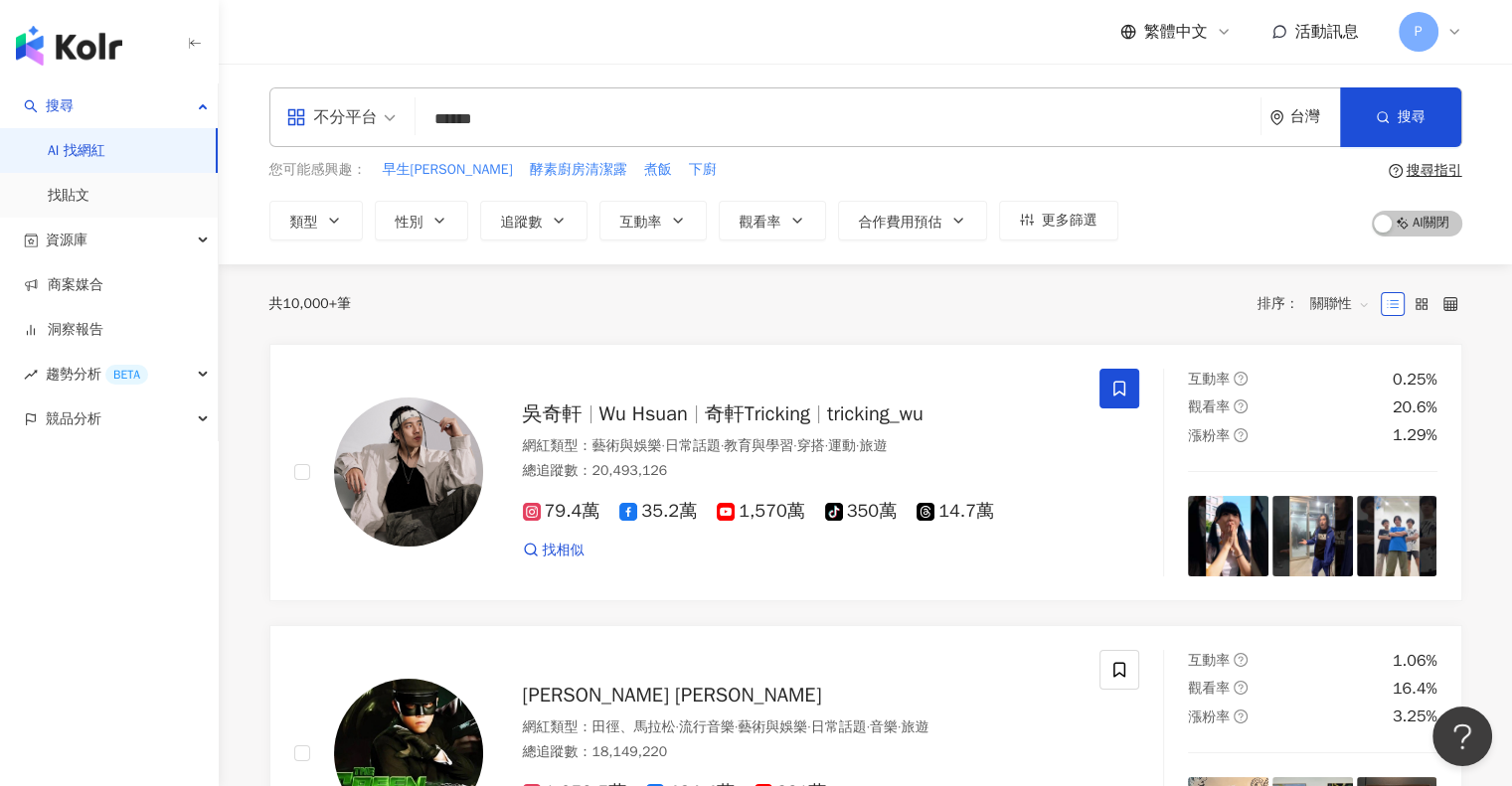 type on "*******" 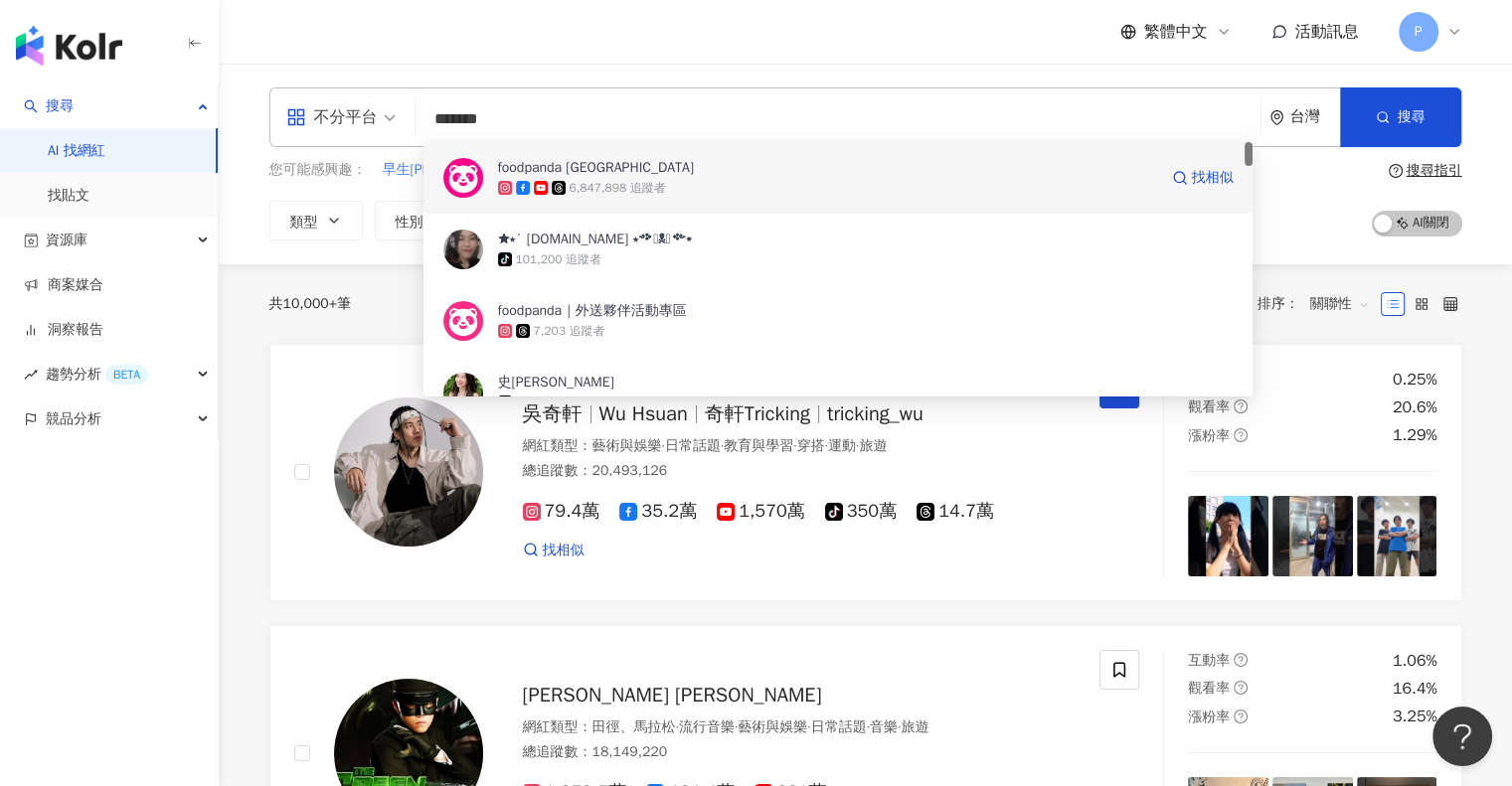 click on "foodpanda Taiwan" at bounding box center (827, 168) 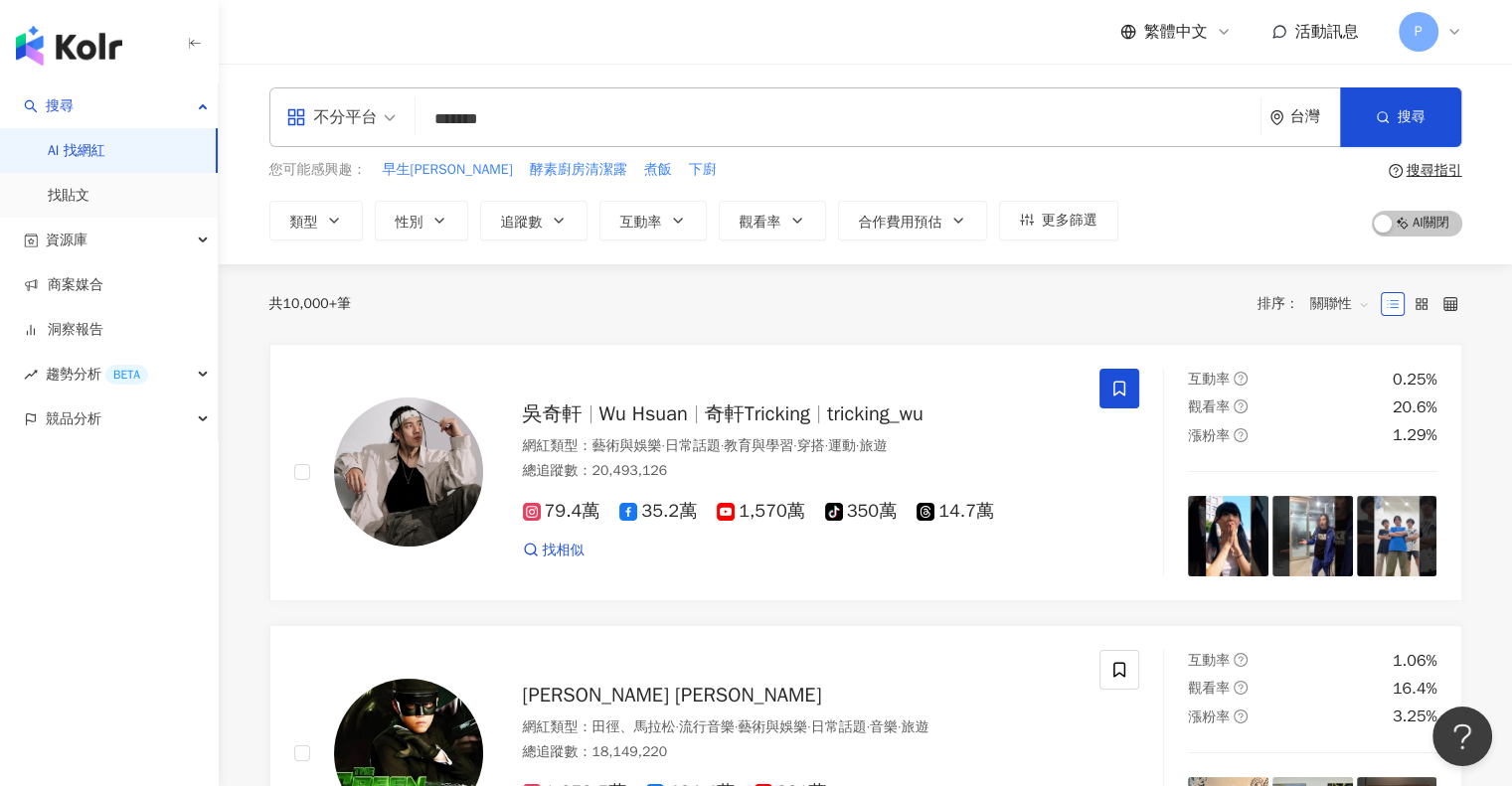 type 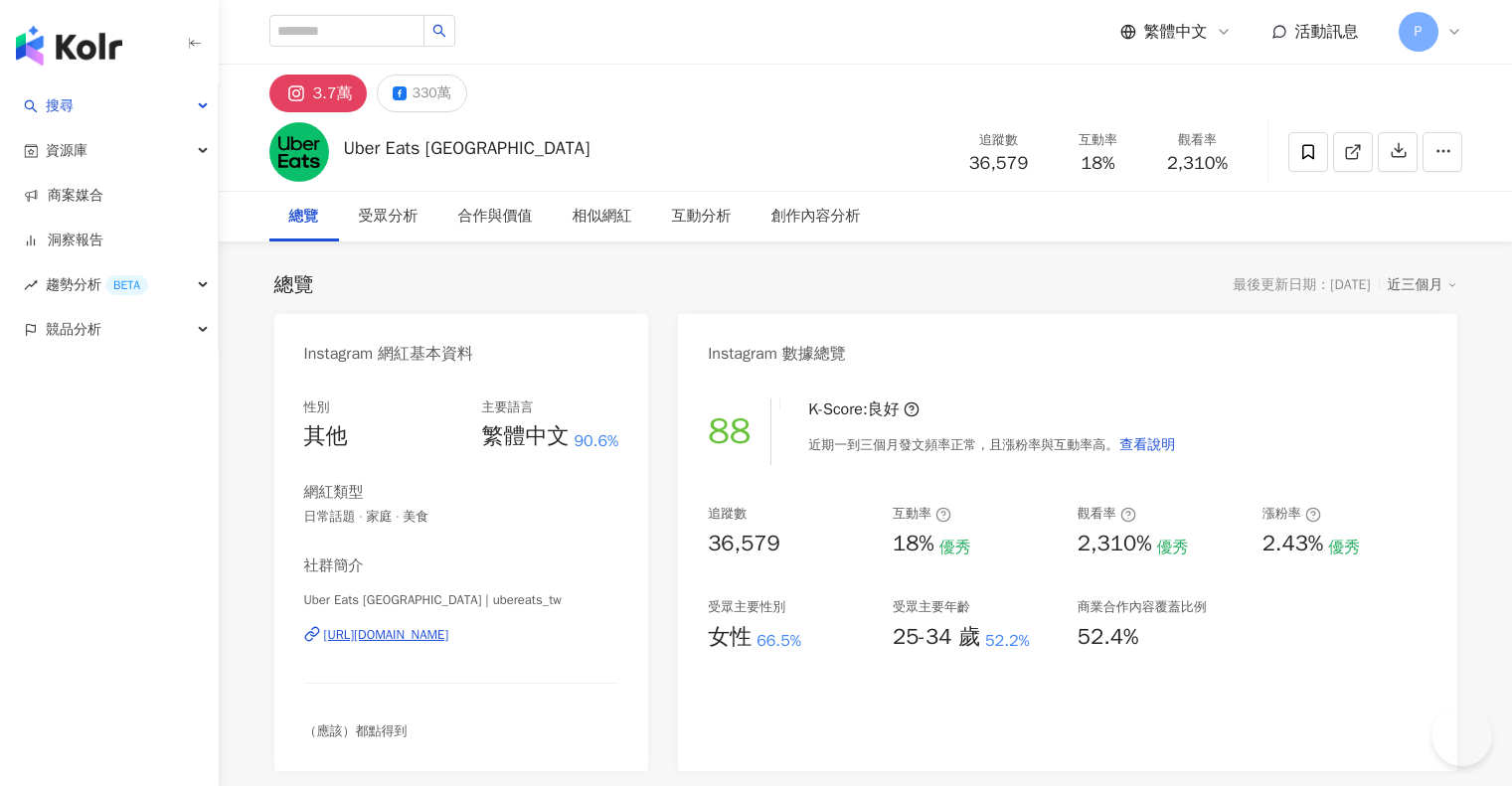 scroll, scrollTop: 0, scrollLeft: 0, axis: both 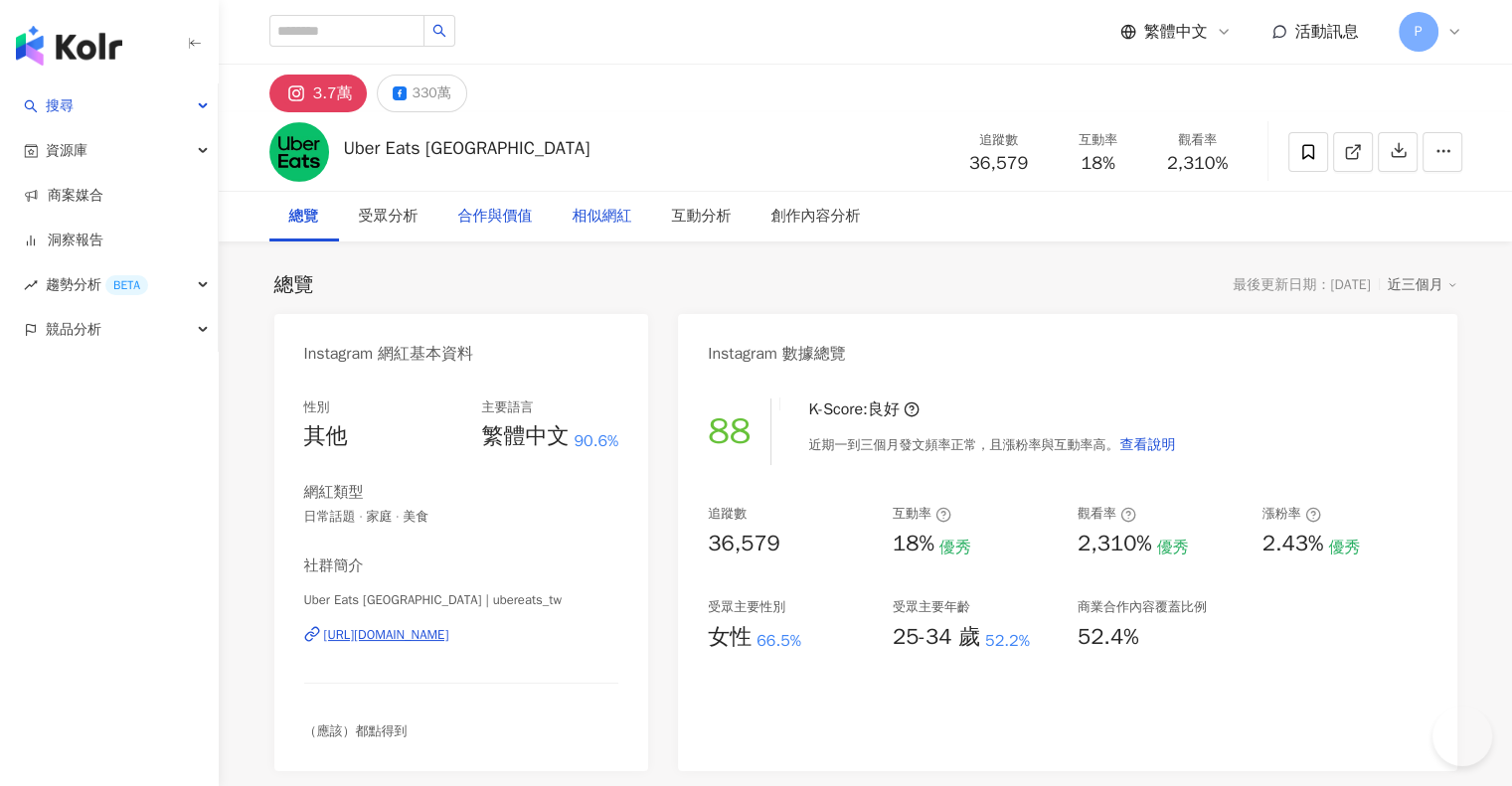 click on "合作與價值" at bounding box center (495, 217) 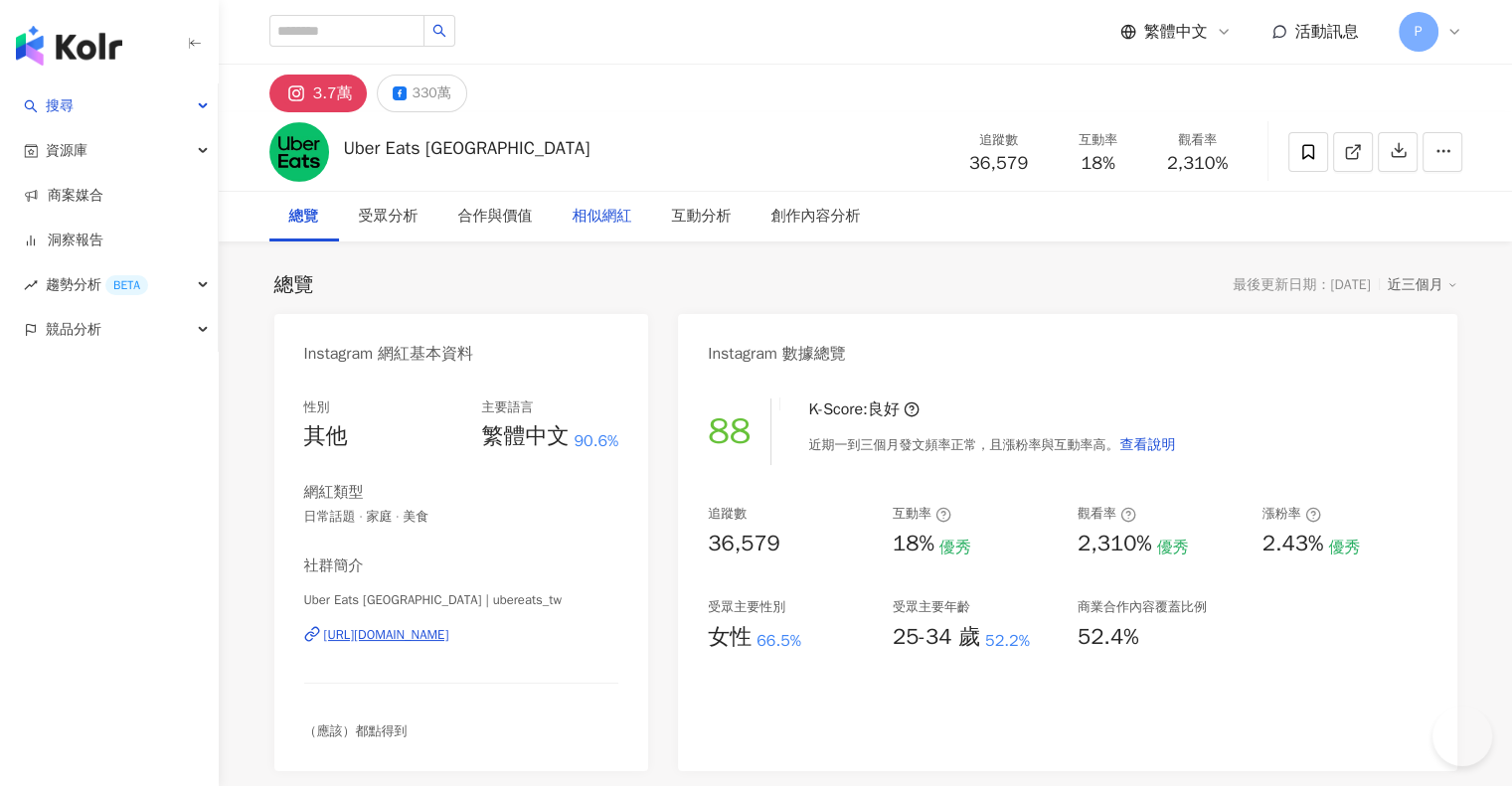 click on "相似網紅" at bounding box center (602, 217) 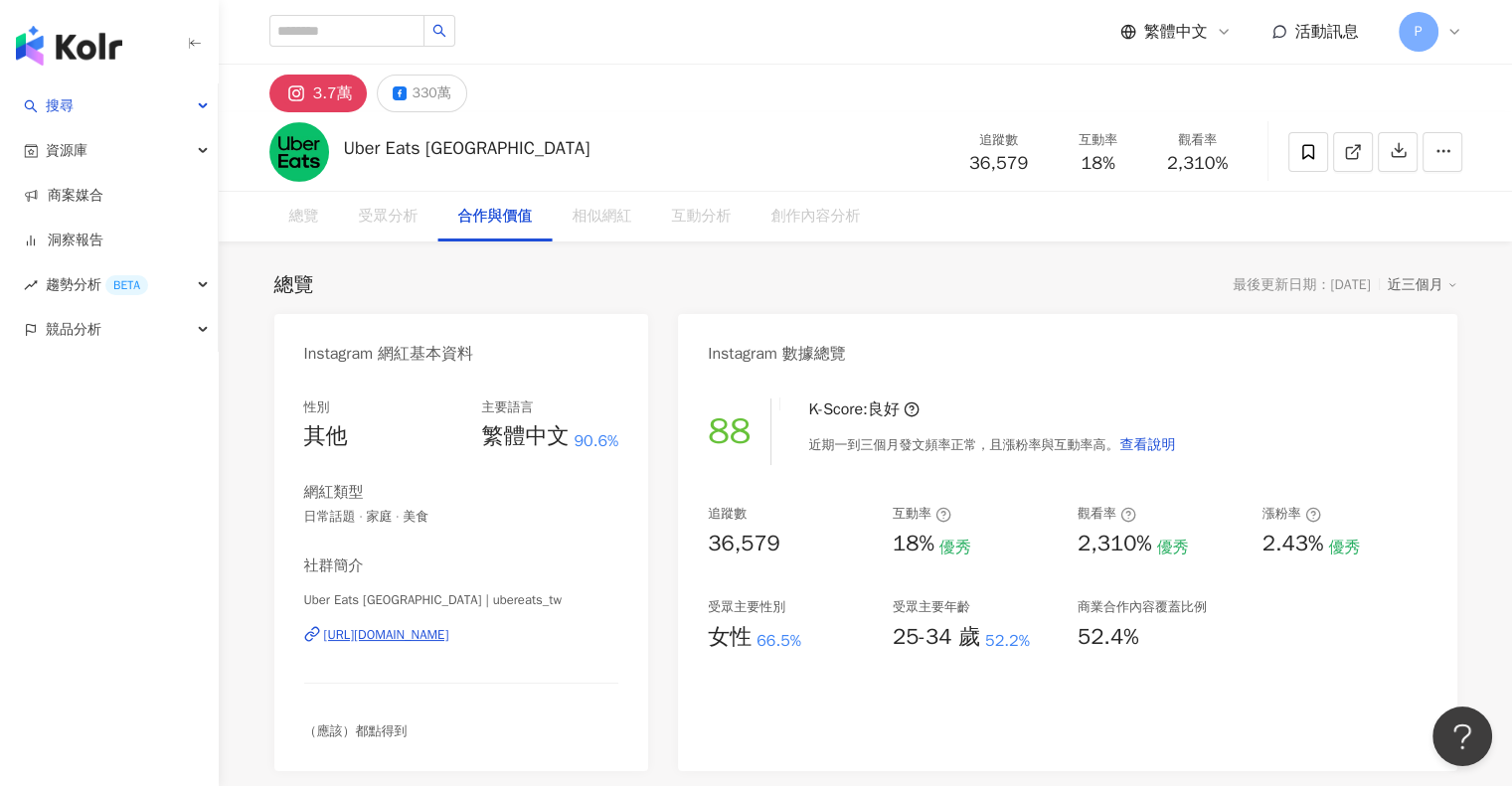 scroll, scrollTop: 0, scrollLeft: 0, axis: both 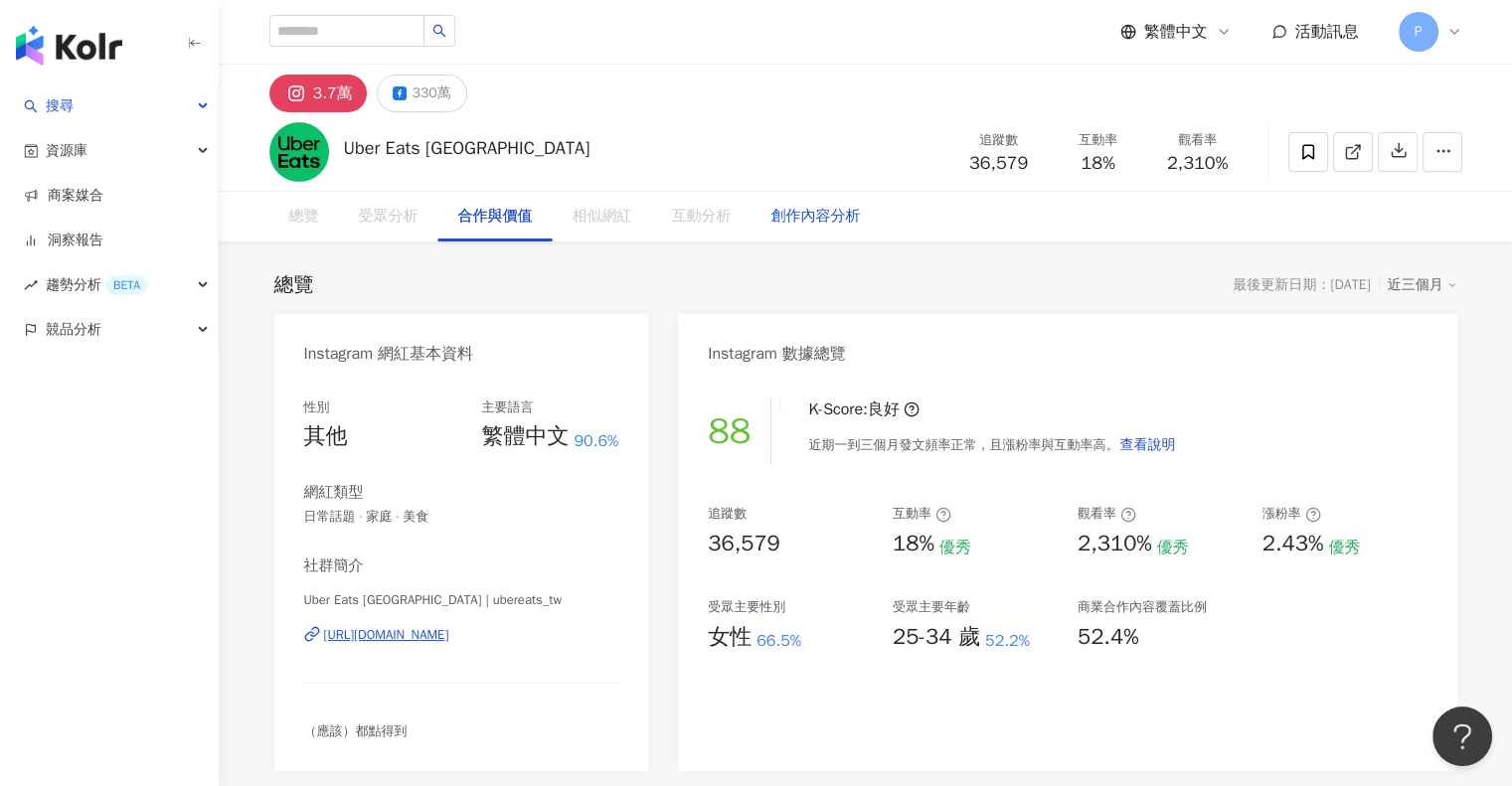 click on "創作內容分析" at bounding box center [816, 217] 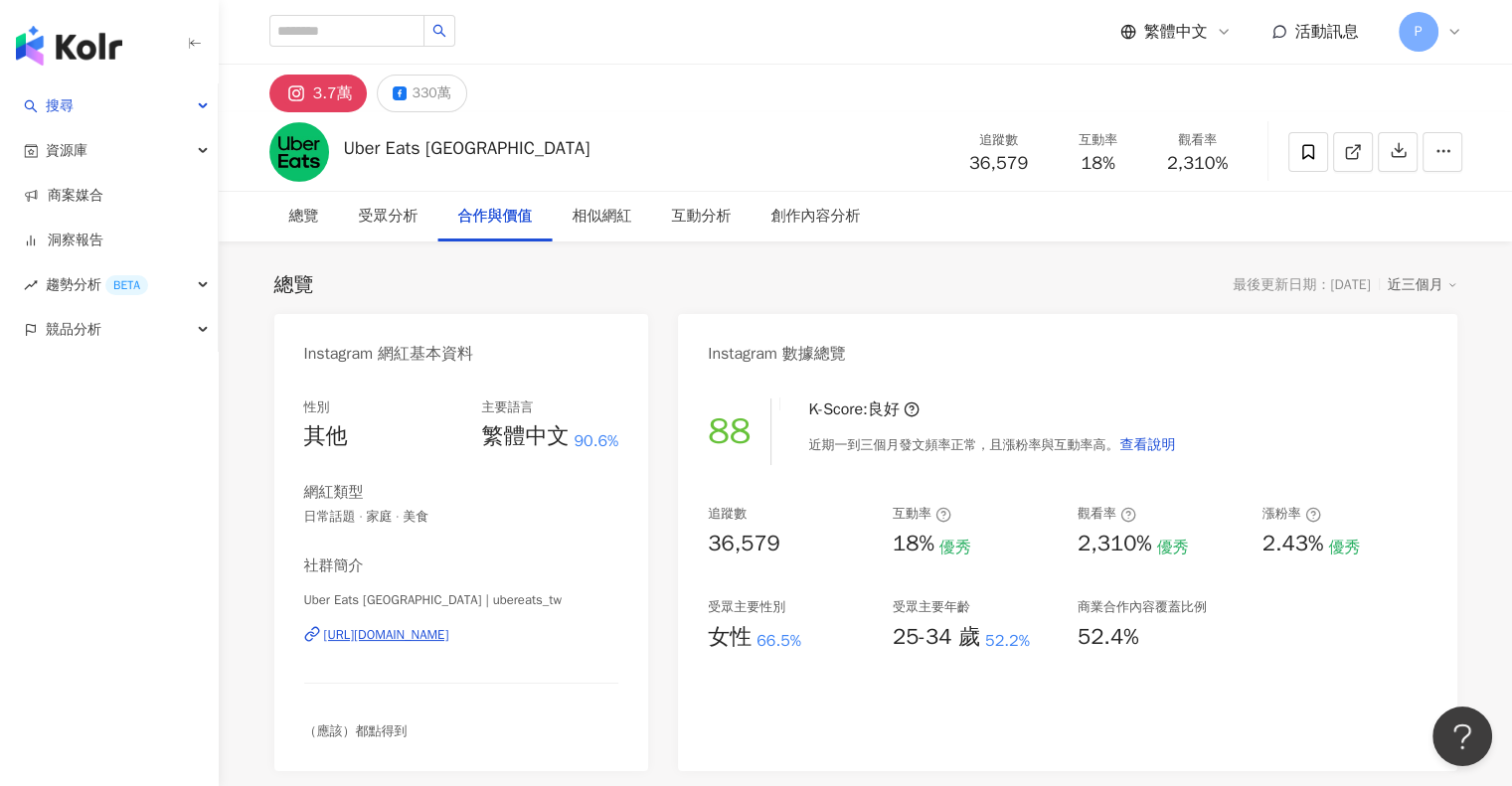 scroll, scrollTop: 2636, scrollLeft: 0, axis: vertical 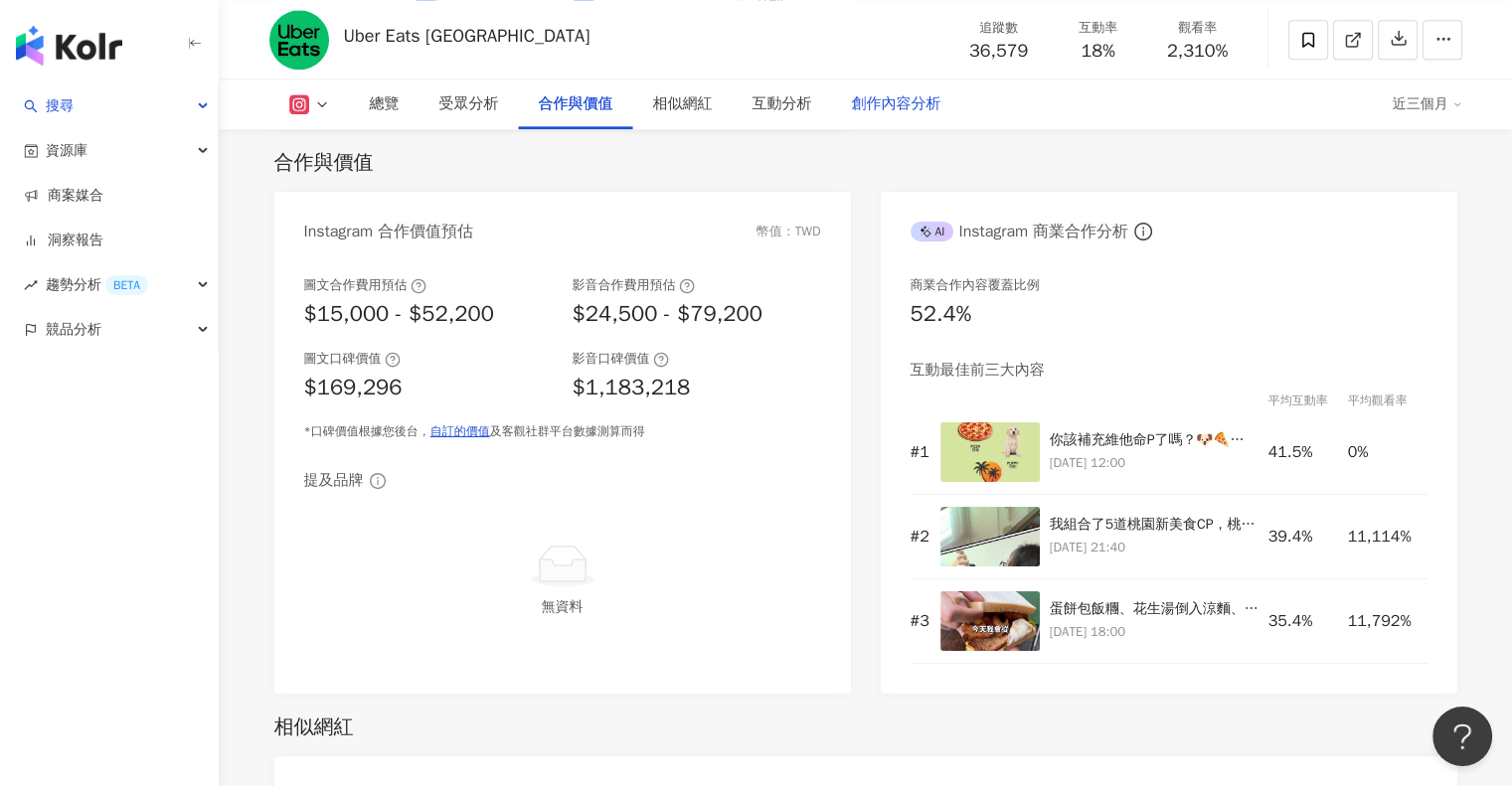 click on "創作內容分析" at bounding box center [897, 104] 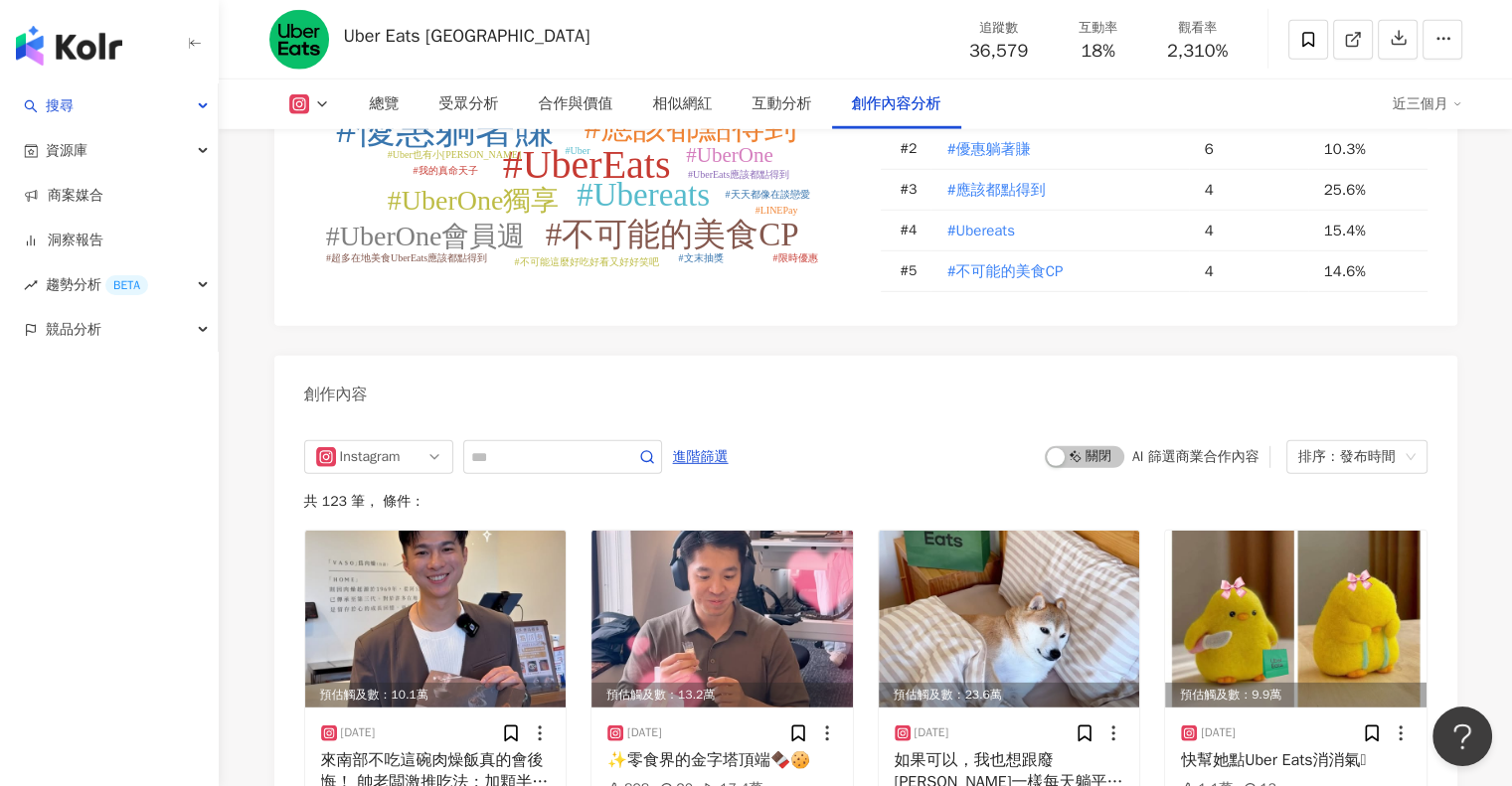 scroll, scrollTop: 5896, scrollLeft: 0, axis: vertical 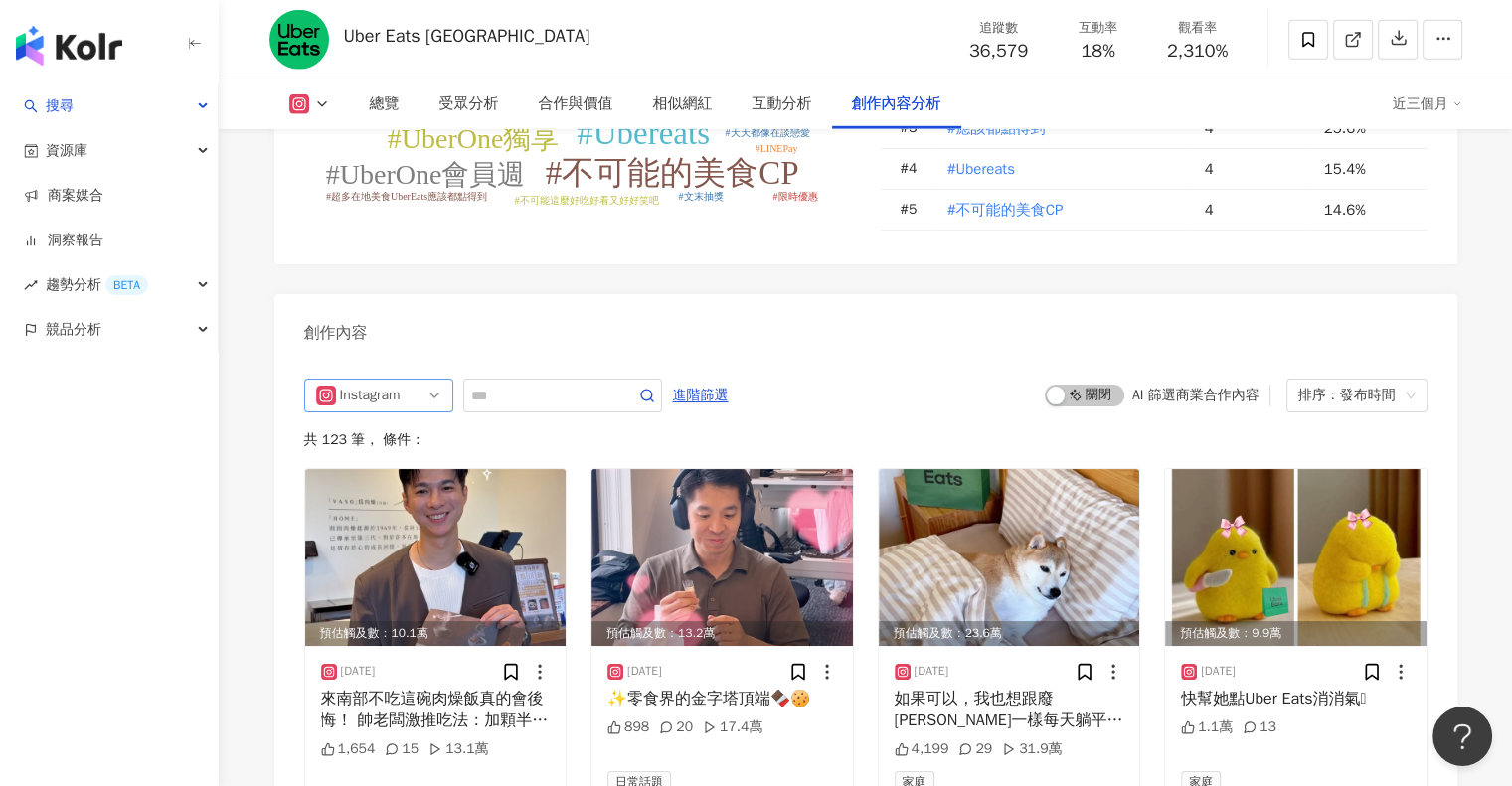 click on "Instagram" at bounding box center [379, 395] 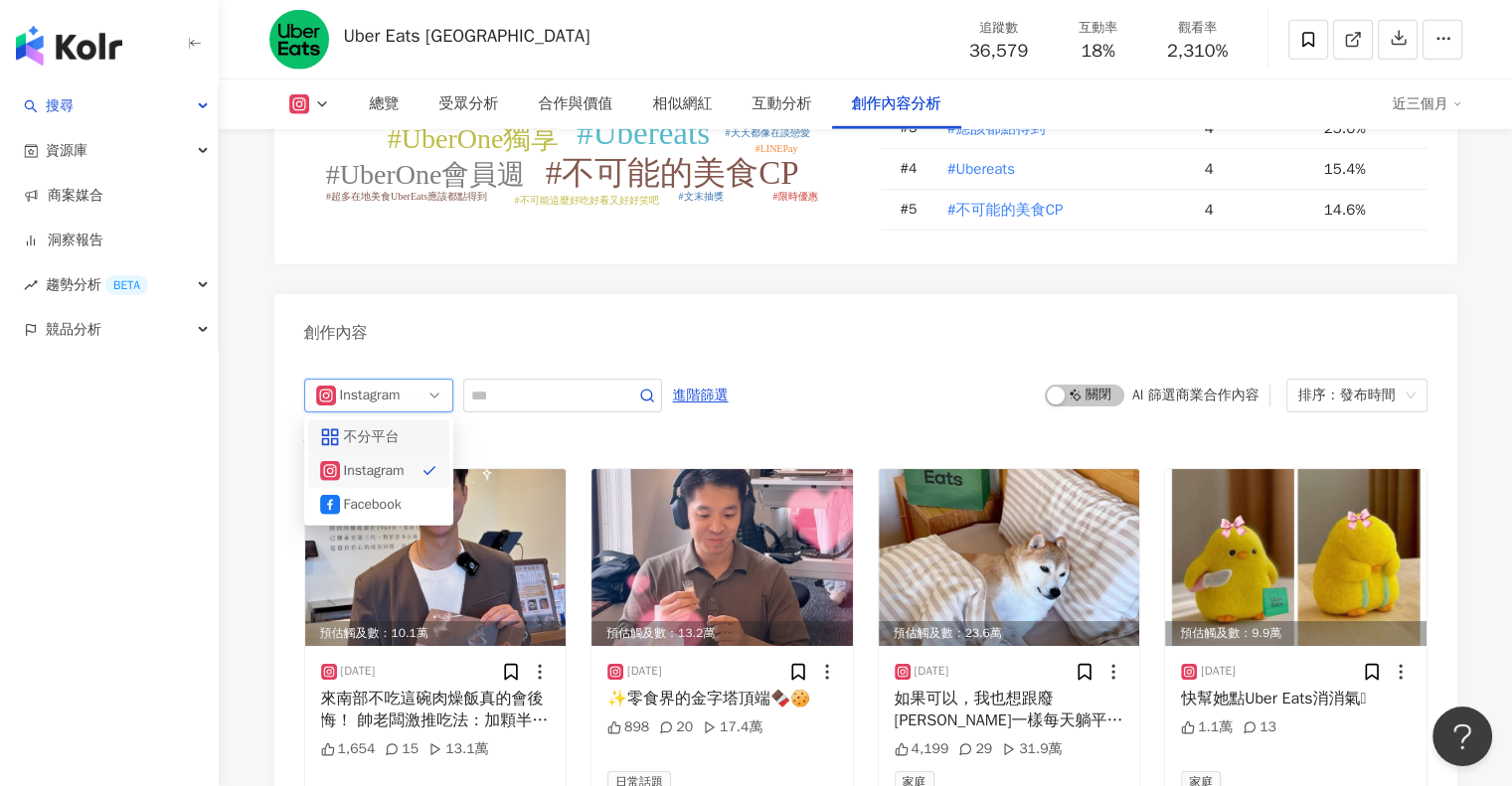 click on "不分平台" at bounding box center (376, 437) 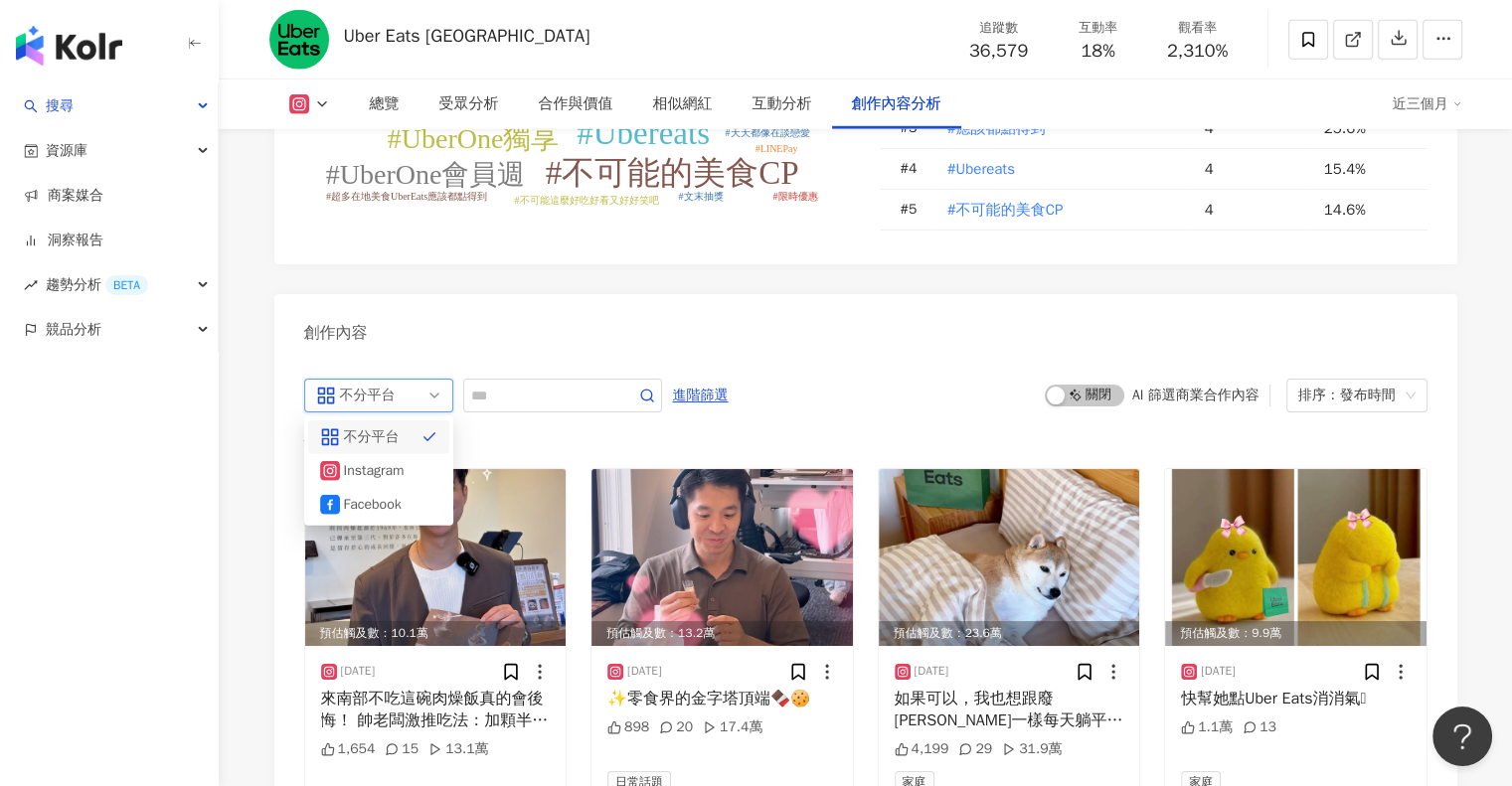 scroll, scrollTop: 6075, scrollLeft: 0, axis: vertical 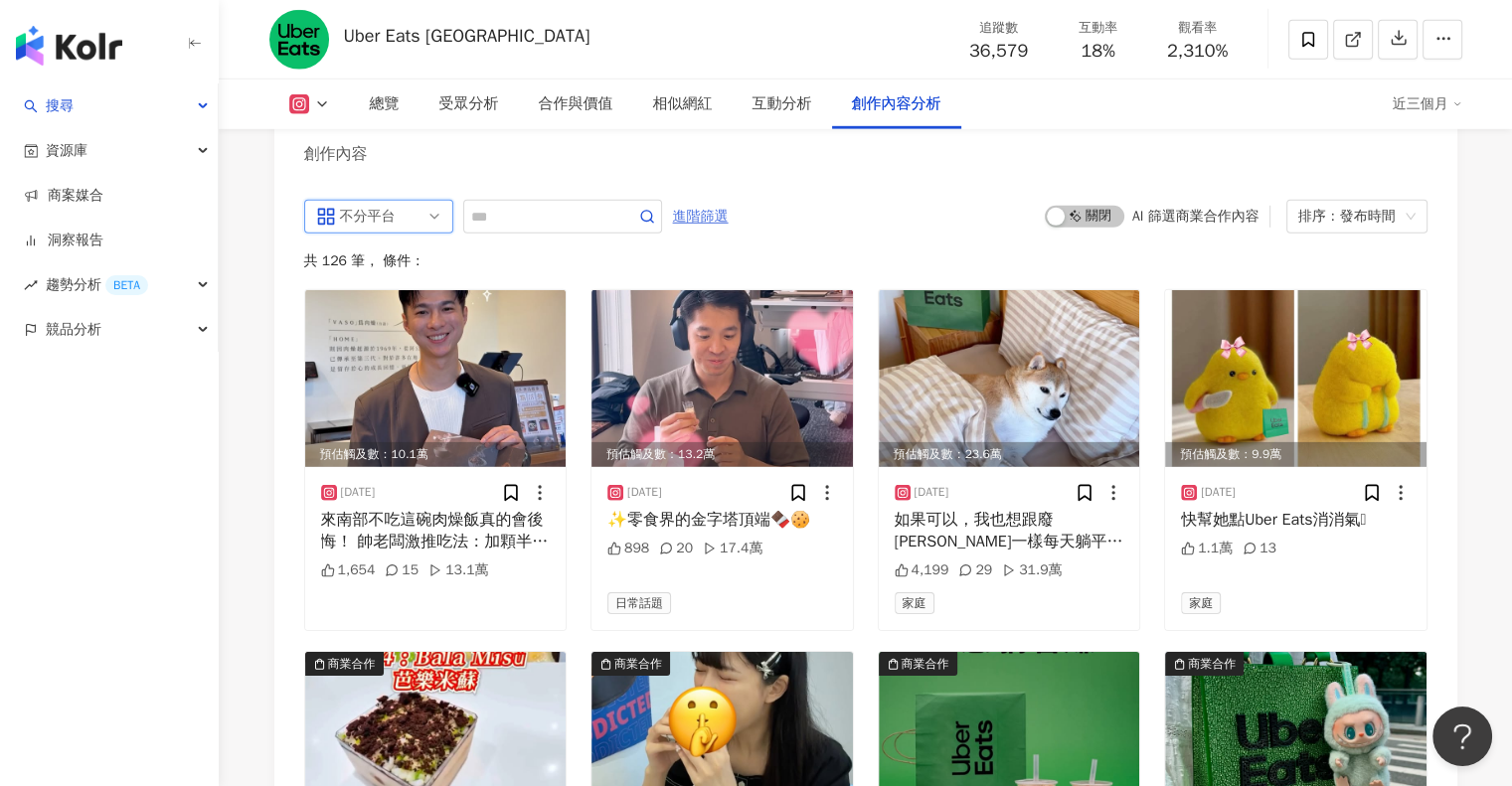 click on "進階篩選" at bounding box center [701, 217] 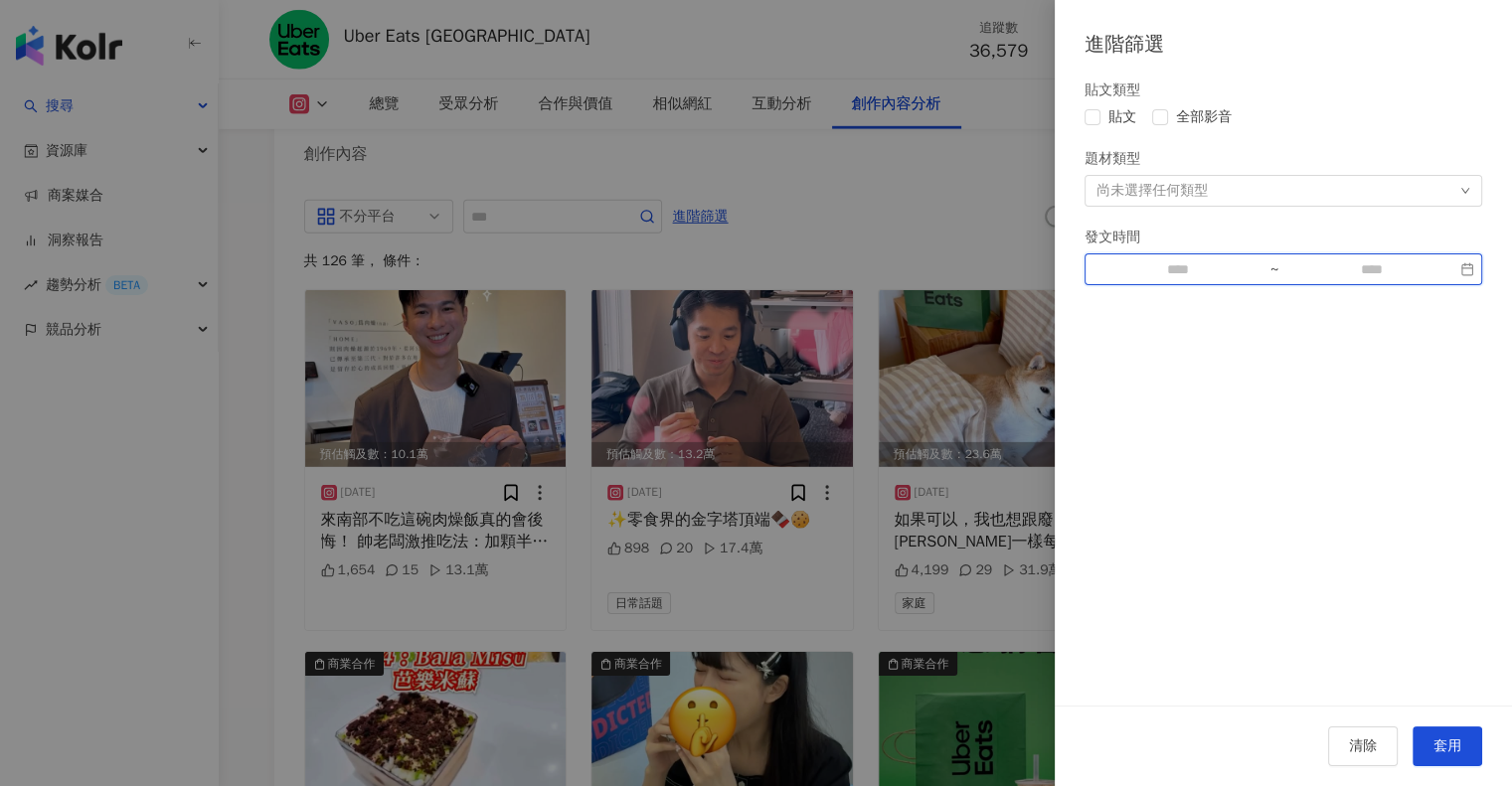 drag, startPoint x: 1349, startPoint y: 273, endPoint x: 1414, endPoint y: 285, distance: 66.09841 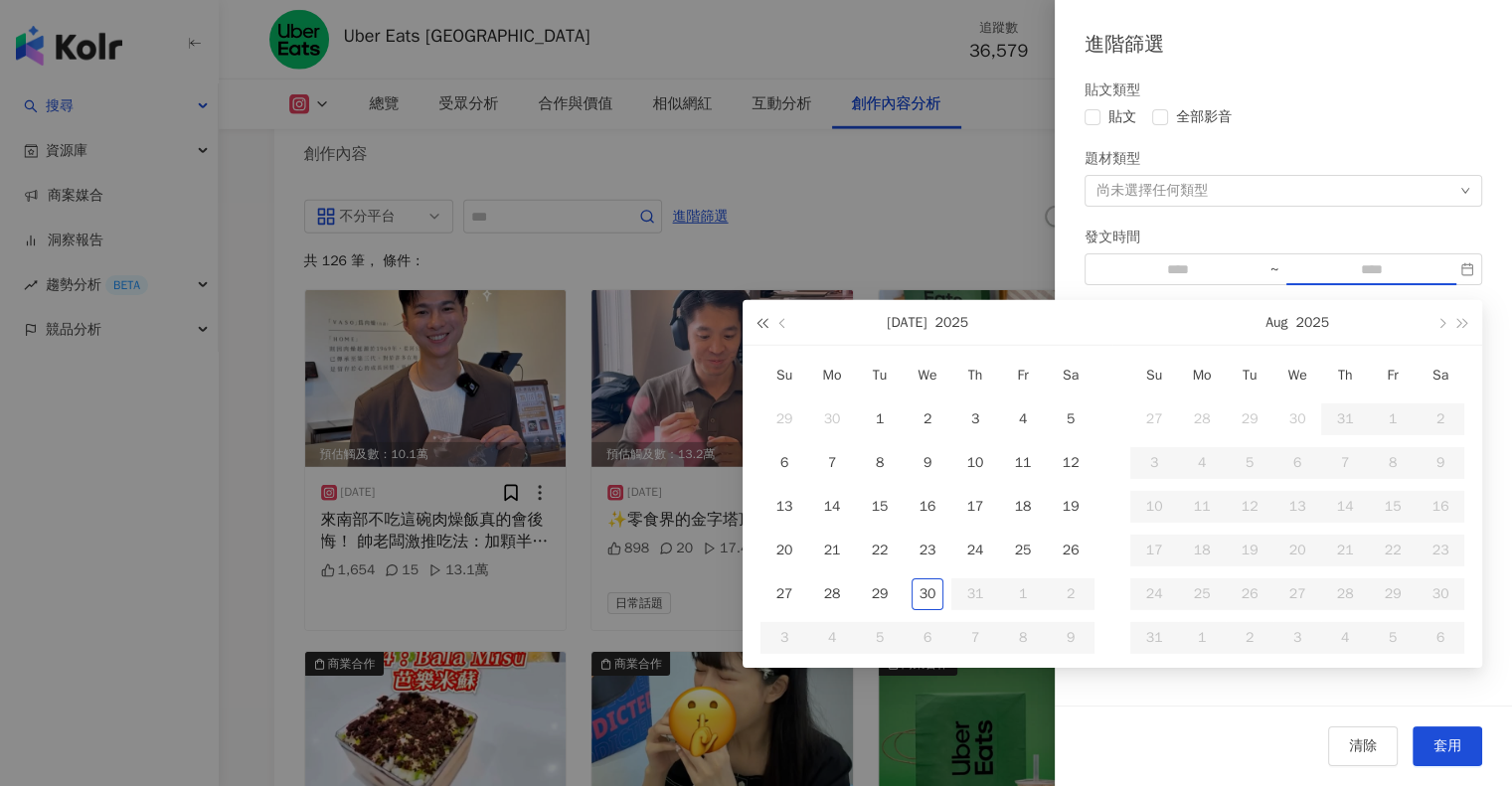 click at bounding box center (761, 322) 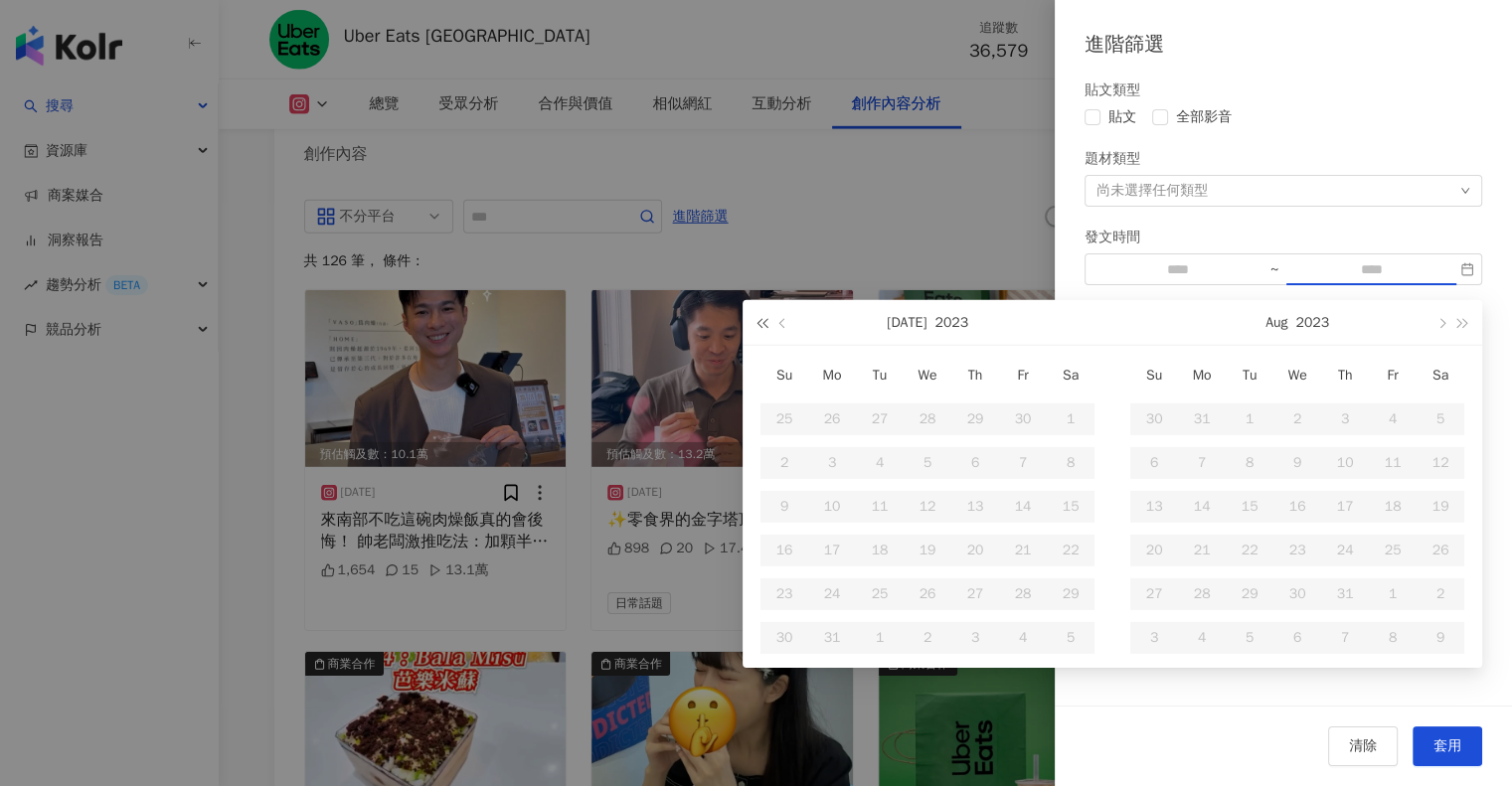 click at bounding box center [761, 322] 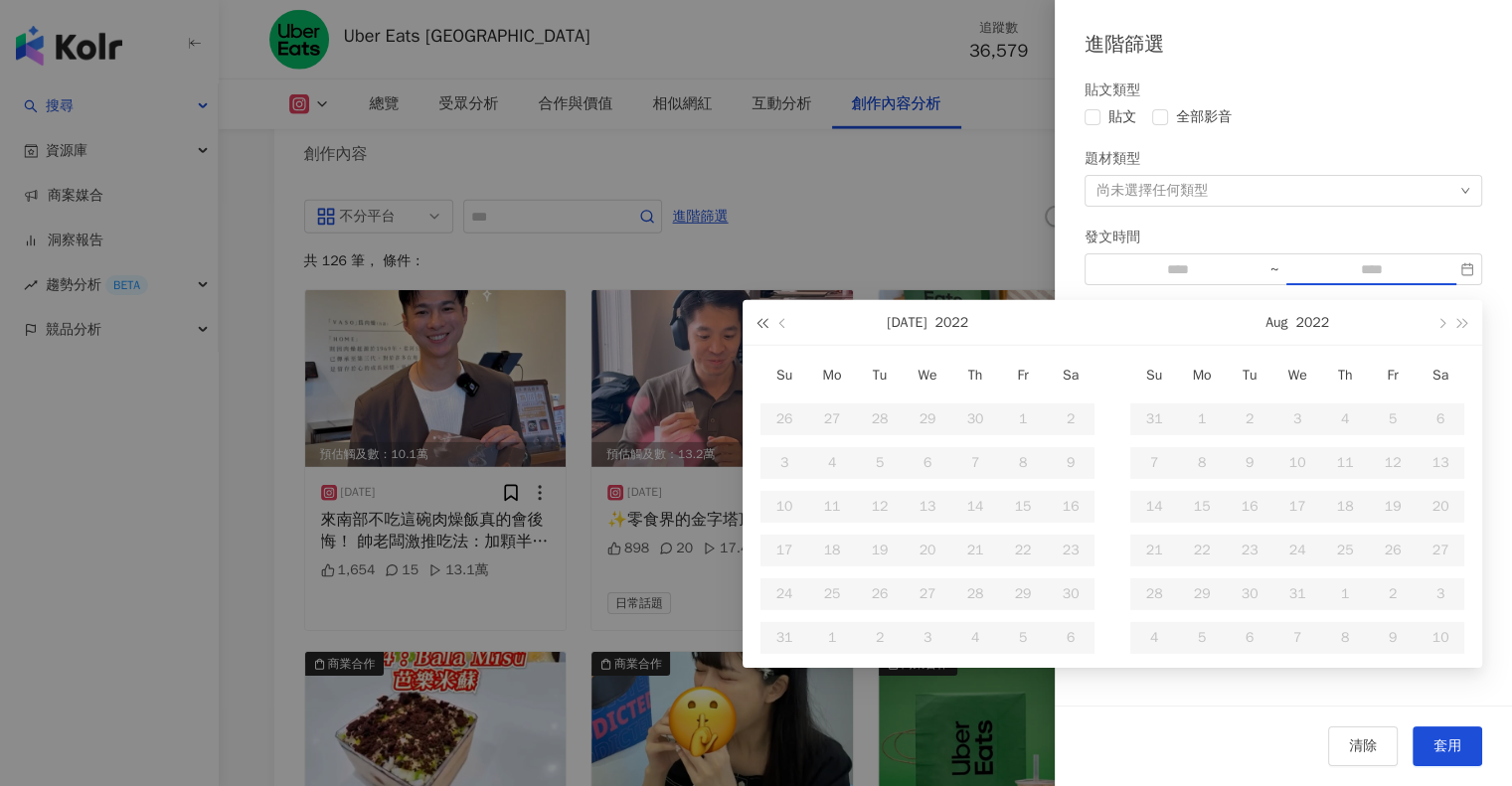click at bounding box center [761, 322] 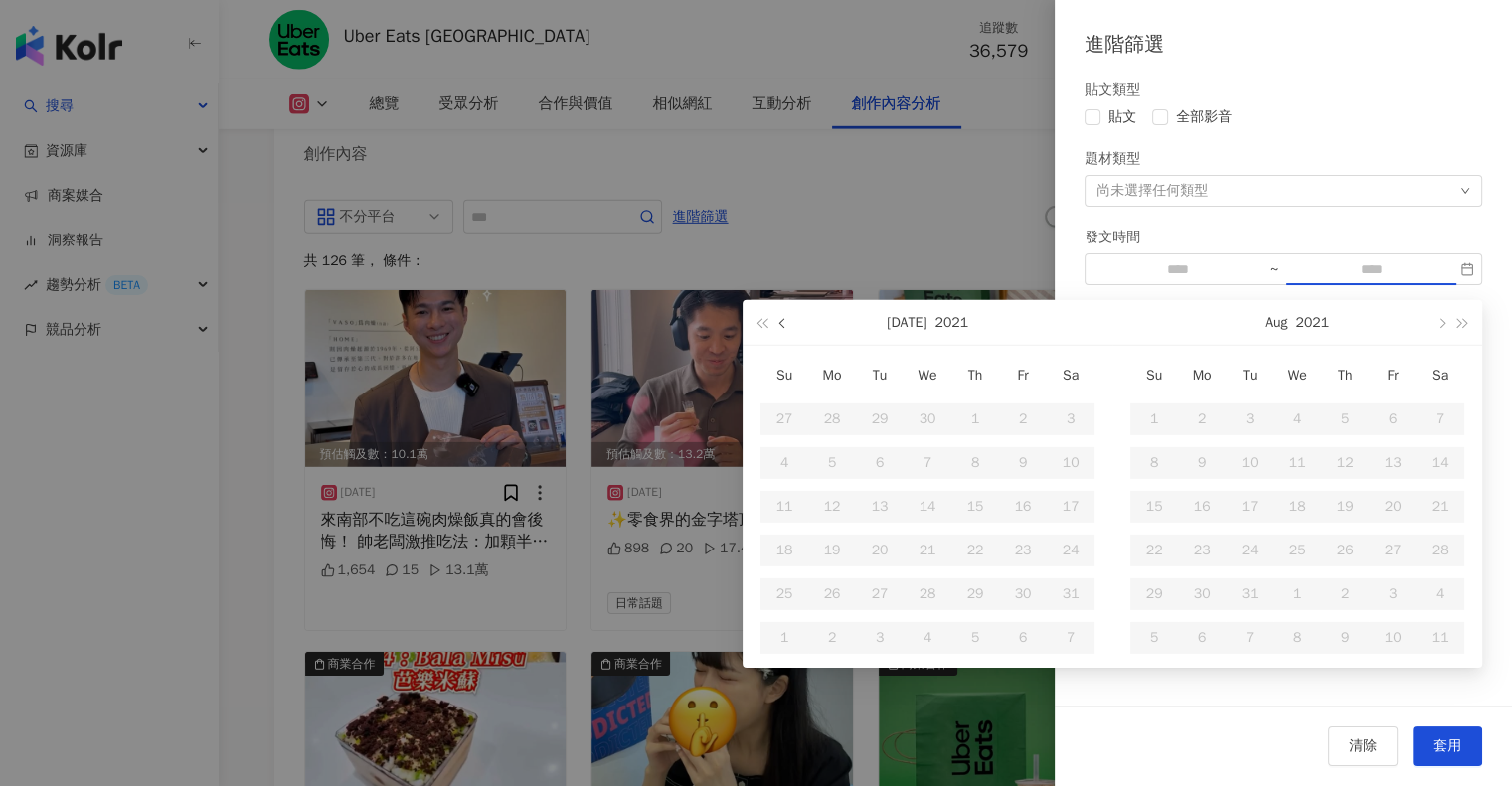 click at bounding box center (784, 323) 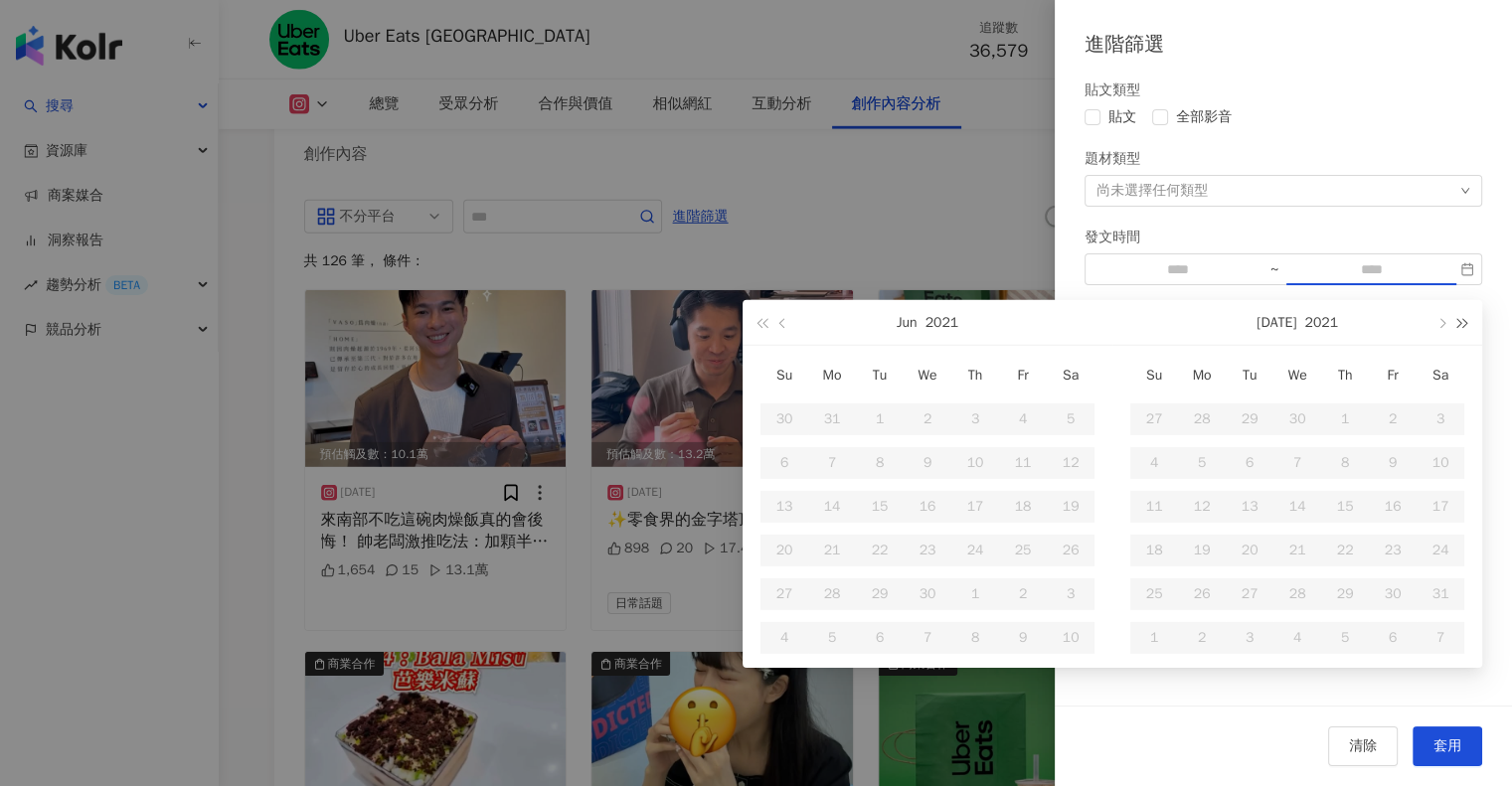 click at bounding box center (1463, 323) 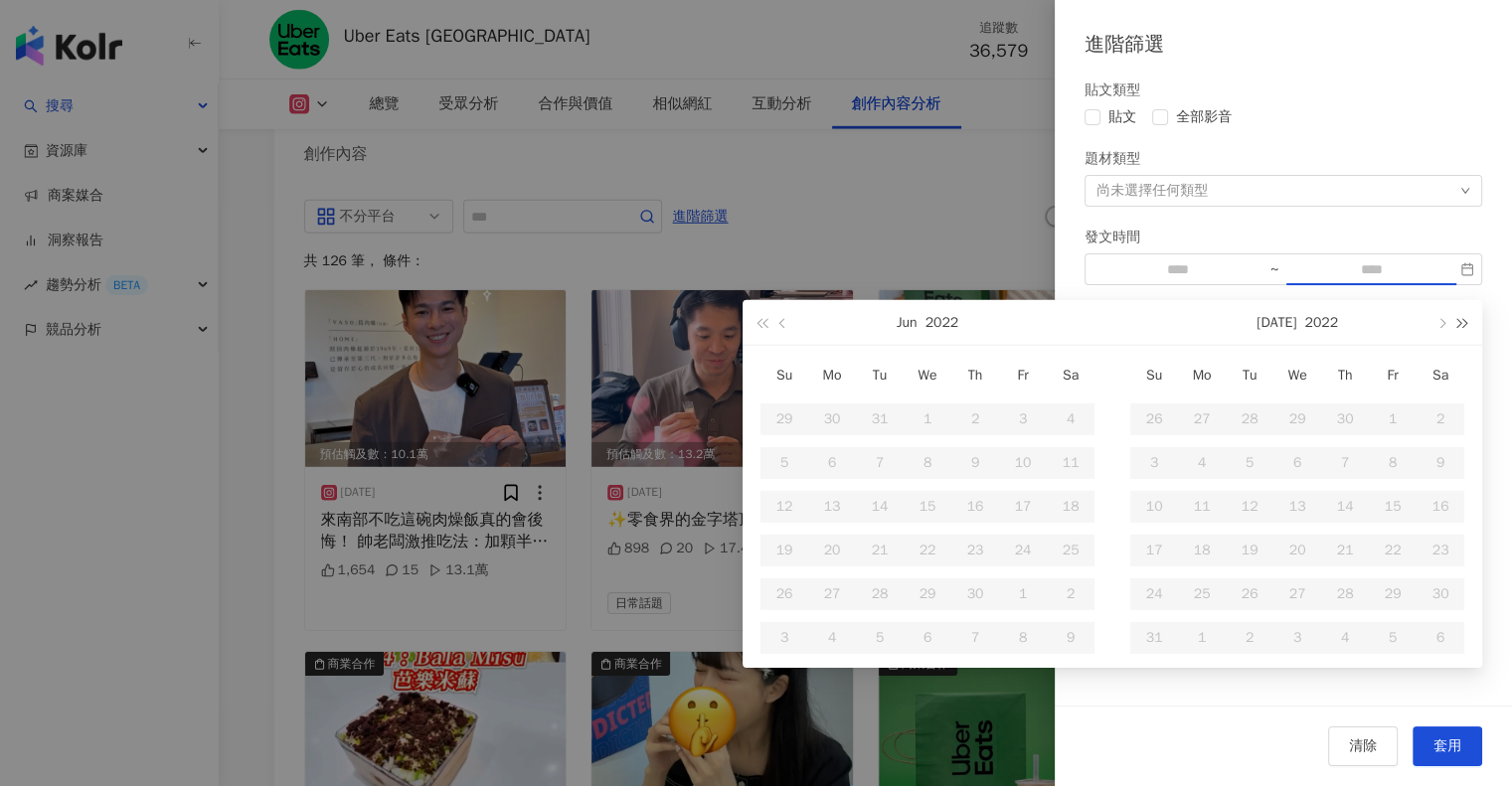 click at bounding box center [1463, 323] 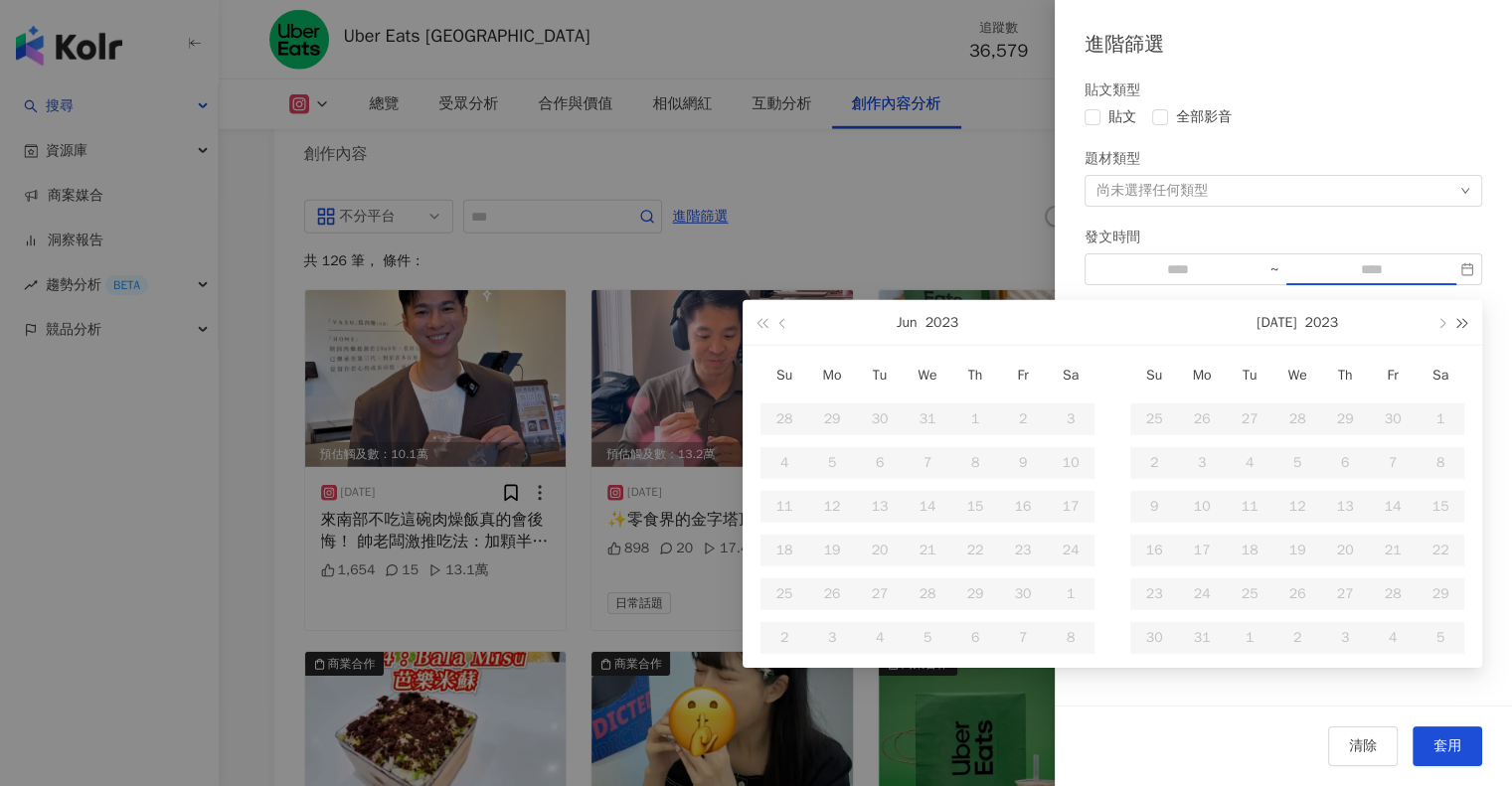 click at bounding box center [1463, 323] 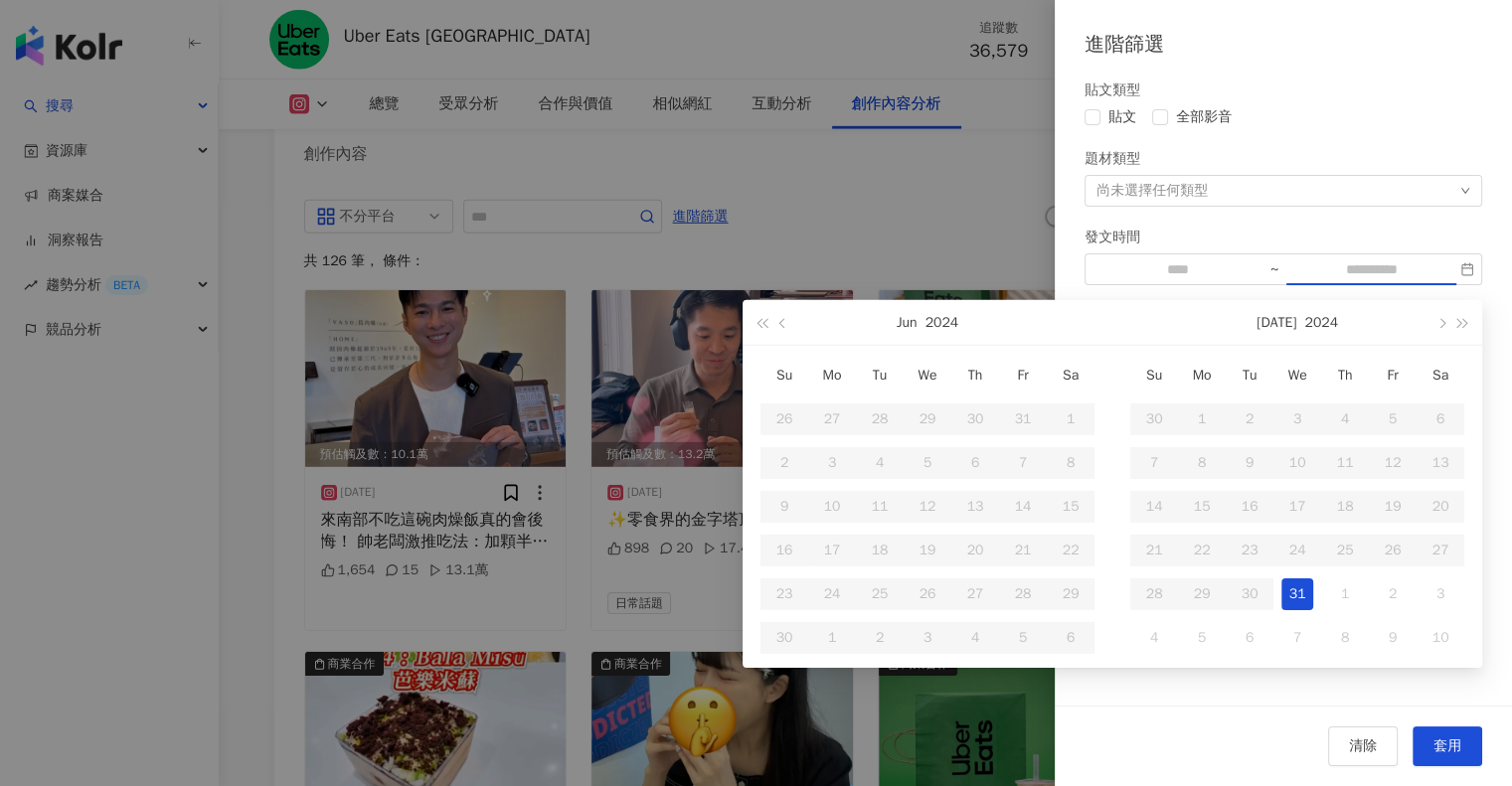 type on "**********" 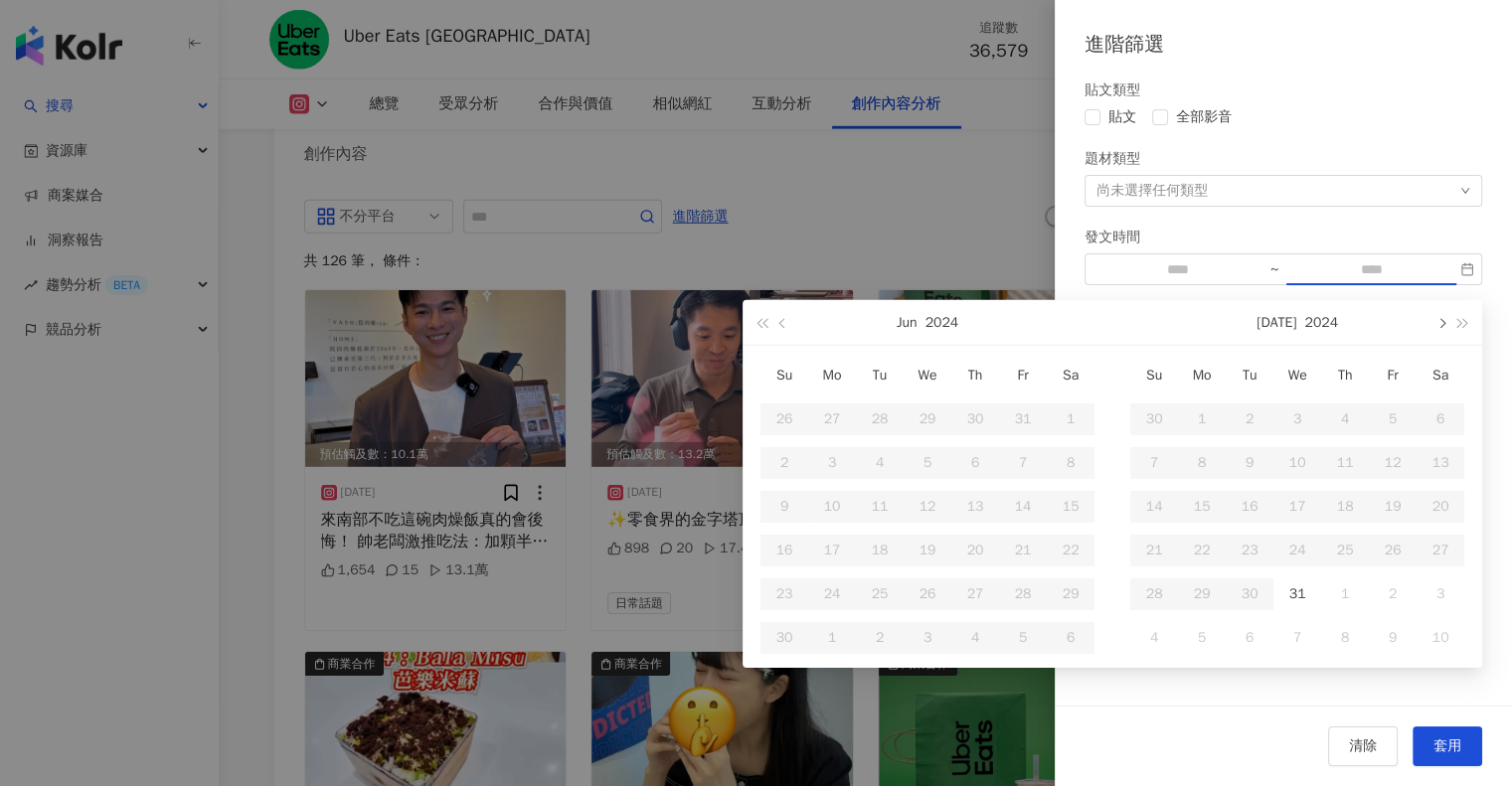 click at bounding box center (1440, 323) 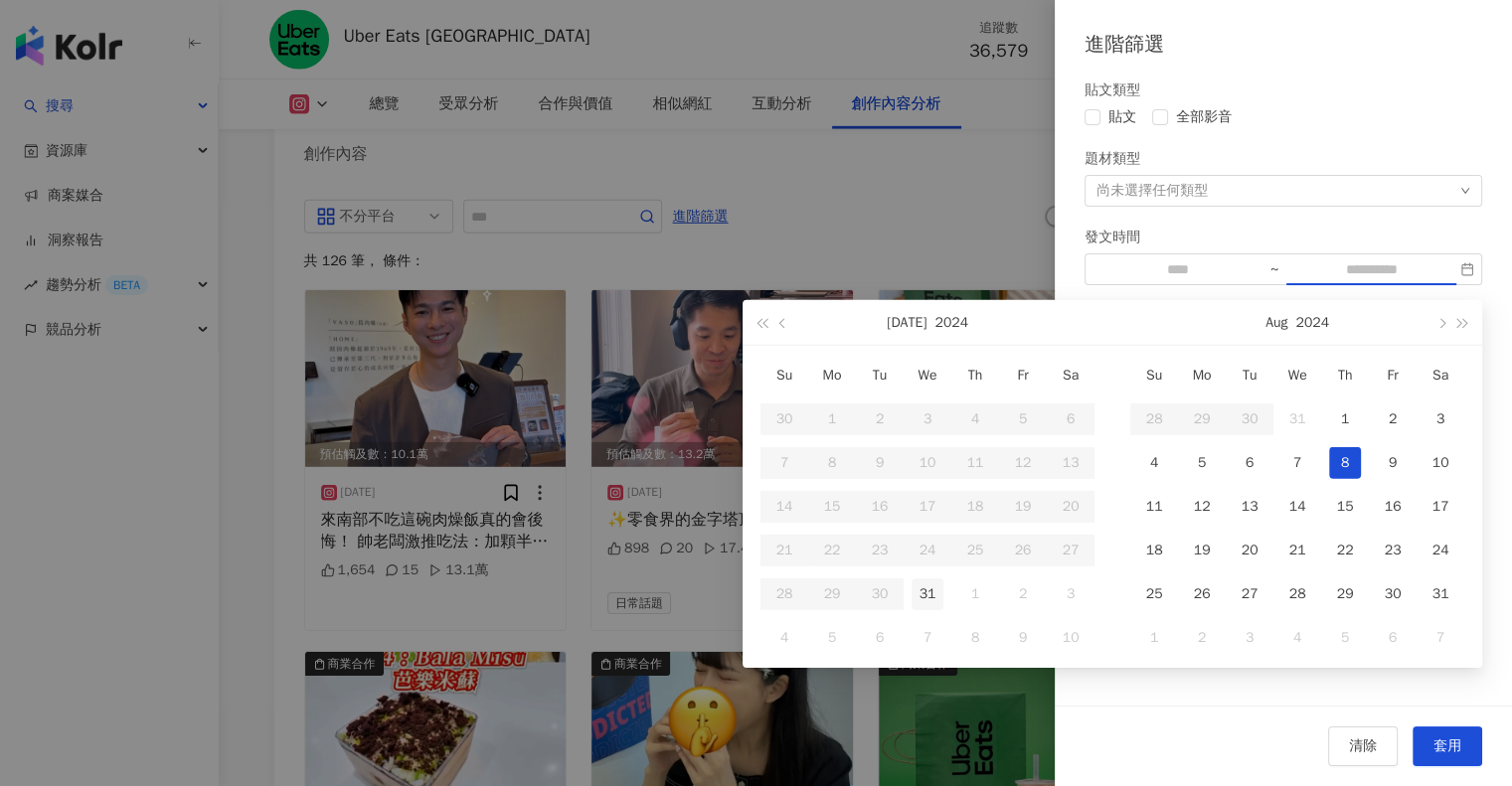 type on "**********" 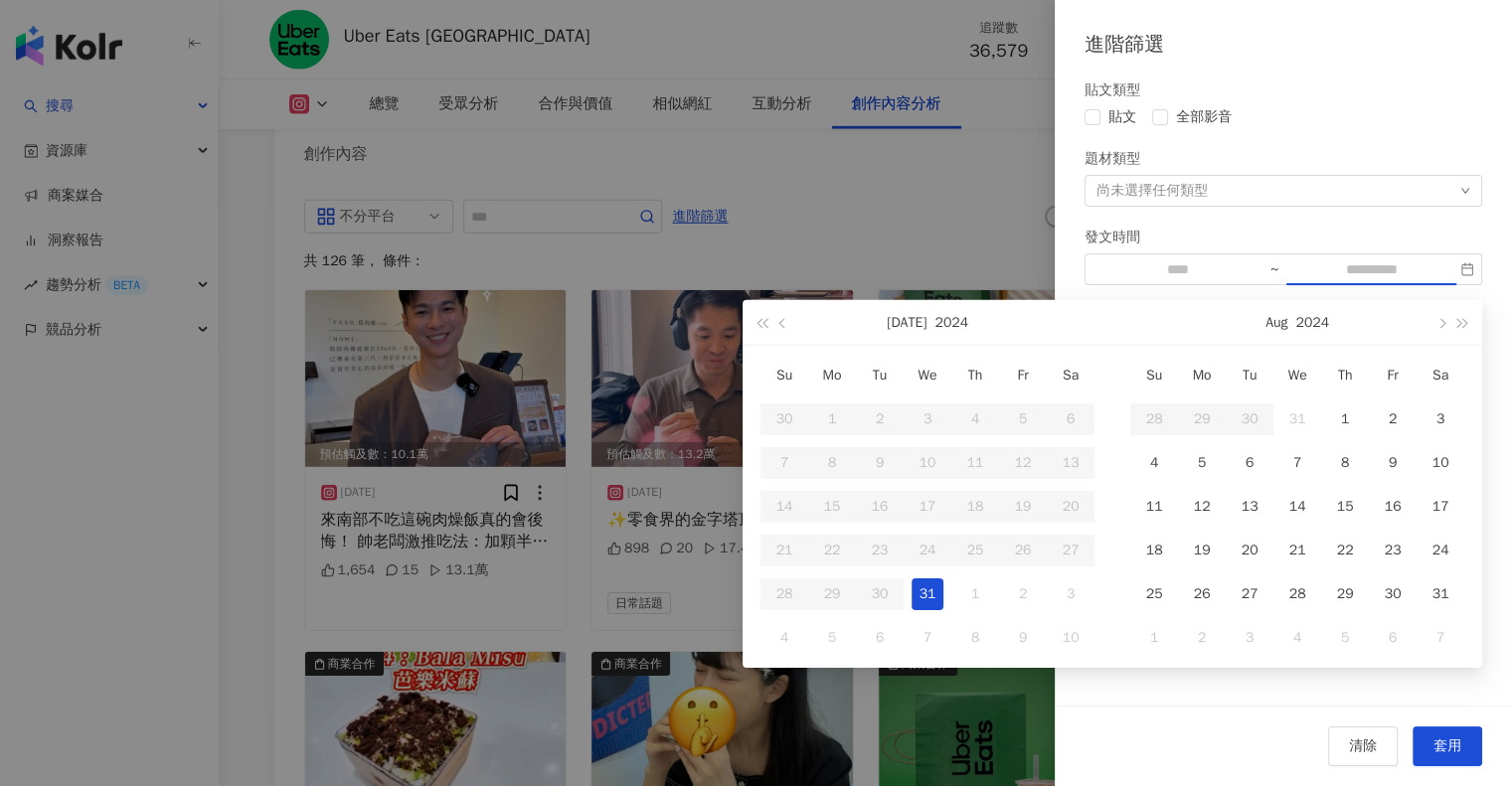 click on "31" at bounding box center [927, 594] 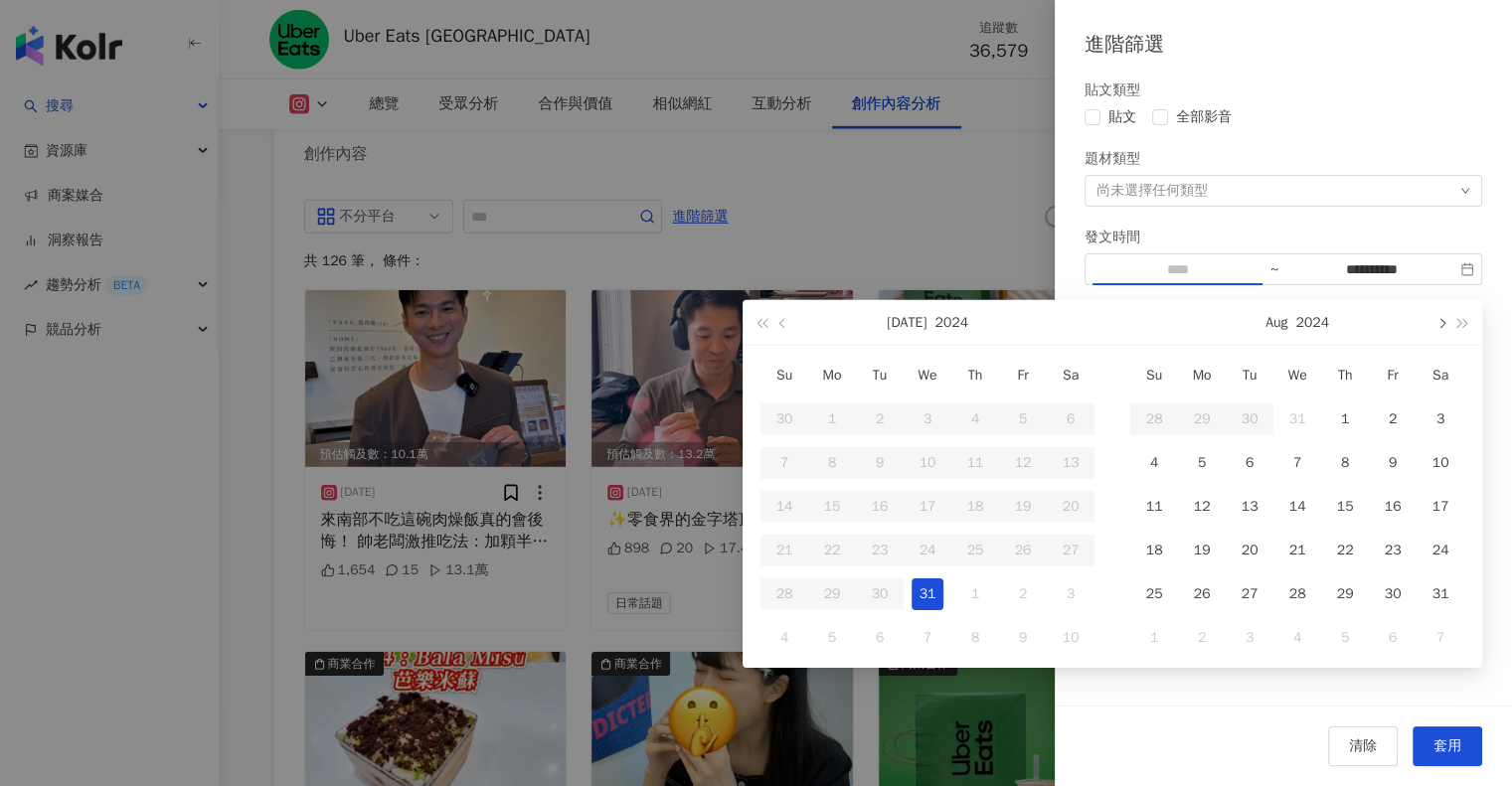 click at bounding box center (1440, 323) 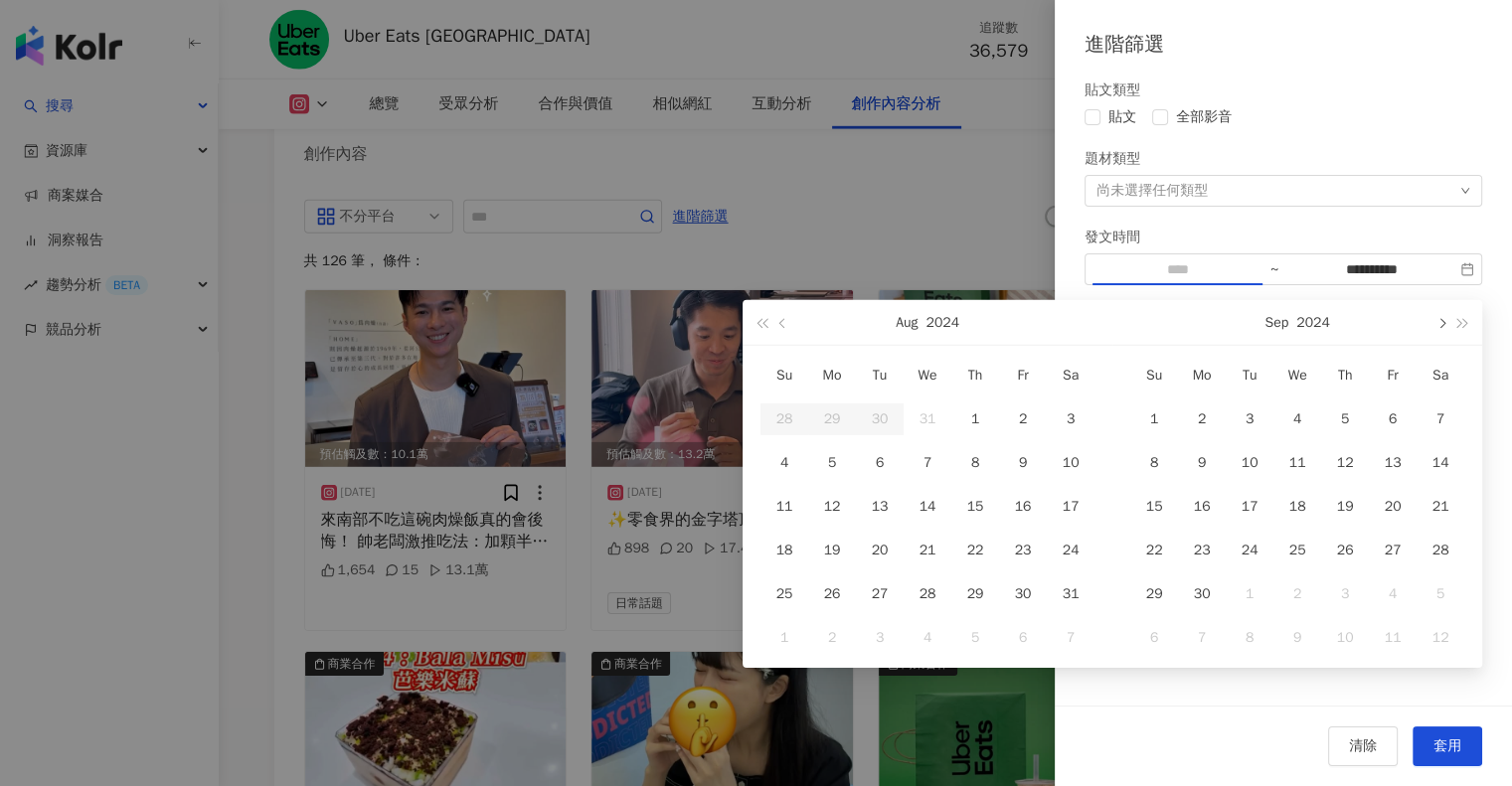 click at bounding box center [1440, 323] 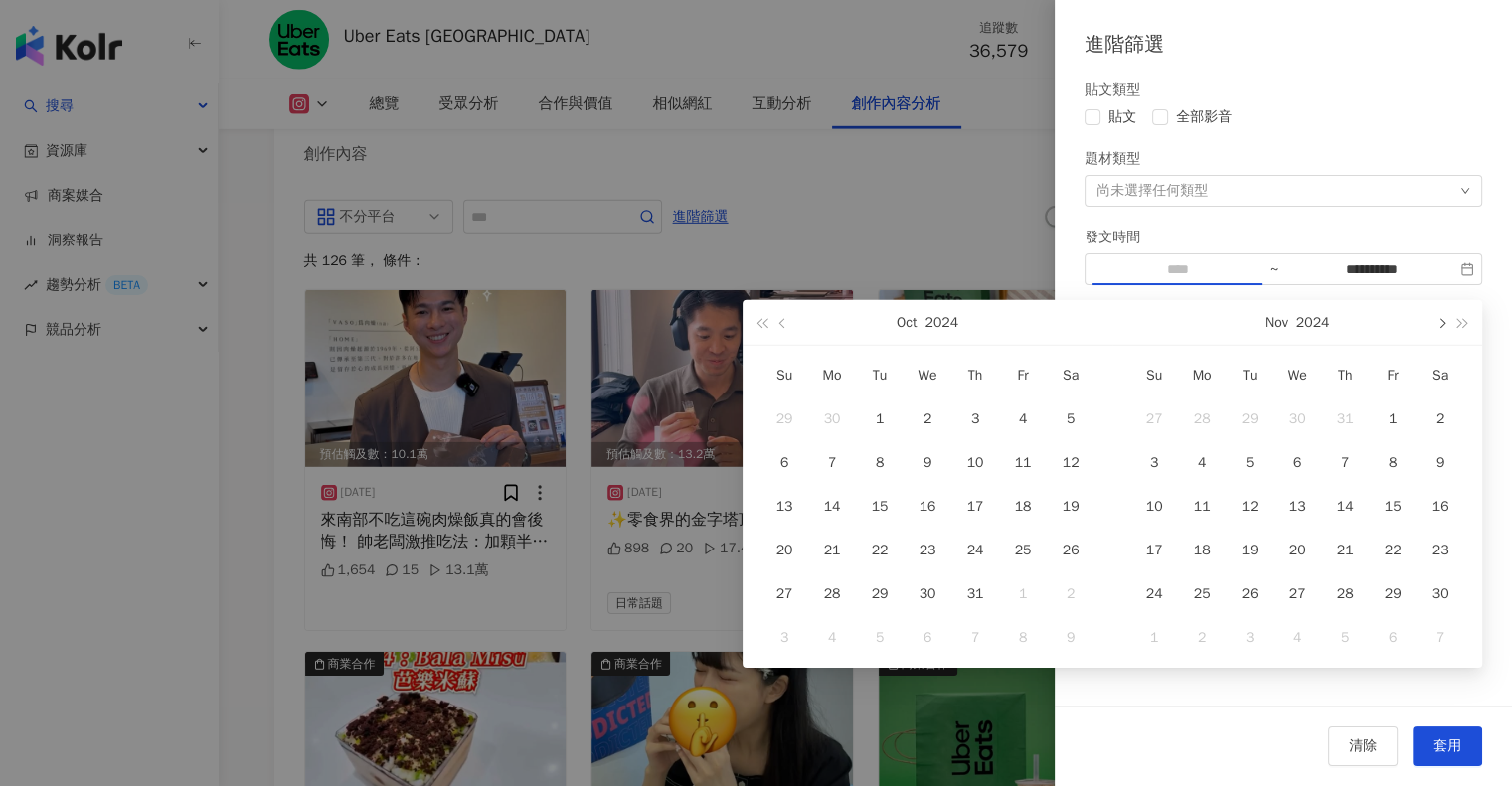 click at bounding box center (1440, 323) 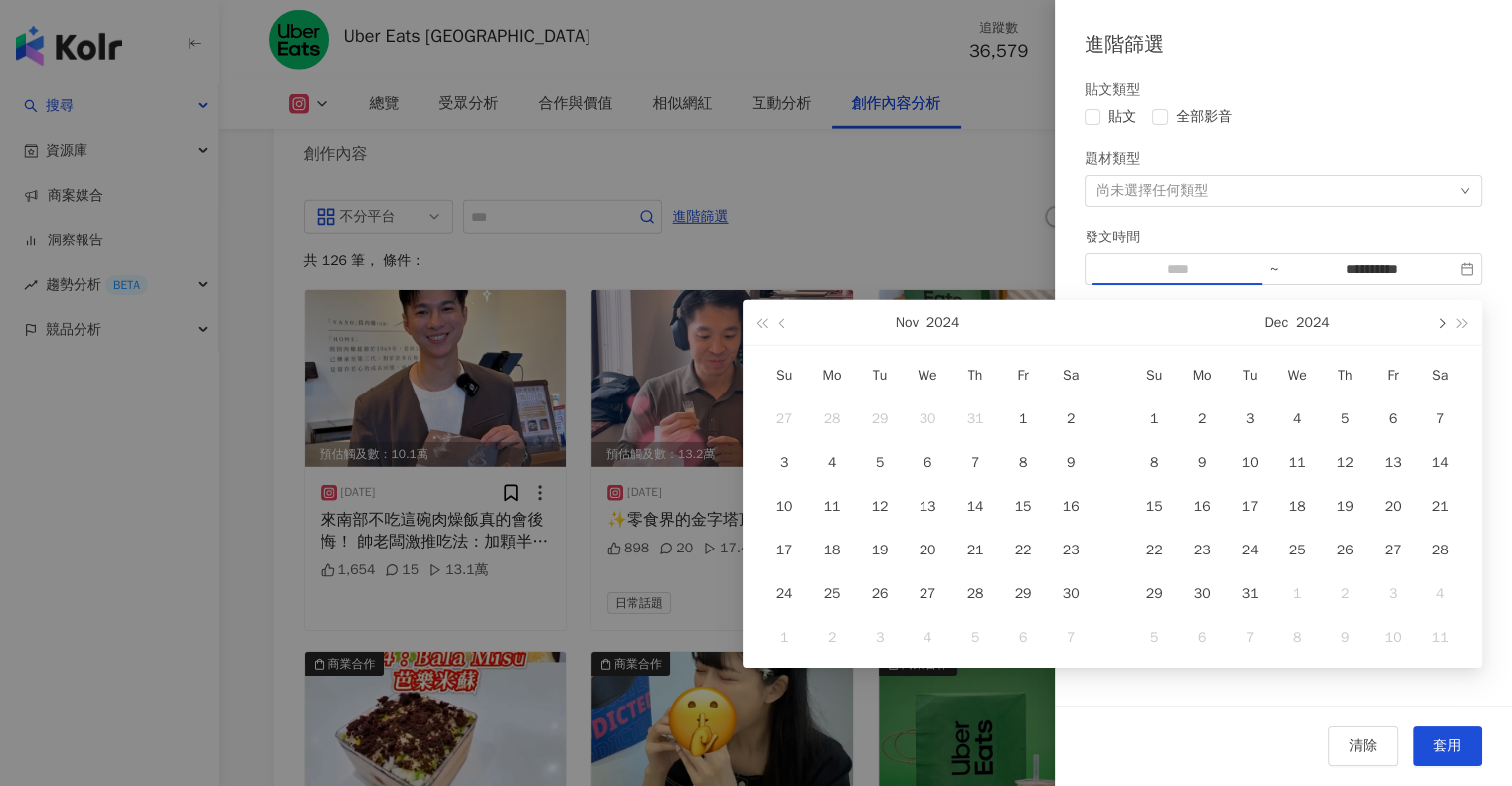 click at bounding box center [1440, 323] 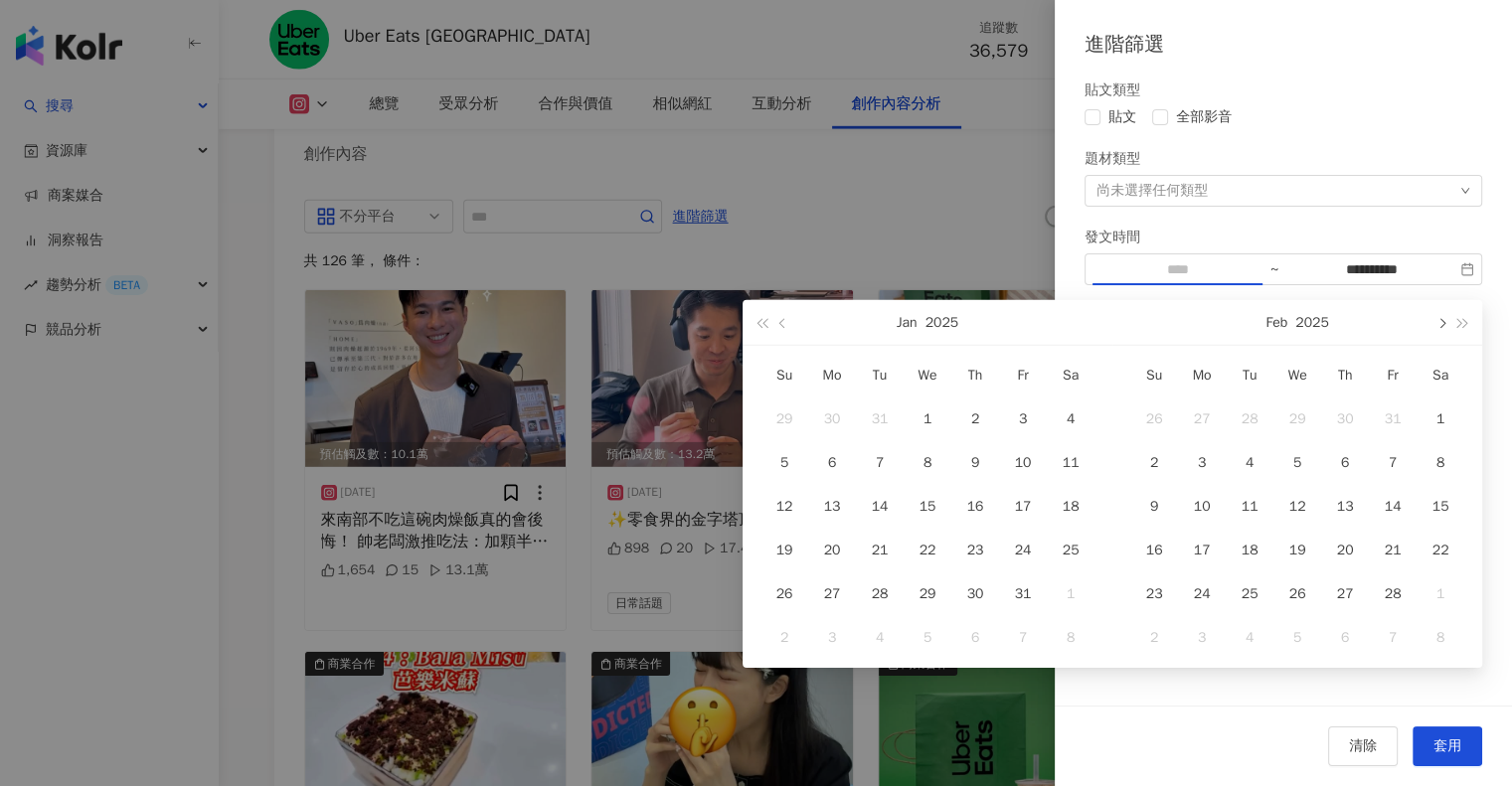 click at bounding box center [1440, 323] 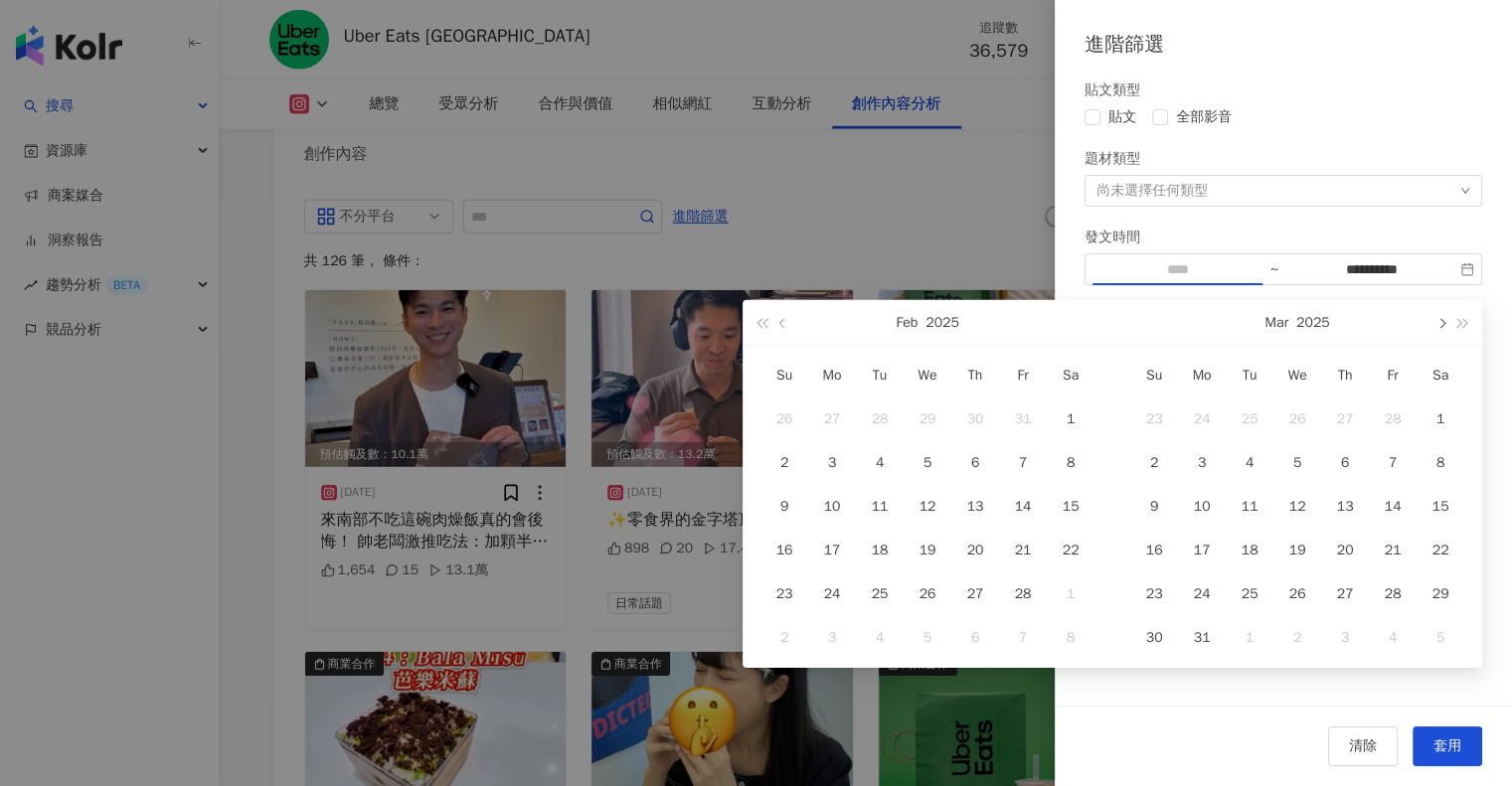click at bounding box center [1440, 323] 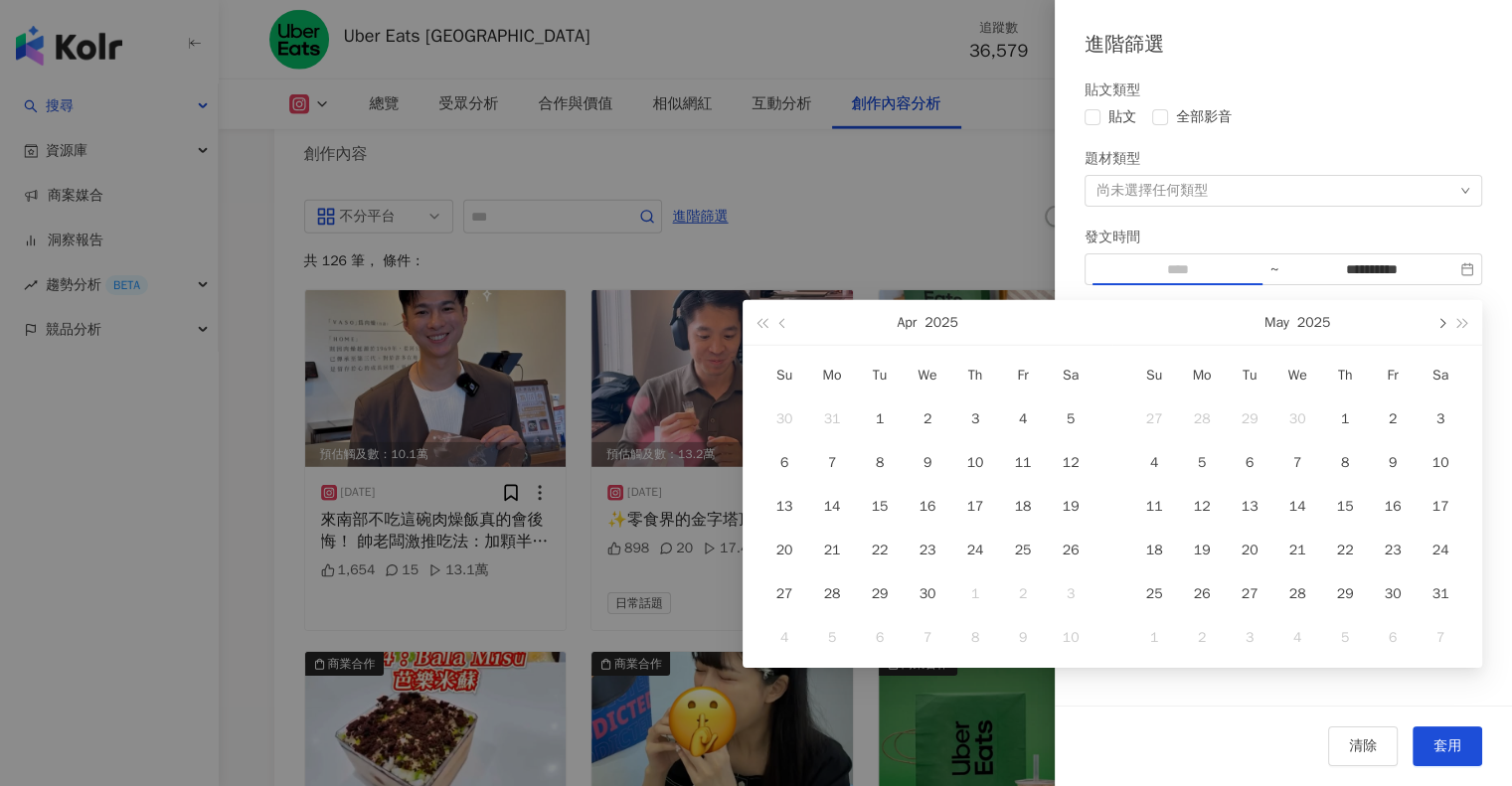 click at bounding box center (1440, 323) 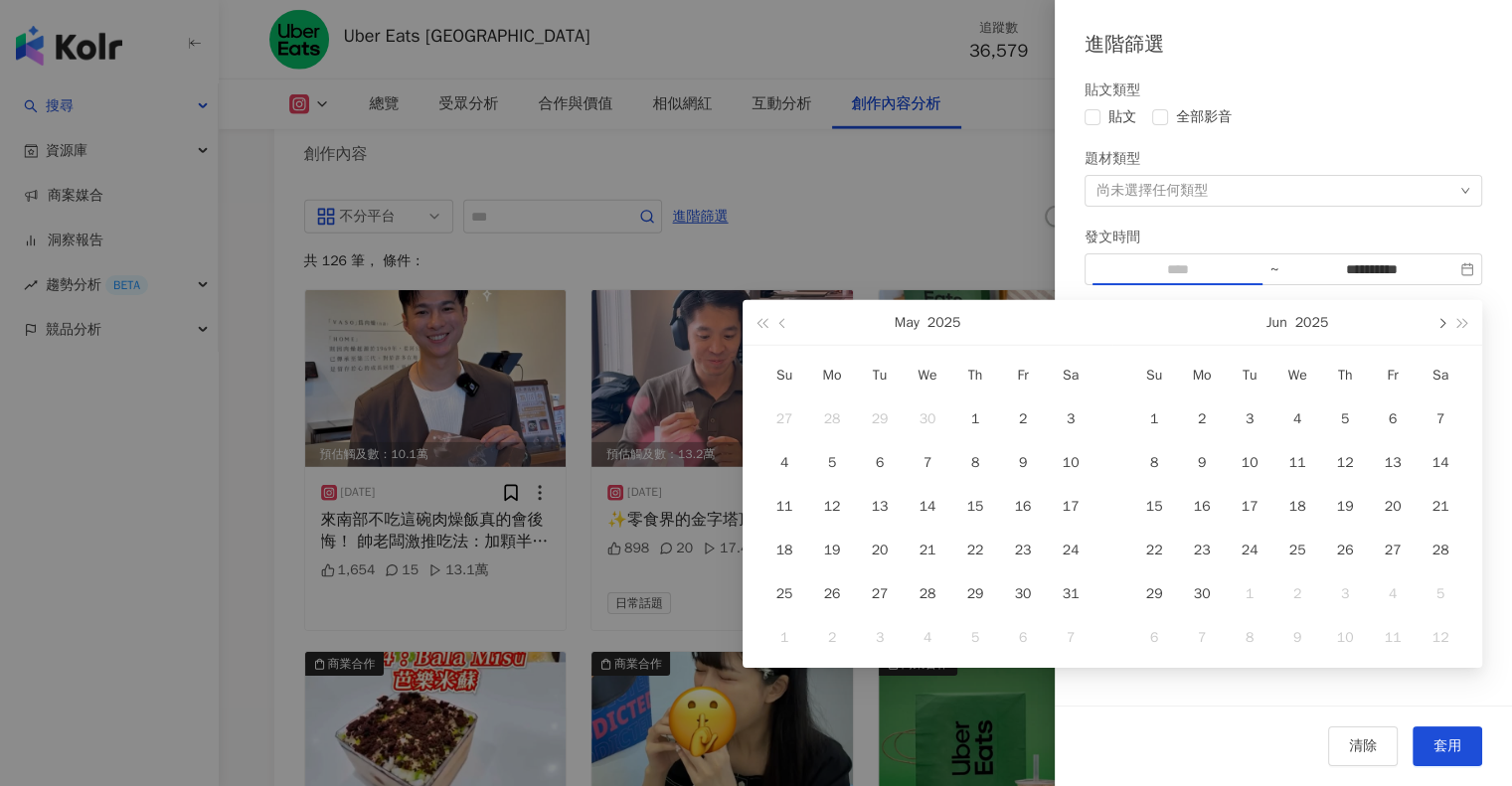 click at bounding box center (1440, 323) 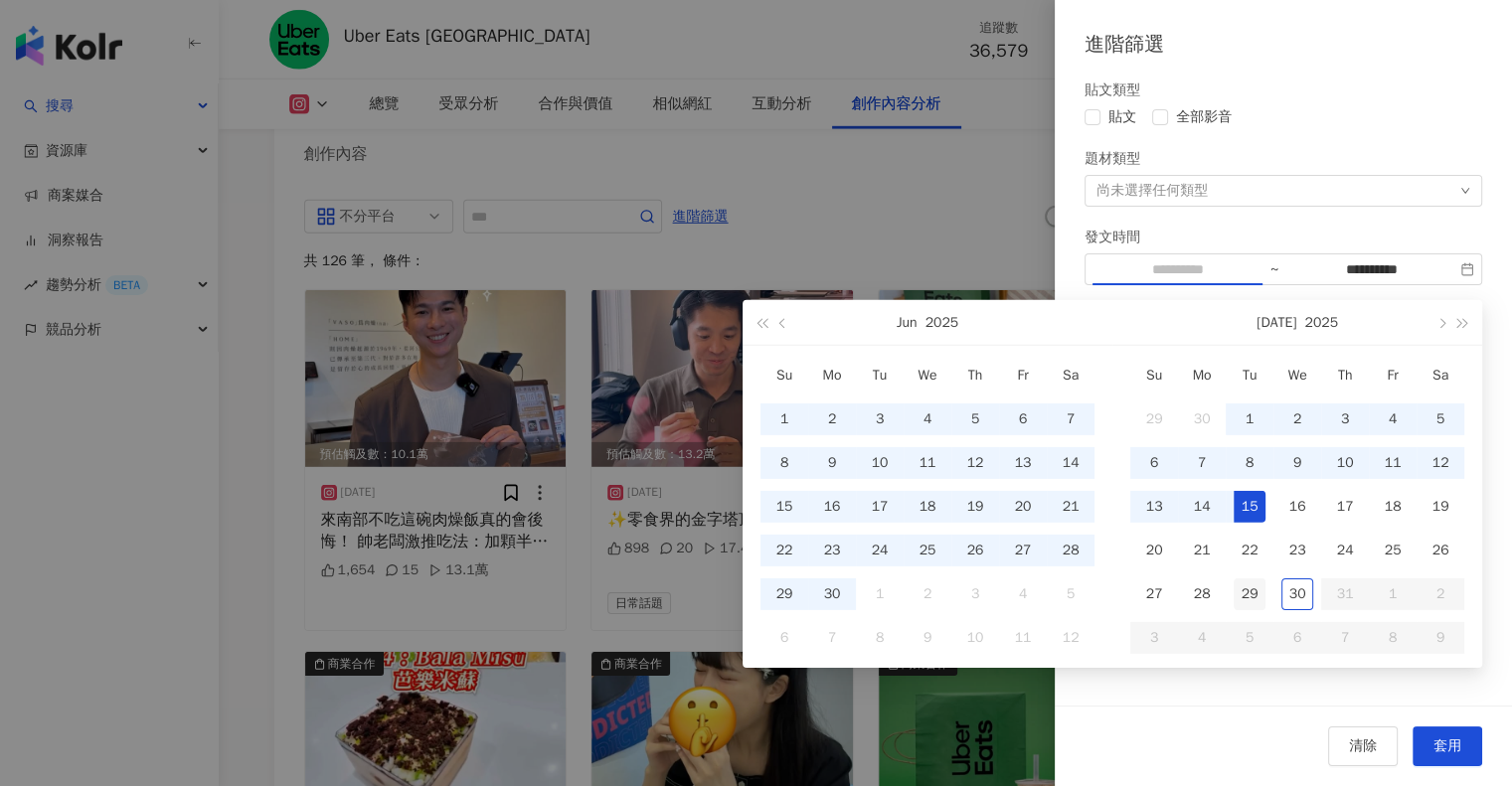 type on "**********" 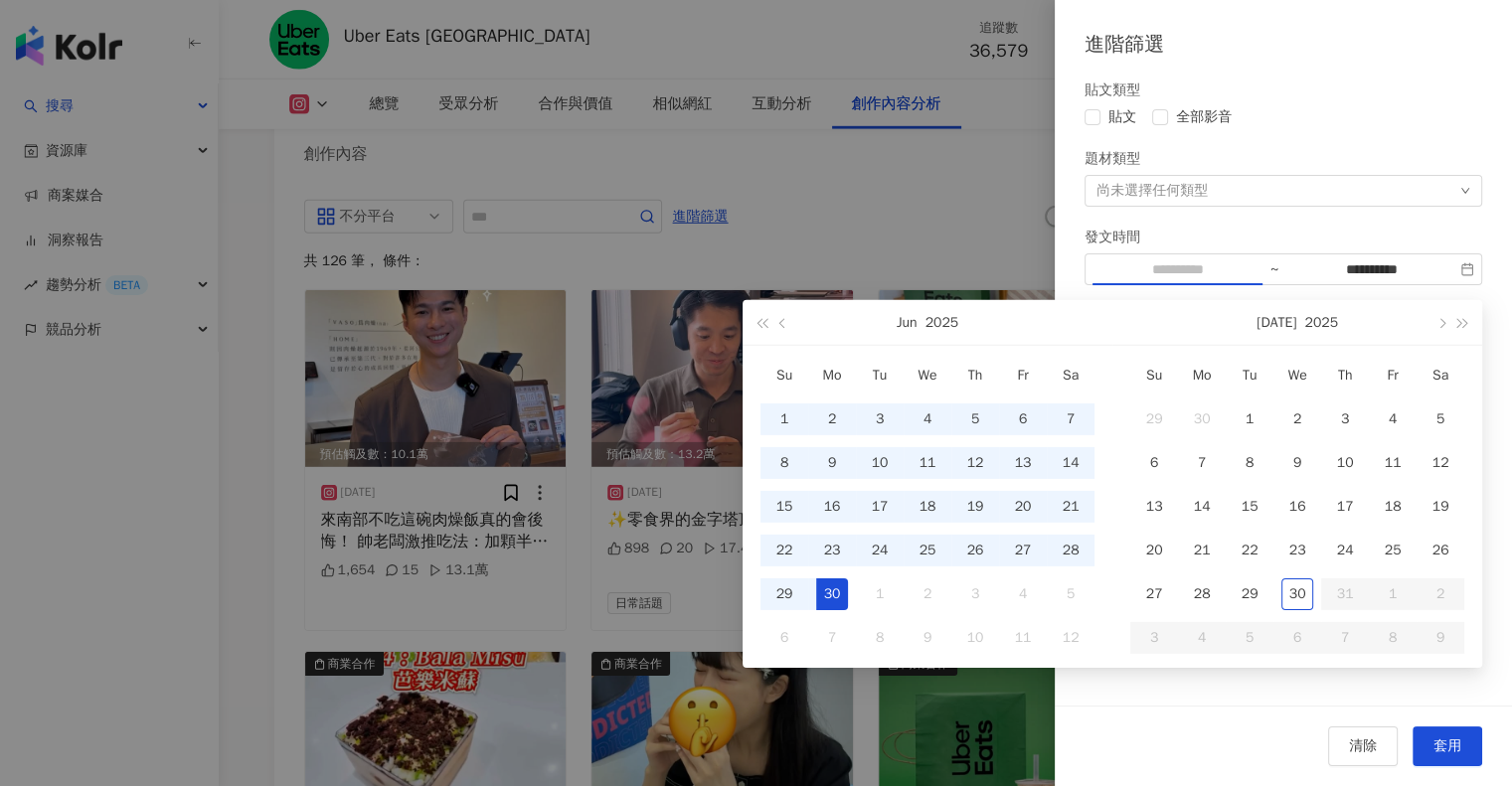 click on "30" at bounding box center (832, 594) 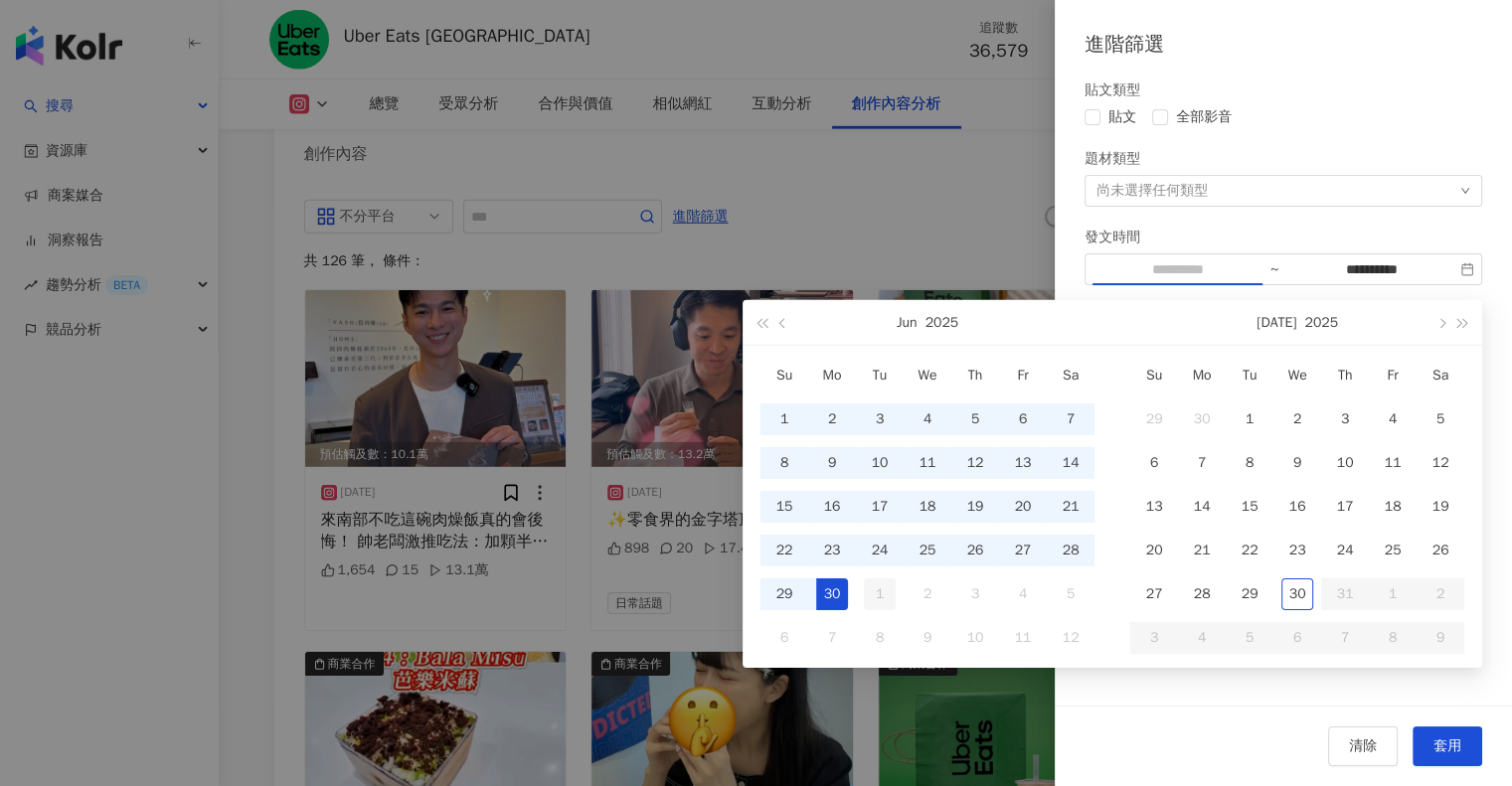 type on "**********" 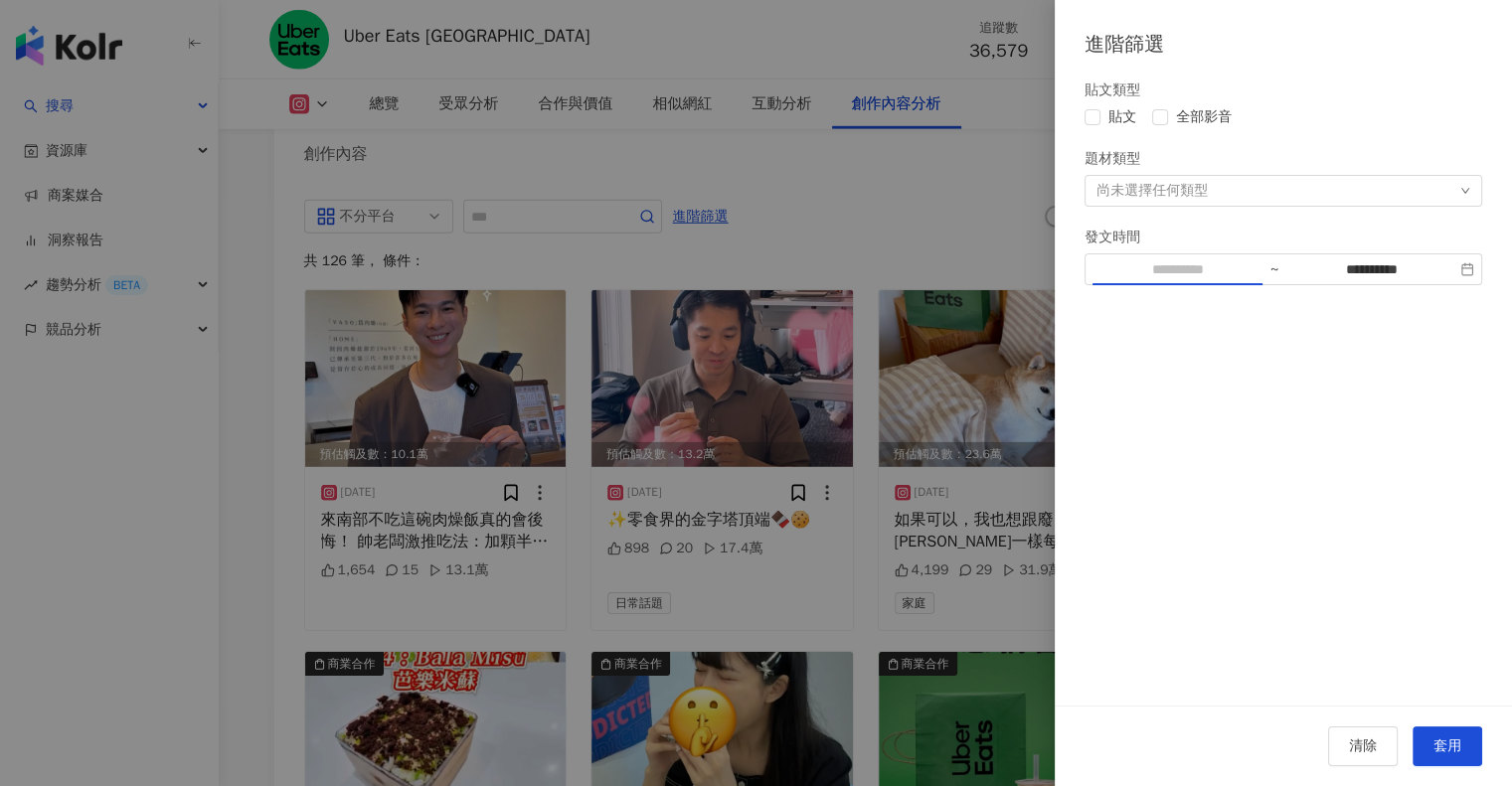 type on "**********" 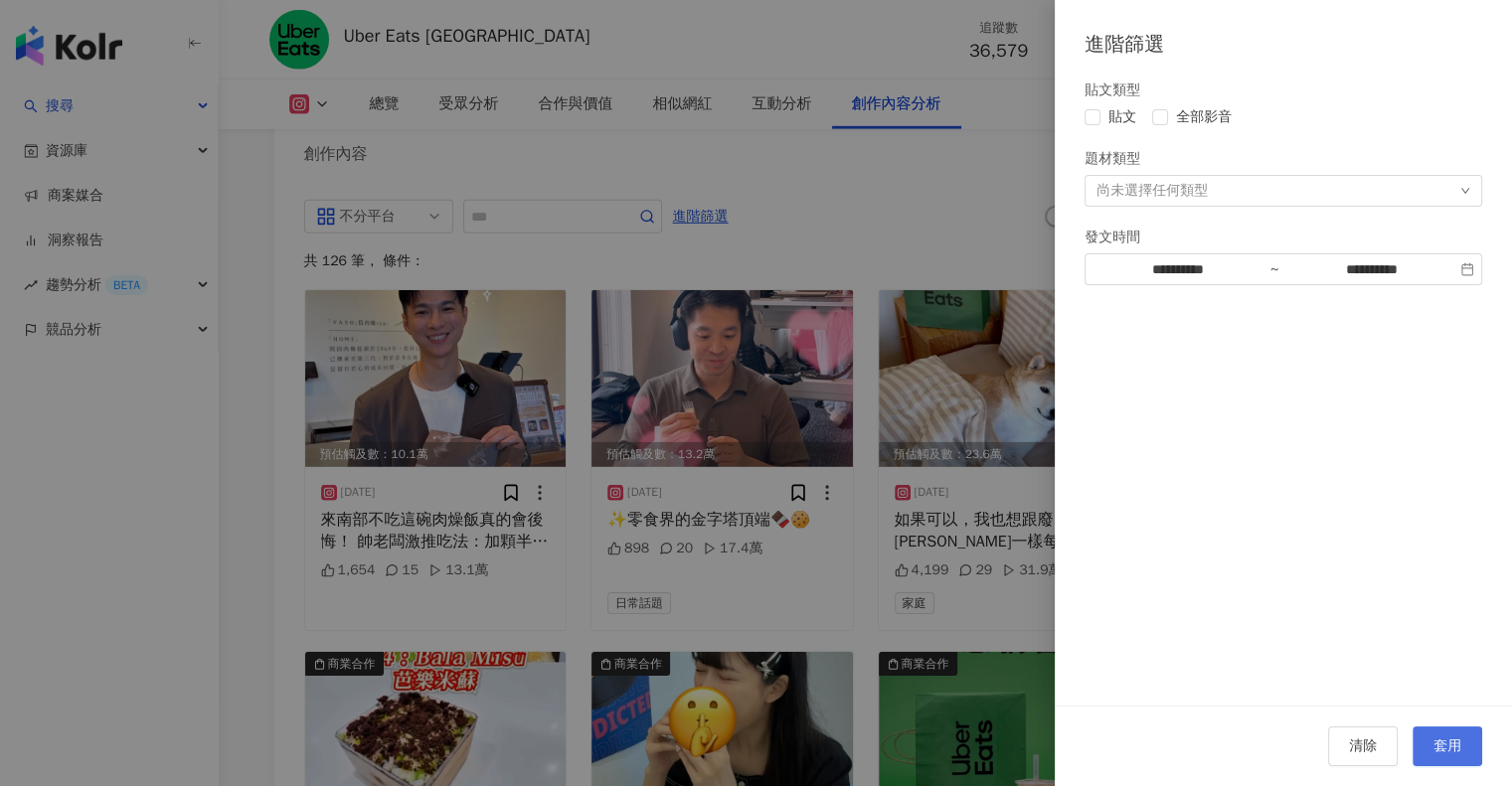 click on "套用" at bounding box center (1447, 746) 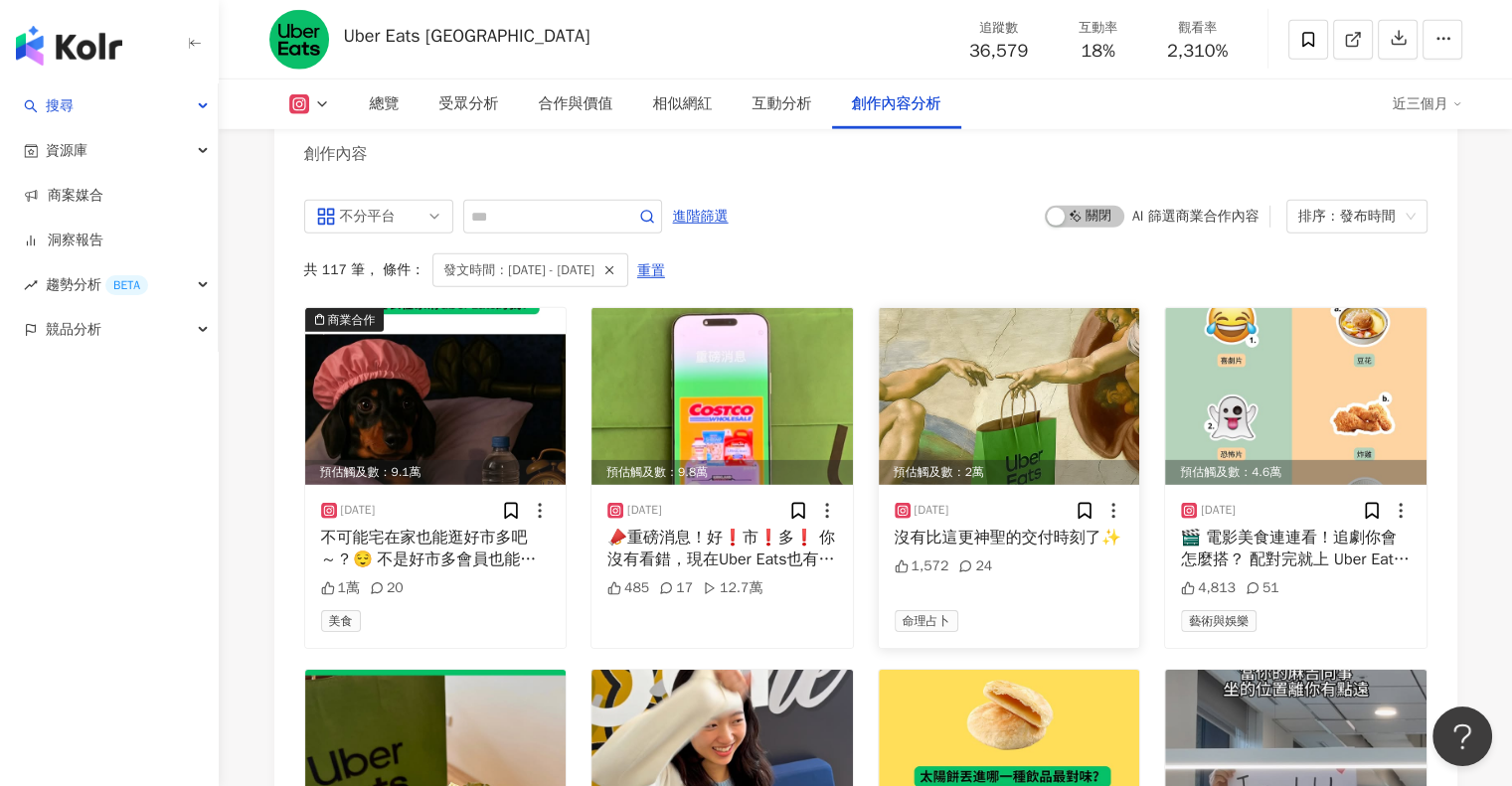 click at bounding box center [1009, 396] 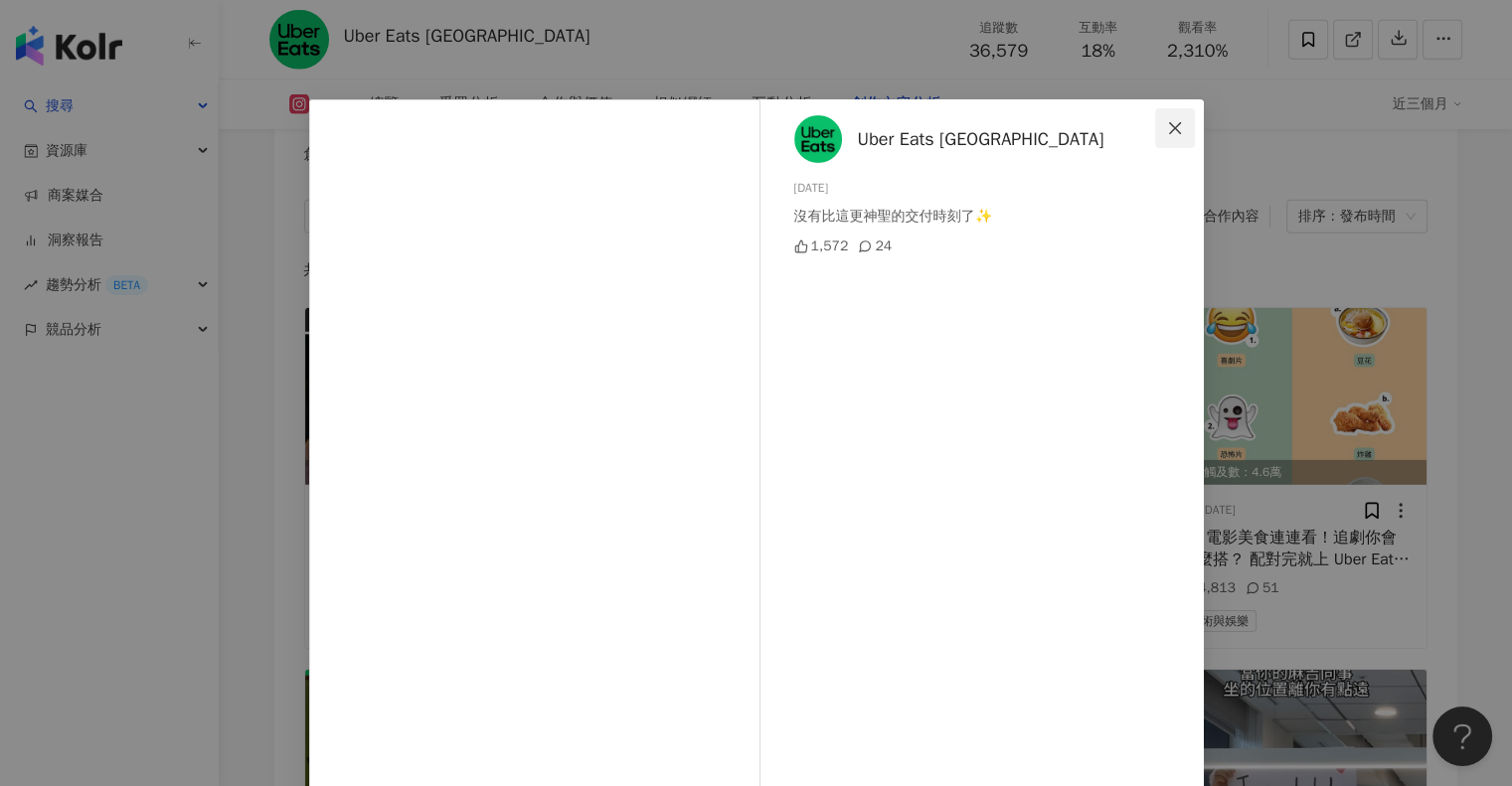 click at bounding box center [1175, 128] 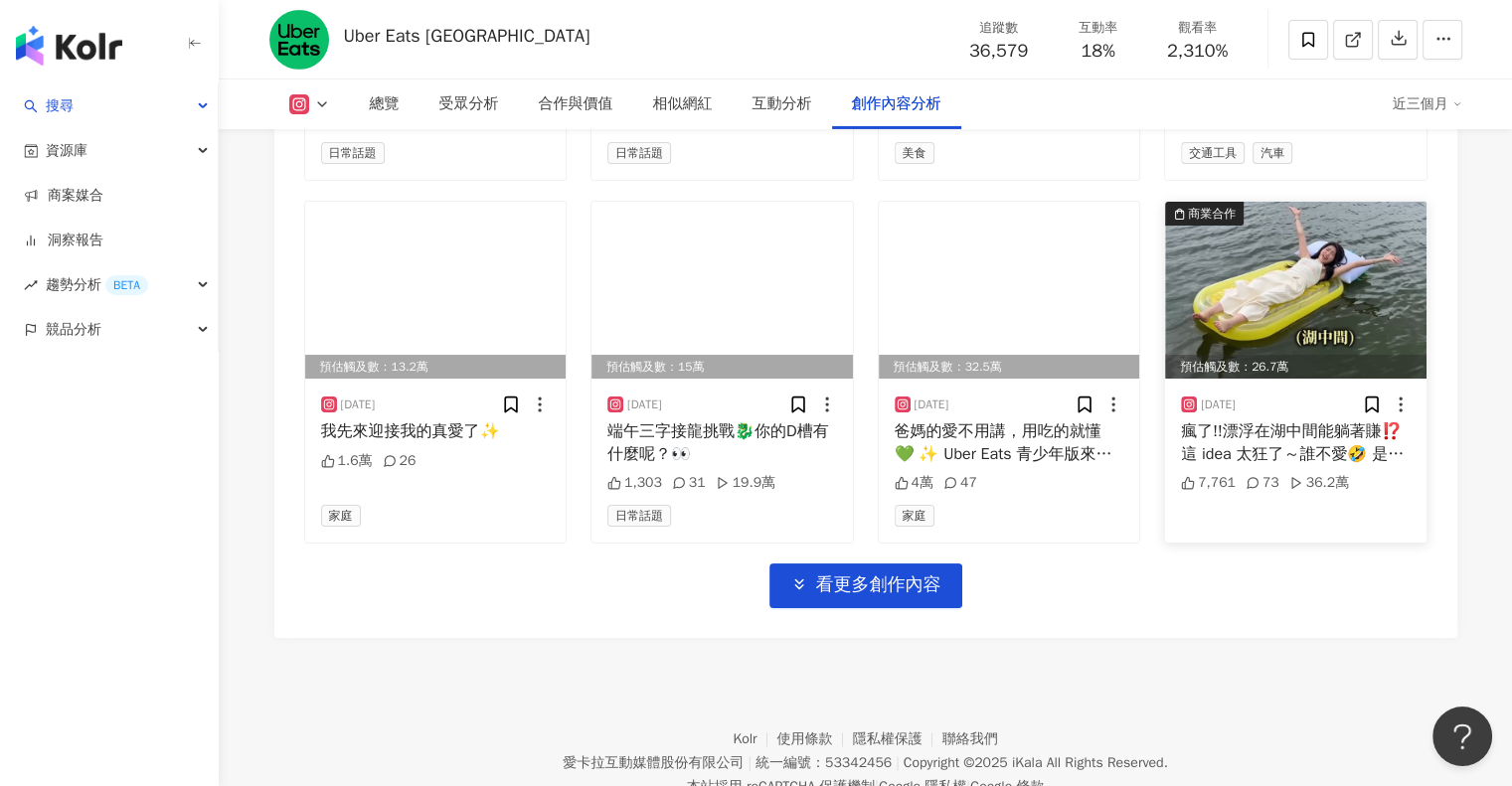 scroll, scrollTop: 6989, scrollLeft: 0, axis: vertical 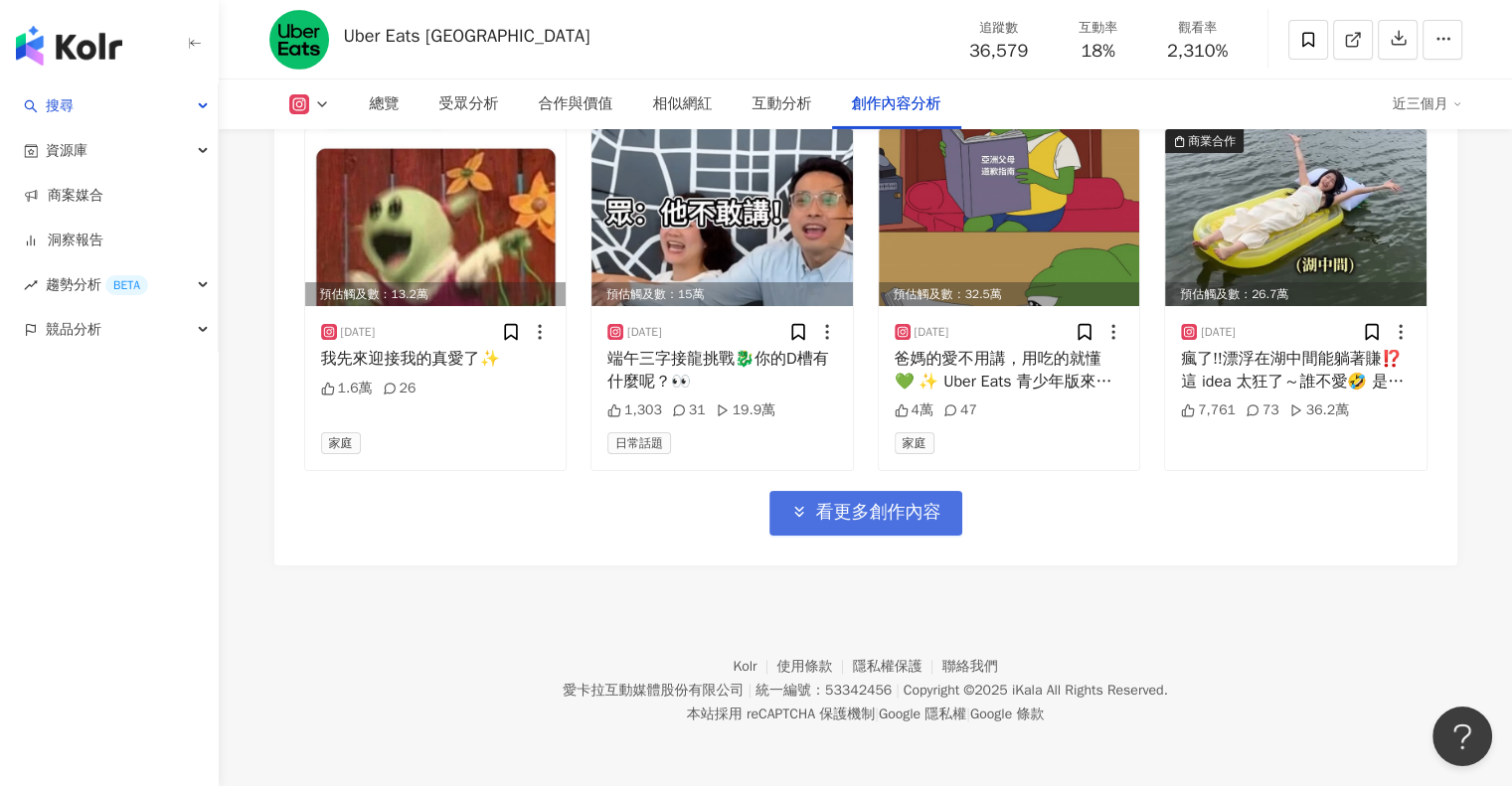 click on "看更多創作內容" at bounding box center [879, 513] 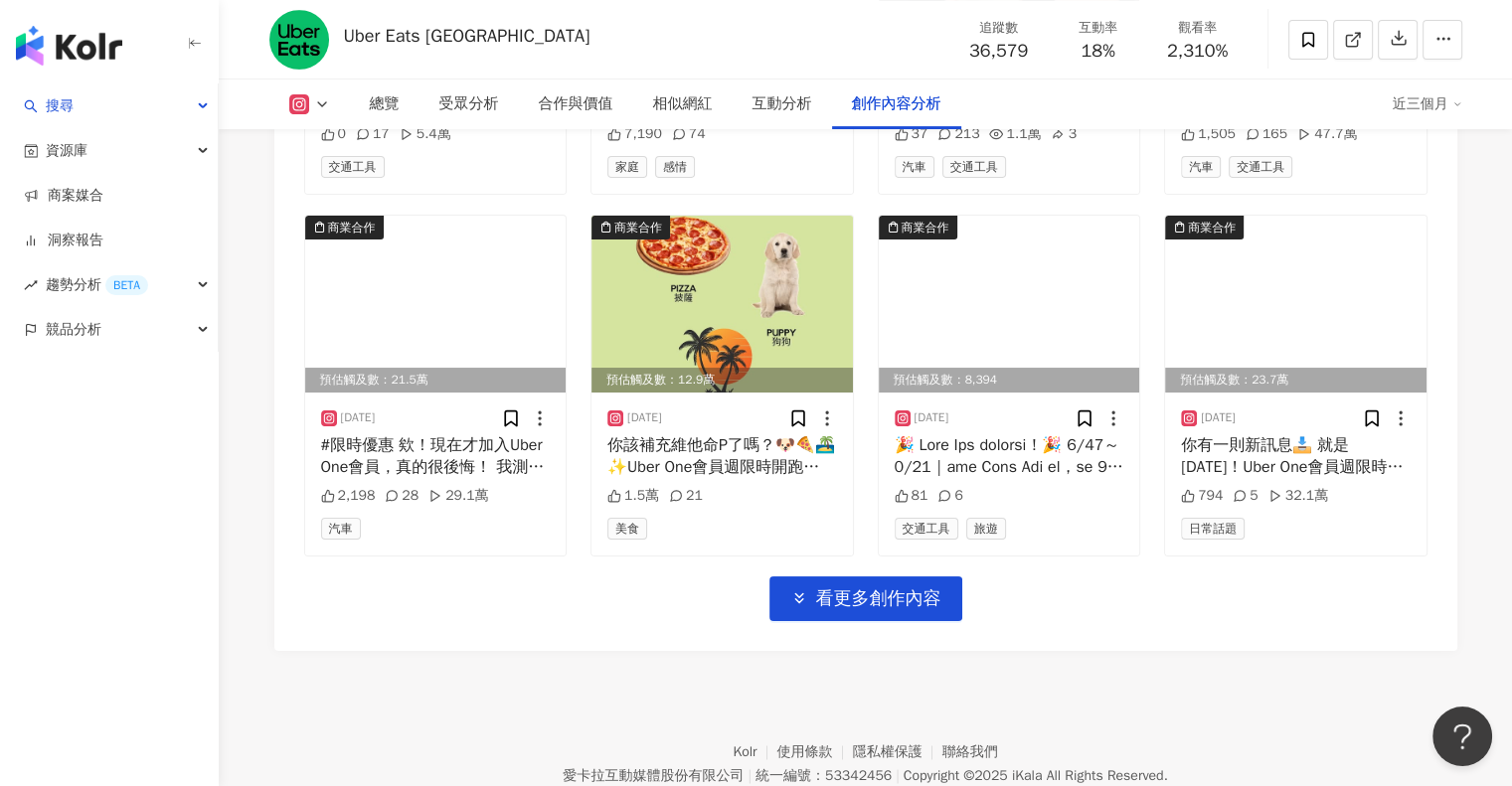 scroll, scrollTop: 7982, scrollLeft: 0, axis: vertical 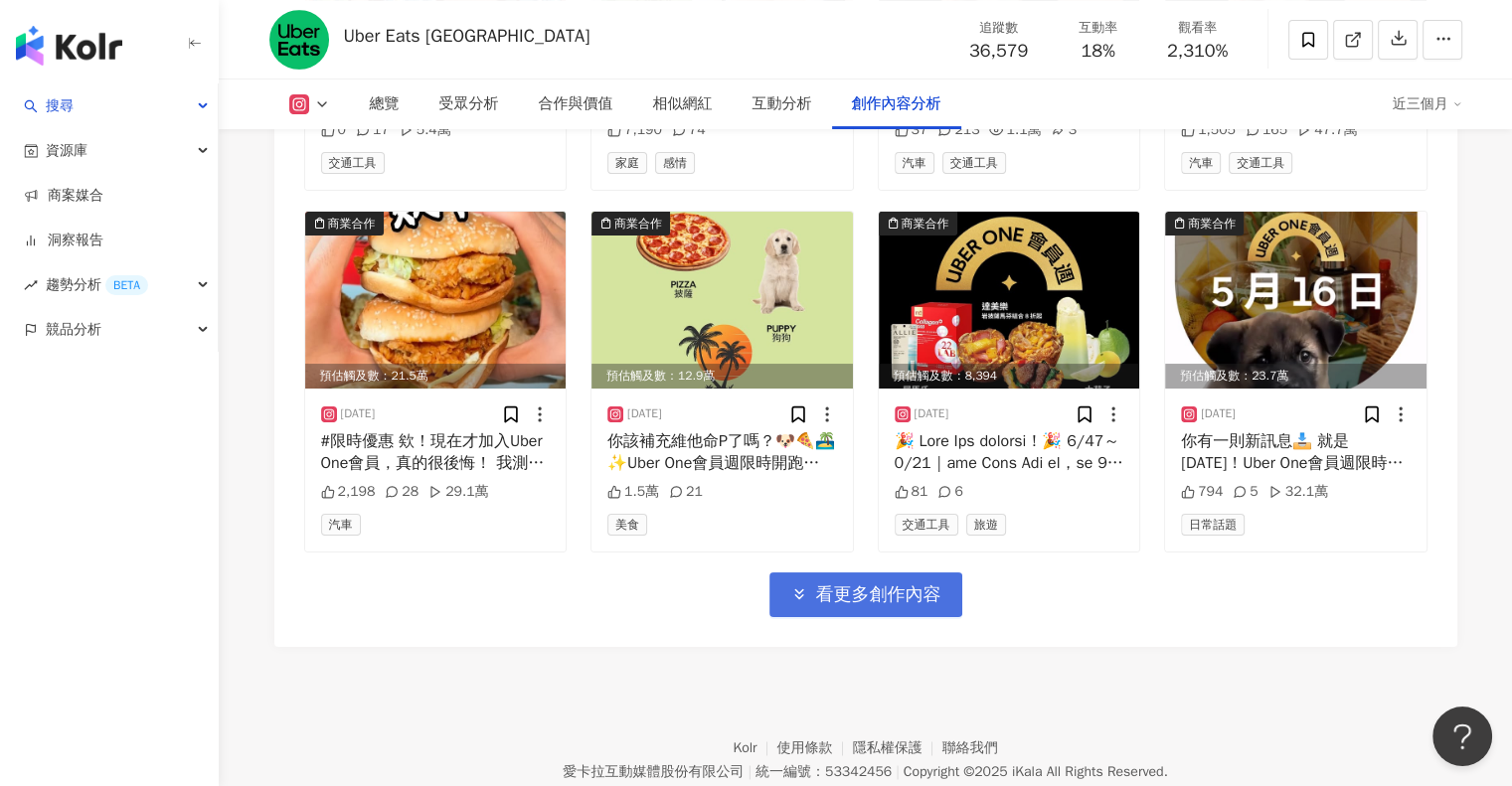 click on "看更多創作內容" at bounding box center [879, 595] 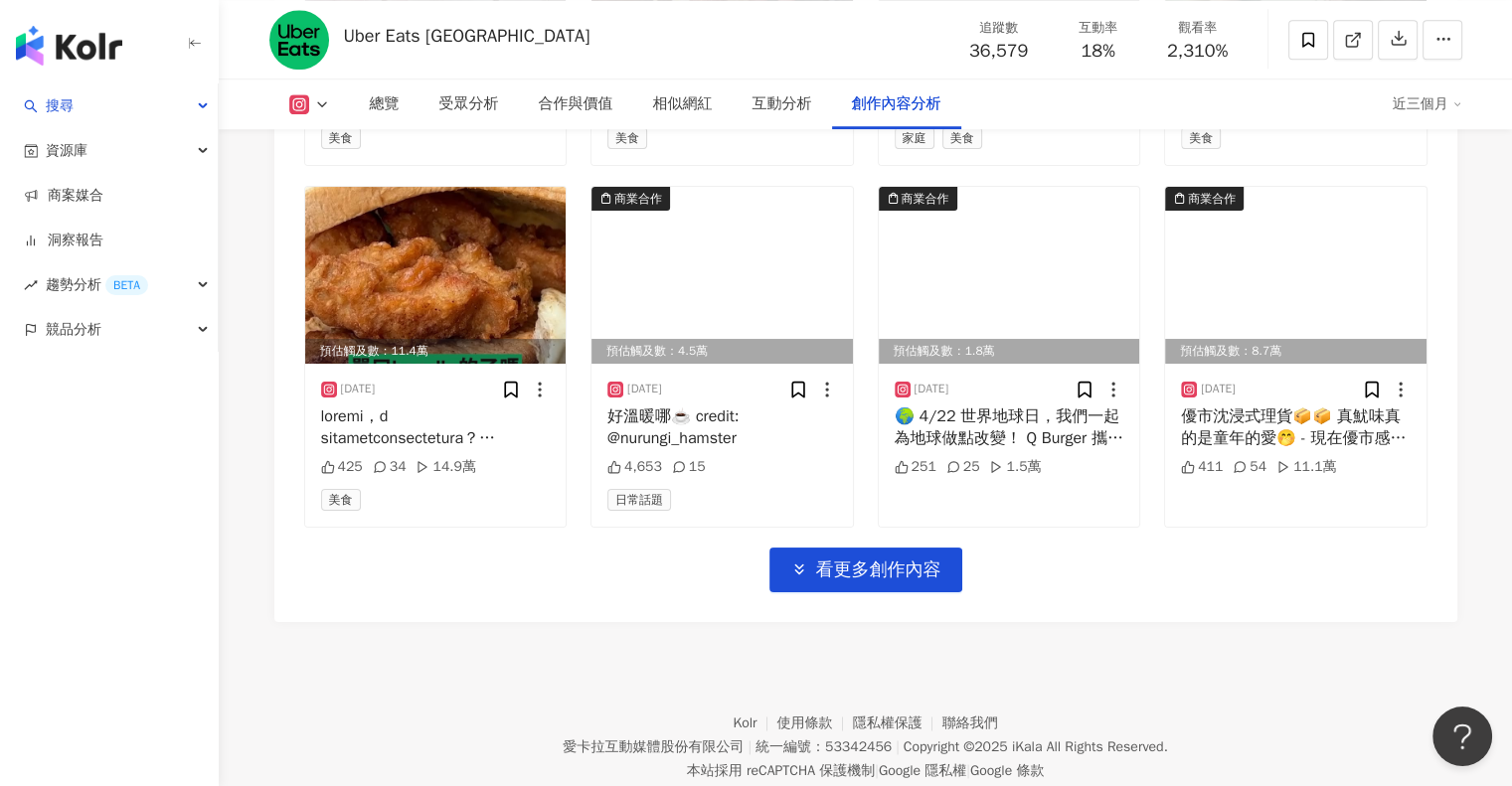 scroll, scrollTop: 9157, scrollLeft: 0, axis: vertical 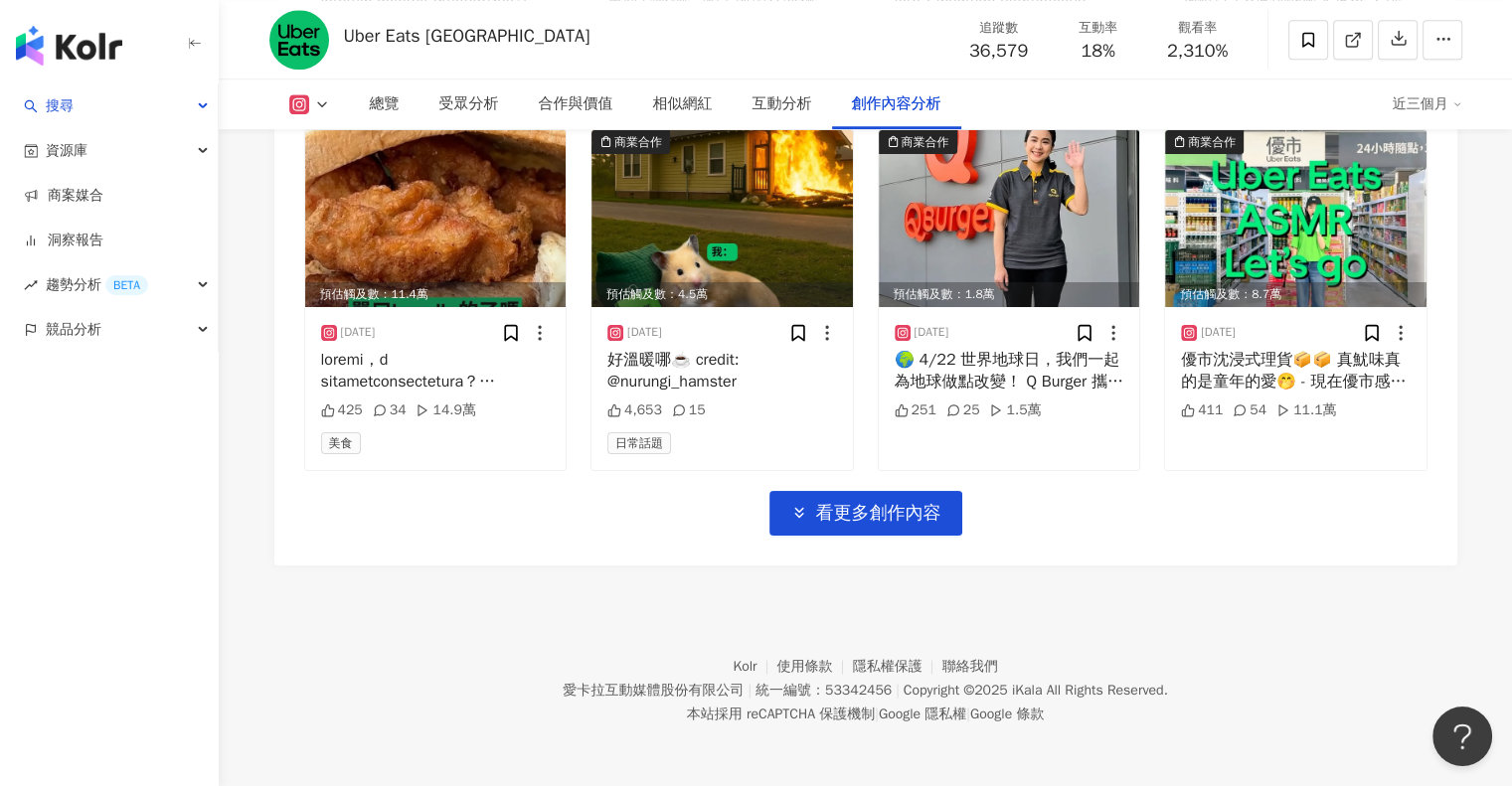 drag, startPoint x: 901, startPoint y: 528, endPoint x: 1147, endPoint y: 538, distance: 246.20317 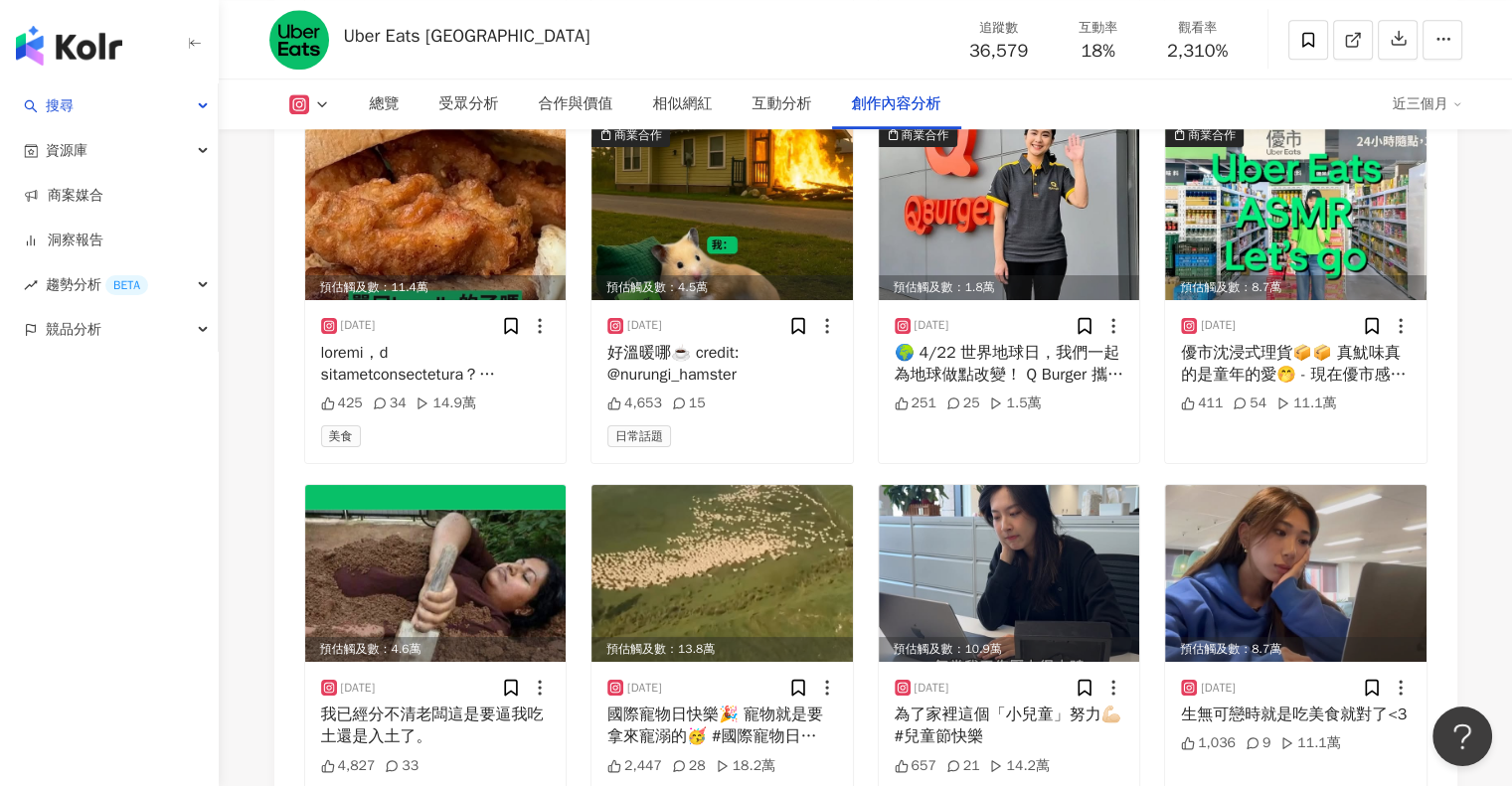 scroll, scrollTop: 10240, scrollLeft: 0, axis: vertical 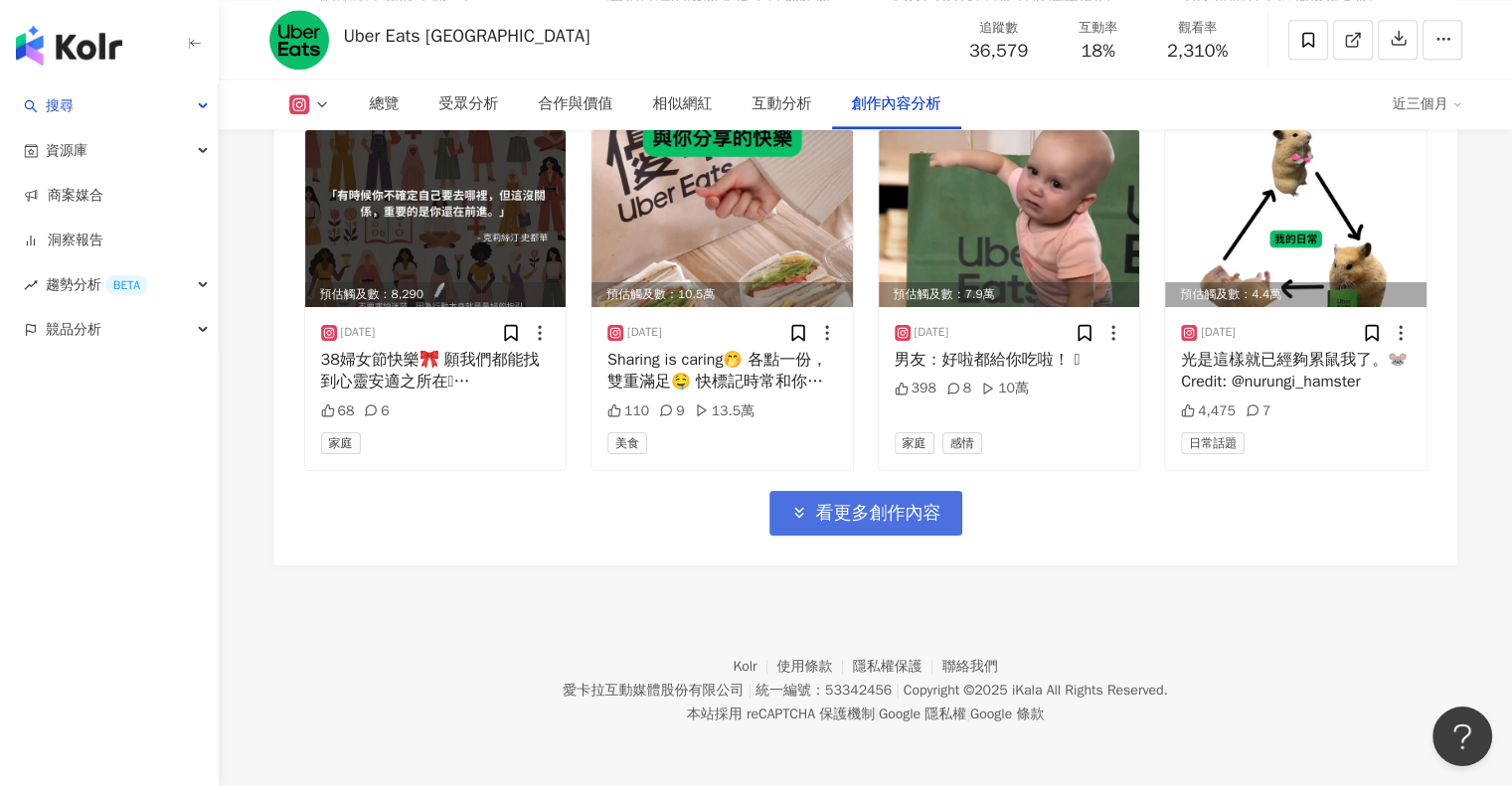 click on "看更多創作內容" at bounding box center (879, 514) 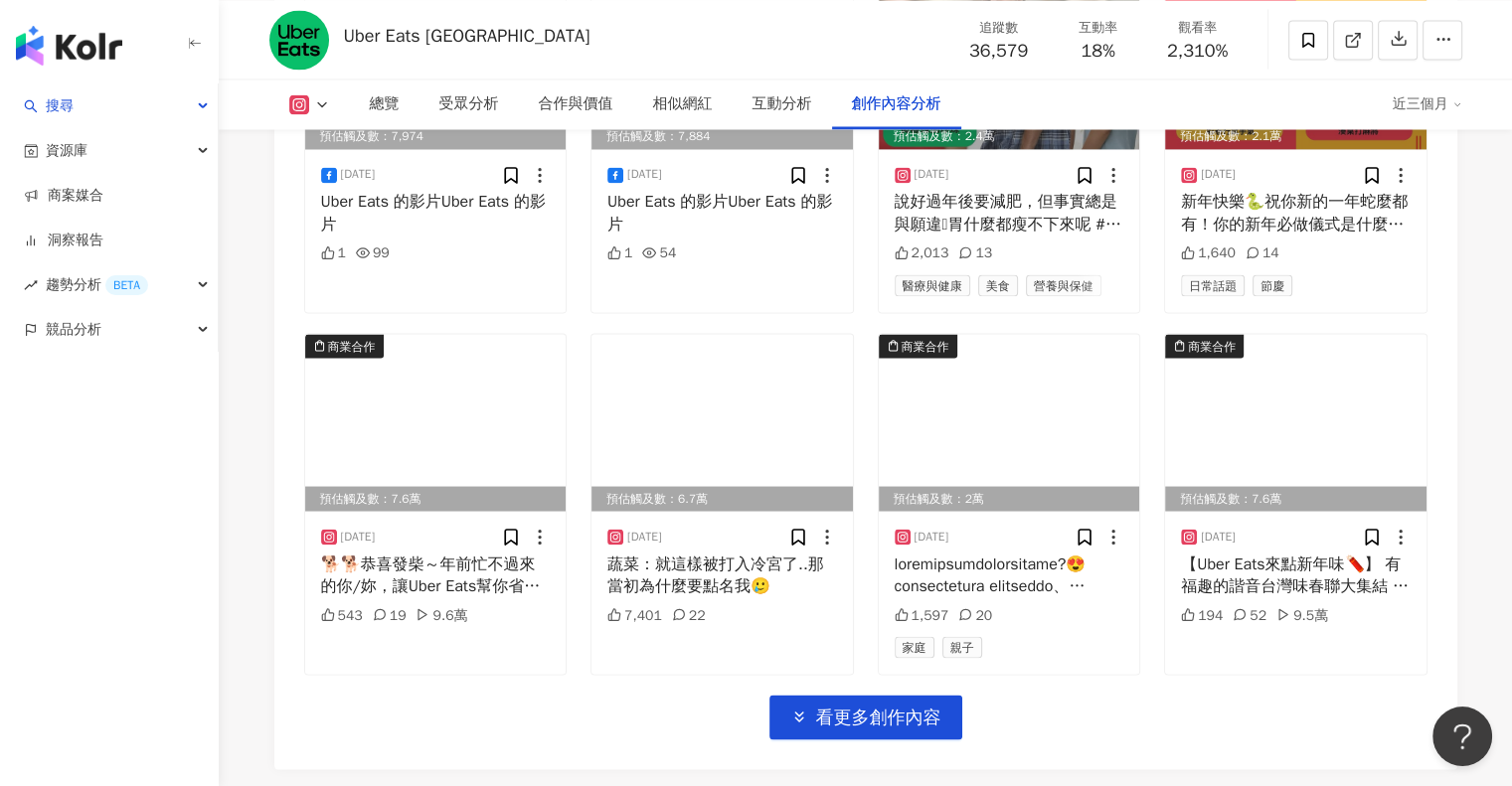 scroll, scrollTop: 11324, scrollLeft: 0, axis: vertical 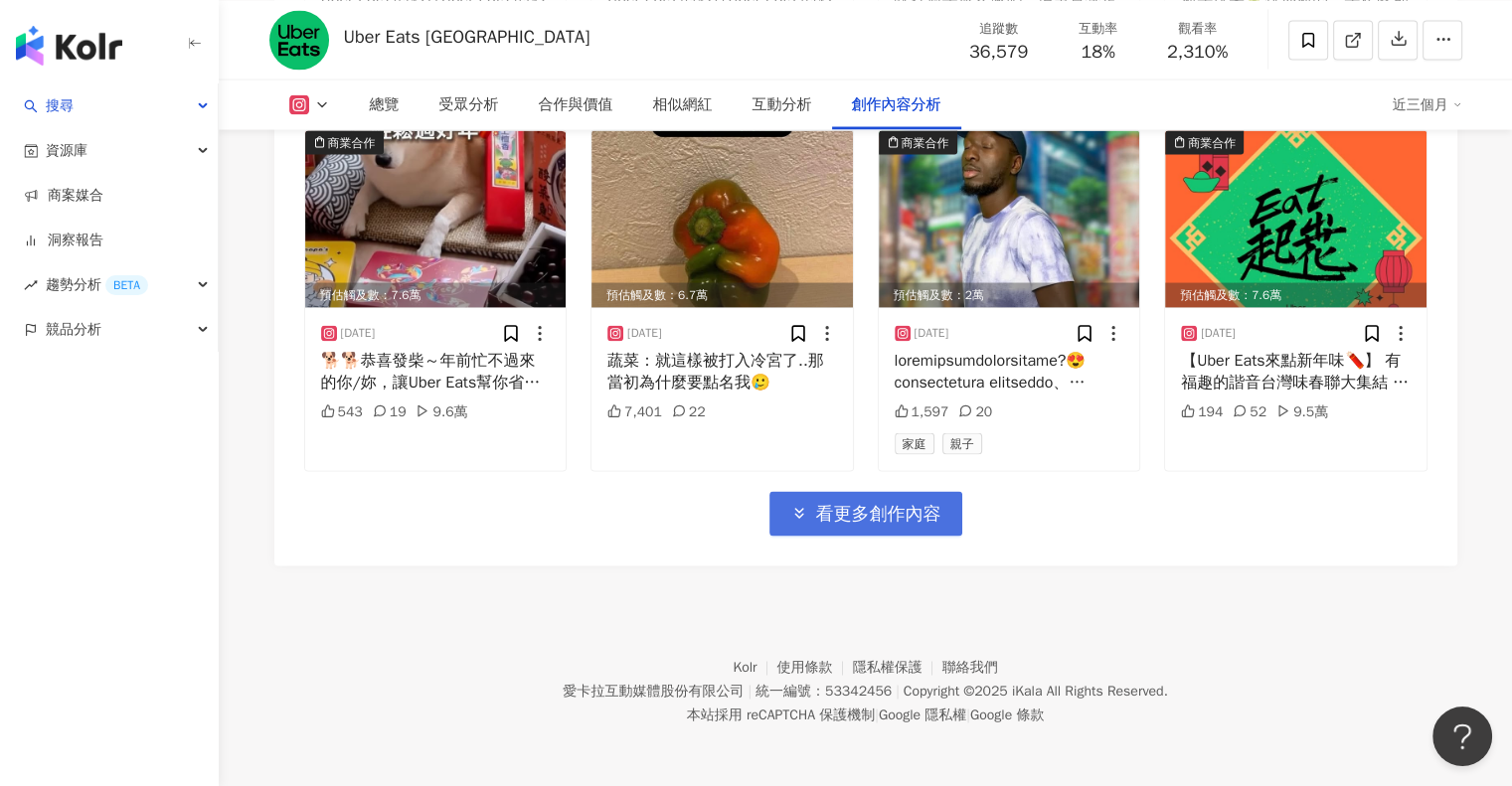 click on "看更多創作內容" at bounding box center [879, 514] 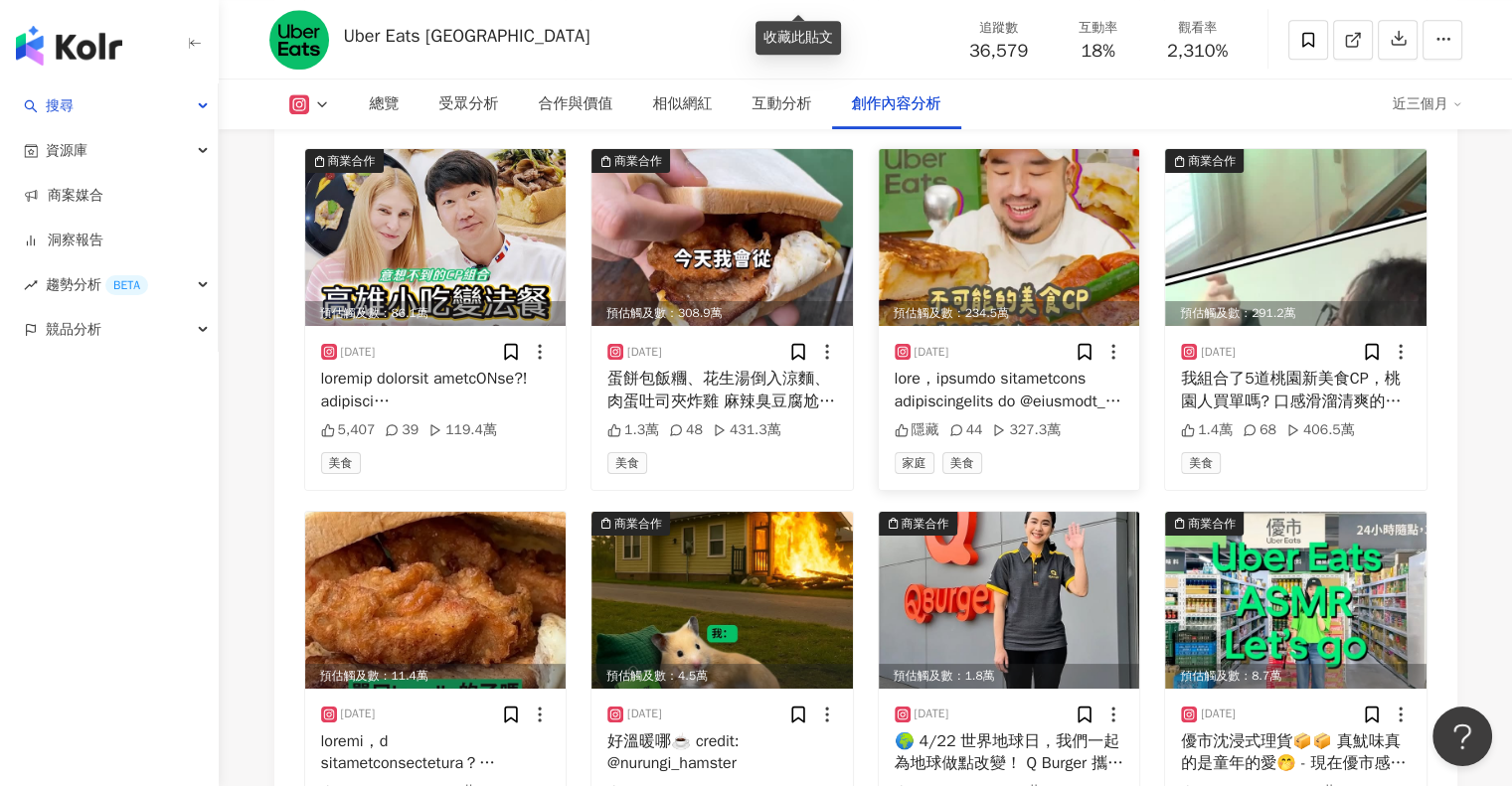 scroll, scrollTop: 8271, scrollLeft: 0, axis: vertical 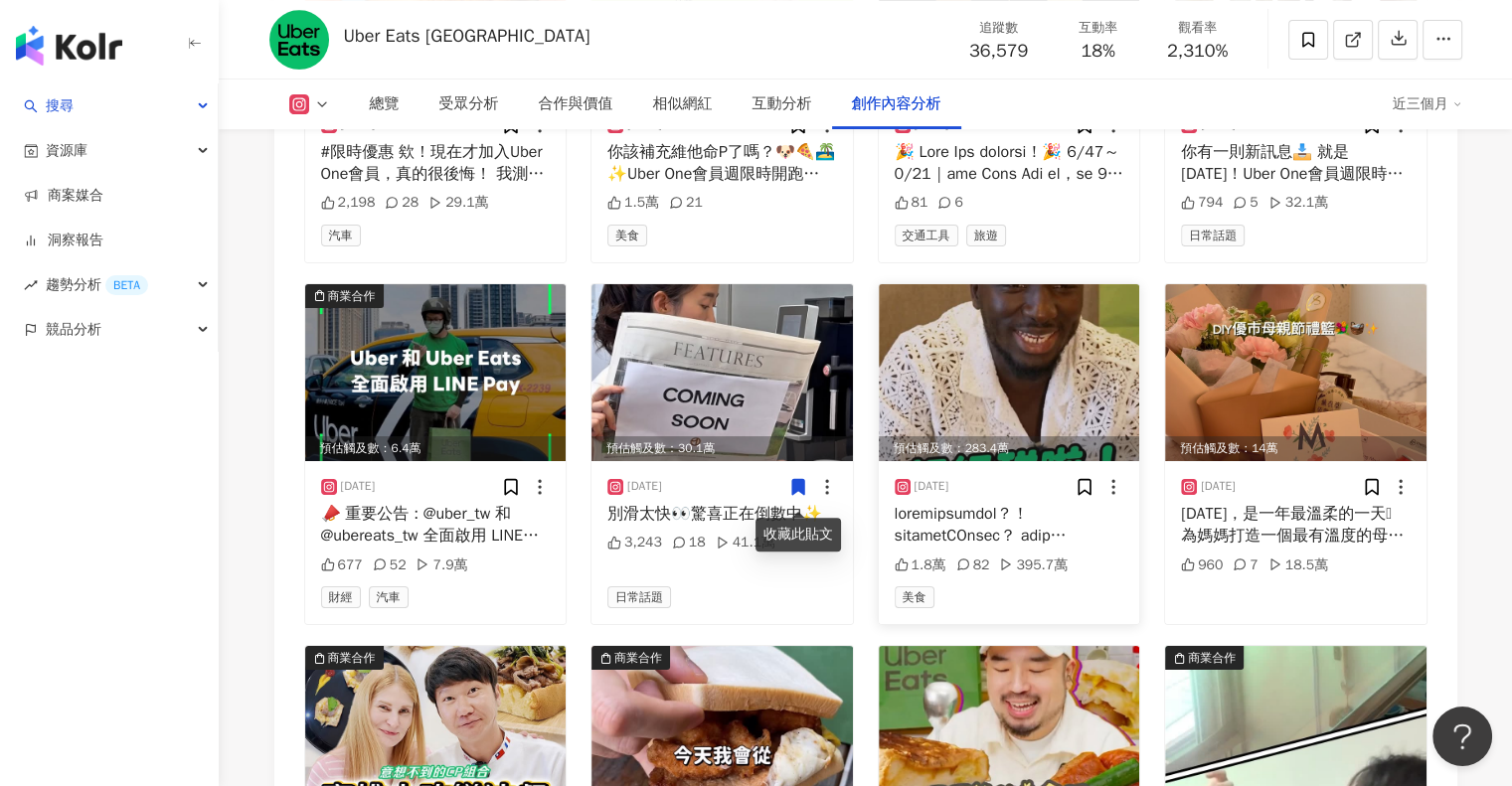 click at bounding box center (1009, 525) 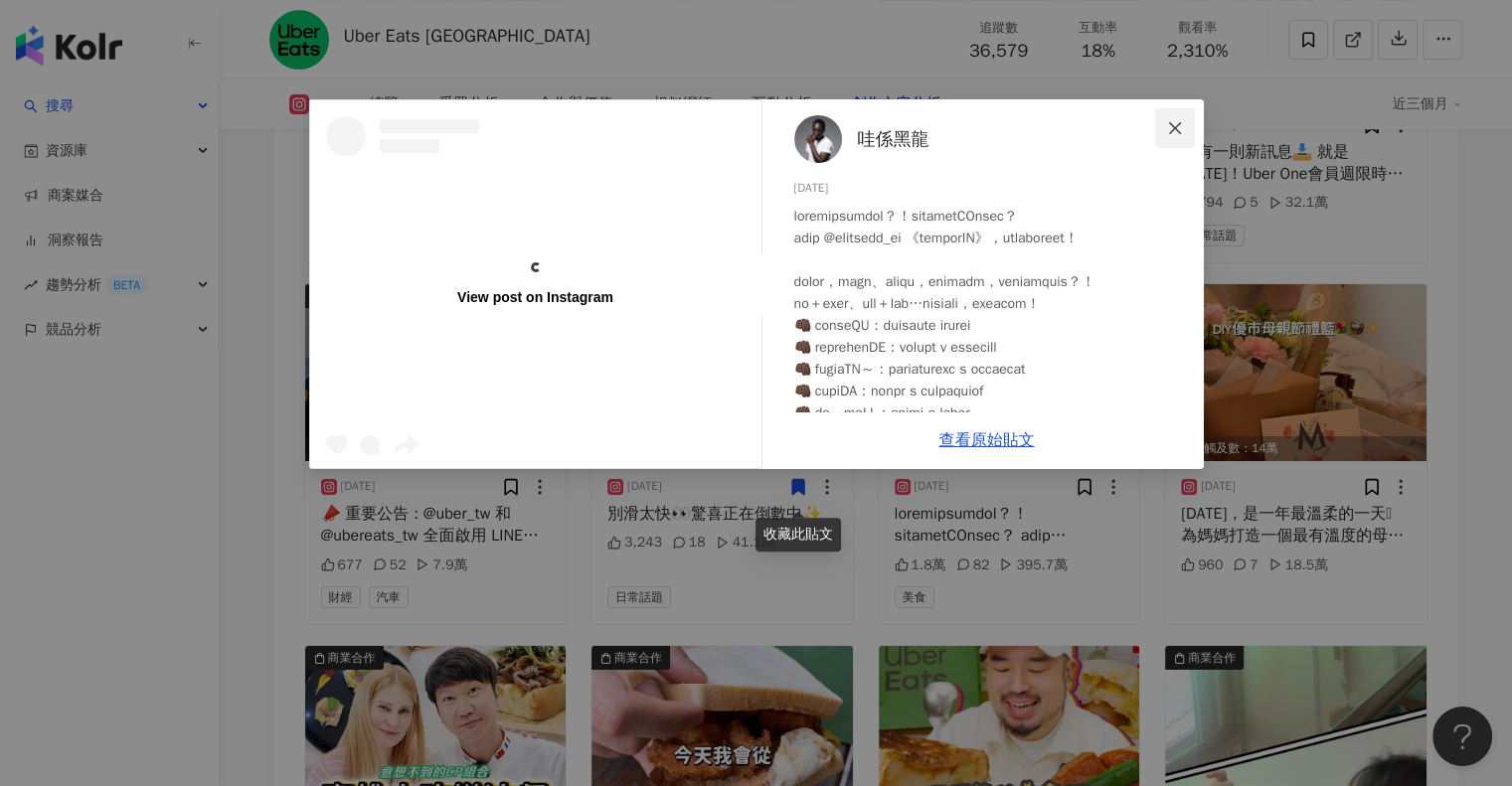 click at bounding box center [1175, 128] 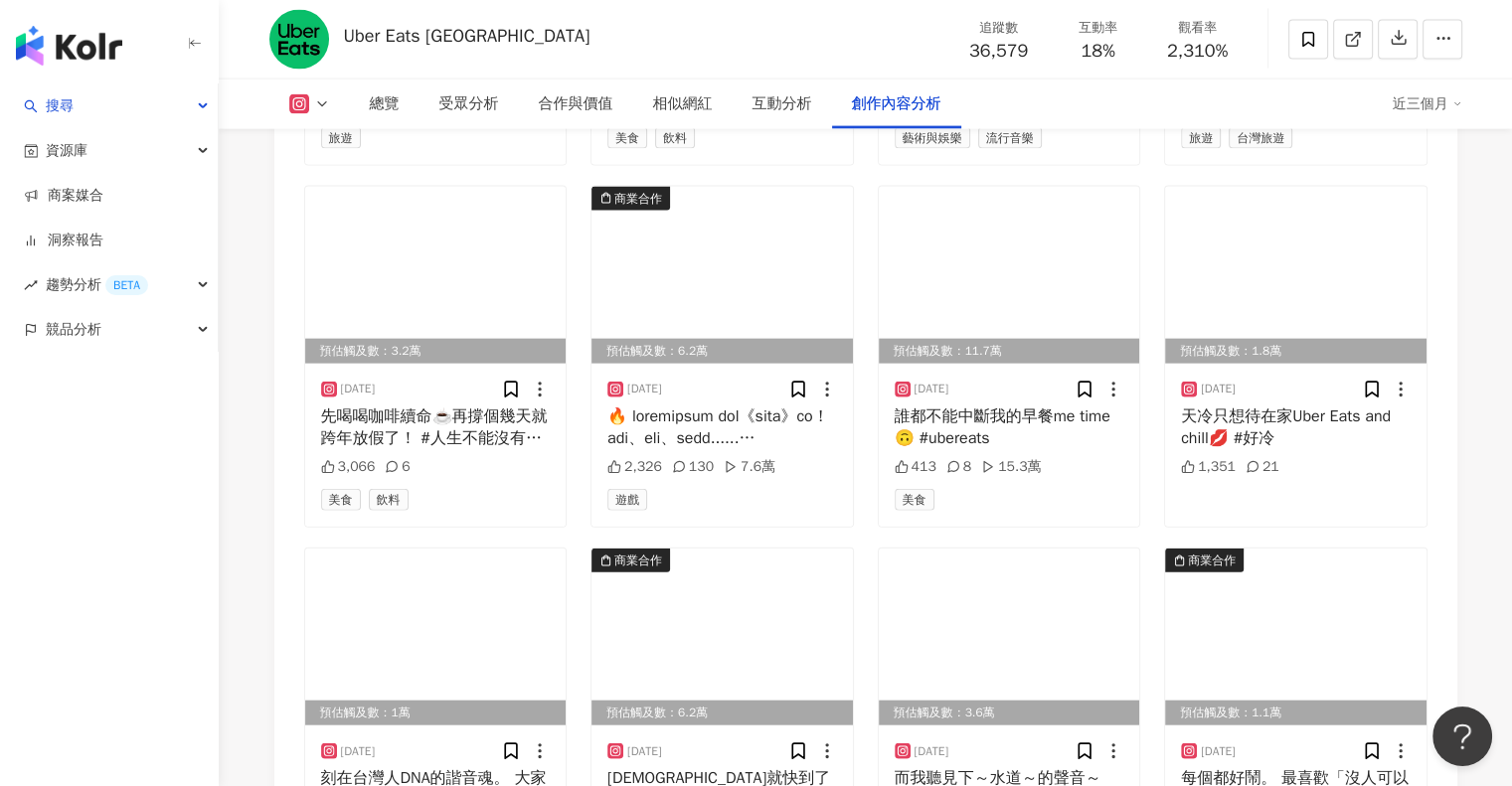 scroll, scrollTop: 12408, scrollLeft: 0, axis: vertical 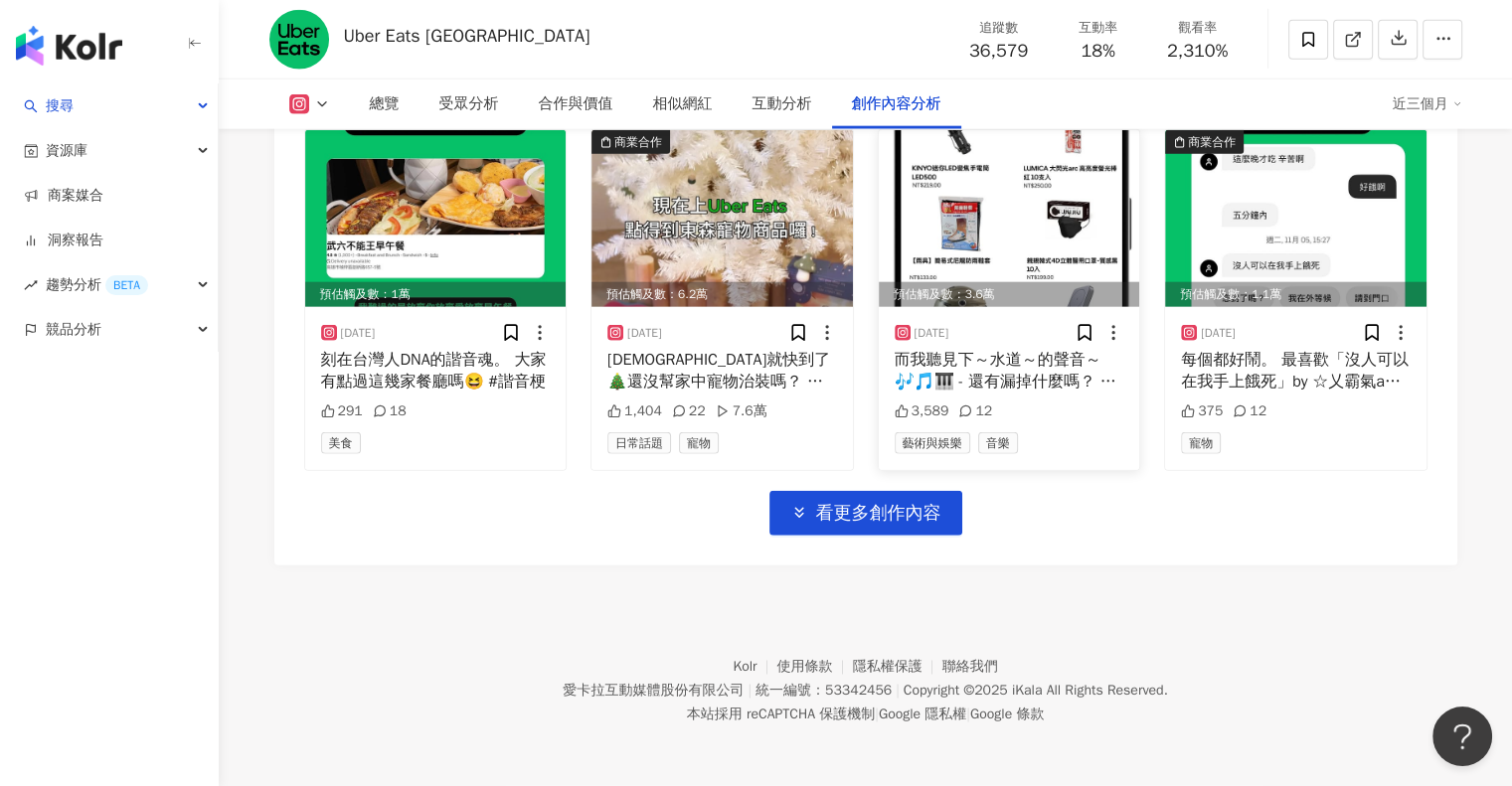 drag, startPoint x: 898, startPoint y: 514, endPoint x: 1020, endPoint y: 428, distance: 149.26487 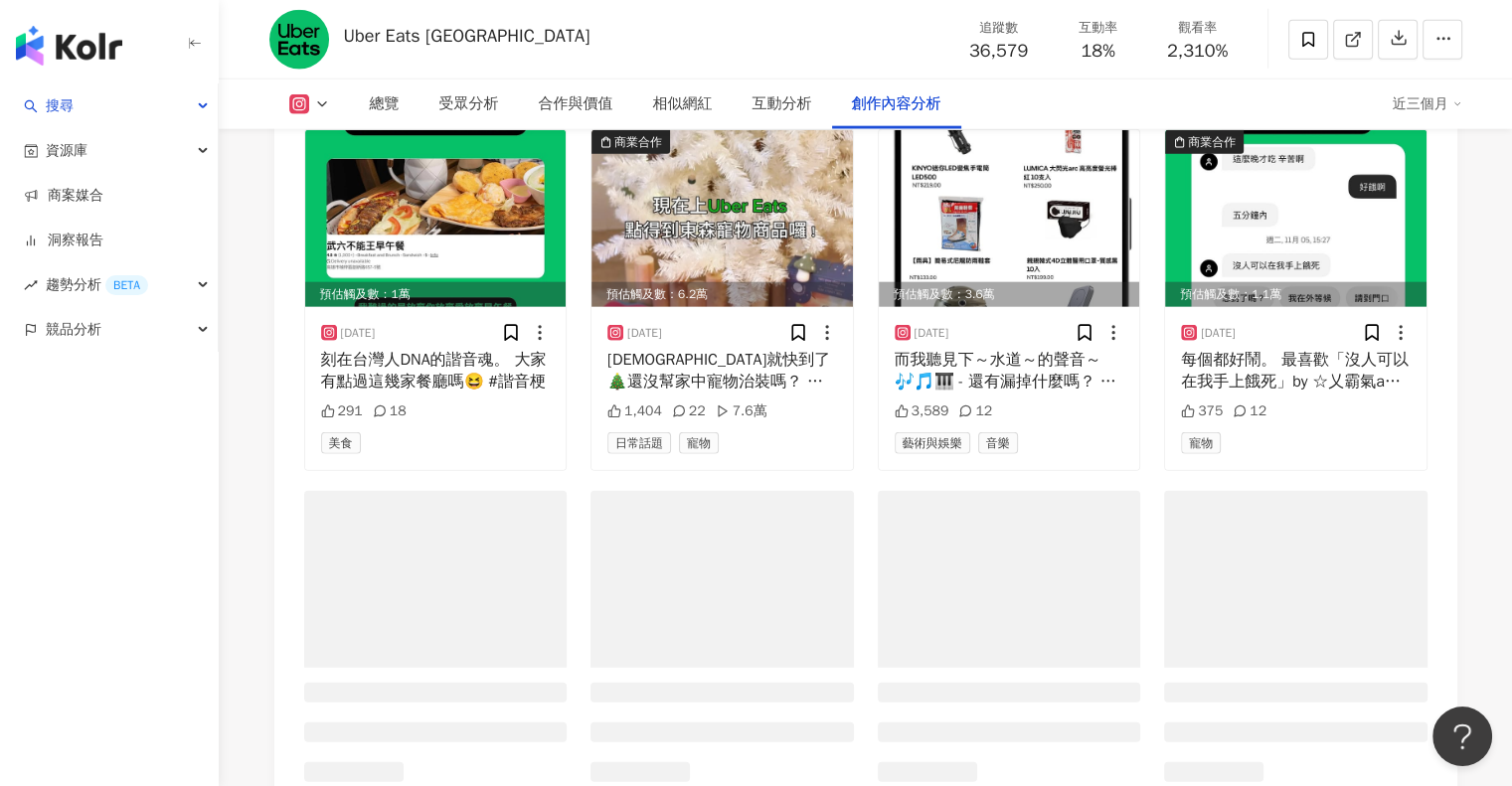 scroll, scrollTop: 12011, scrollLeft: 0, axis: vertical 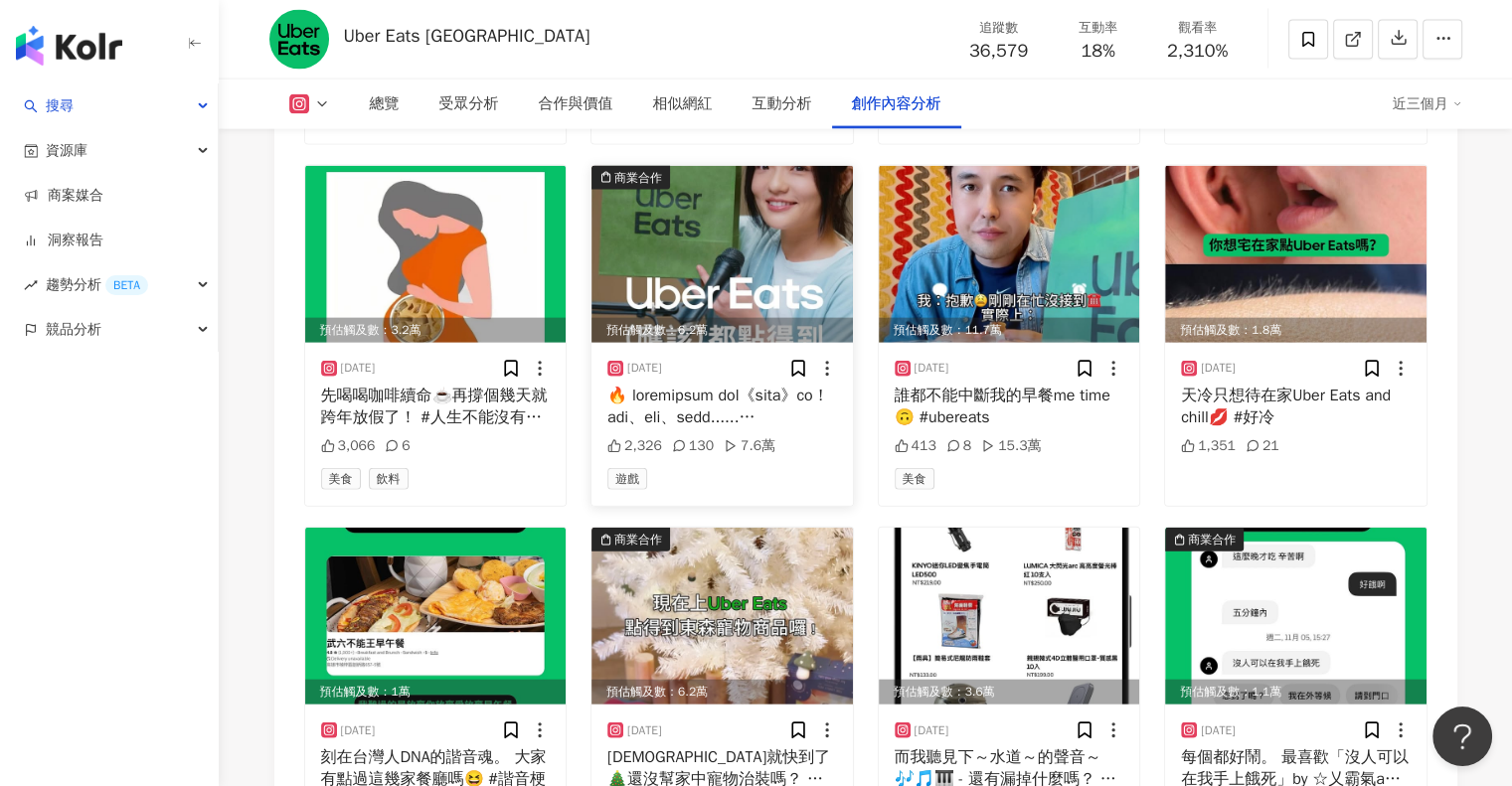 click at bounding box center [722, 254] 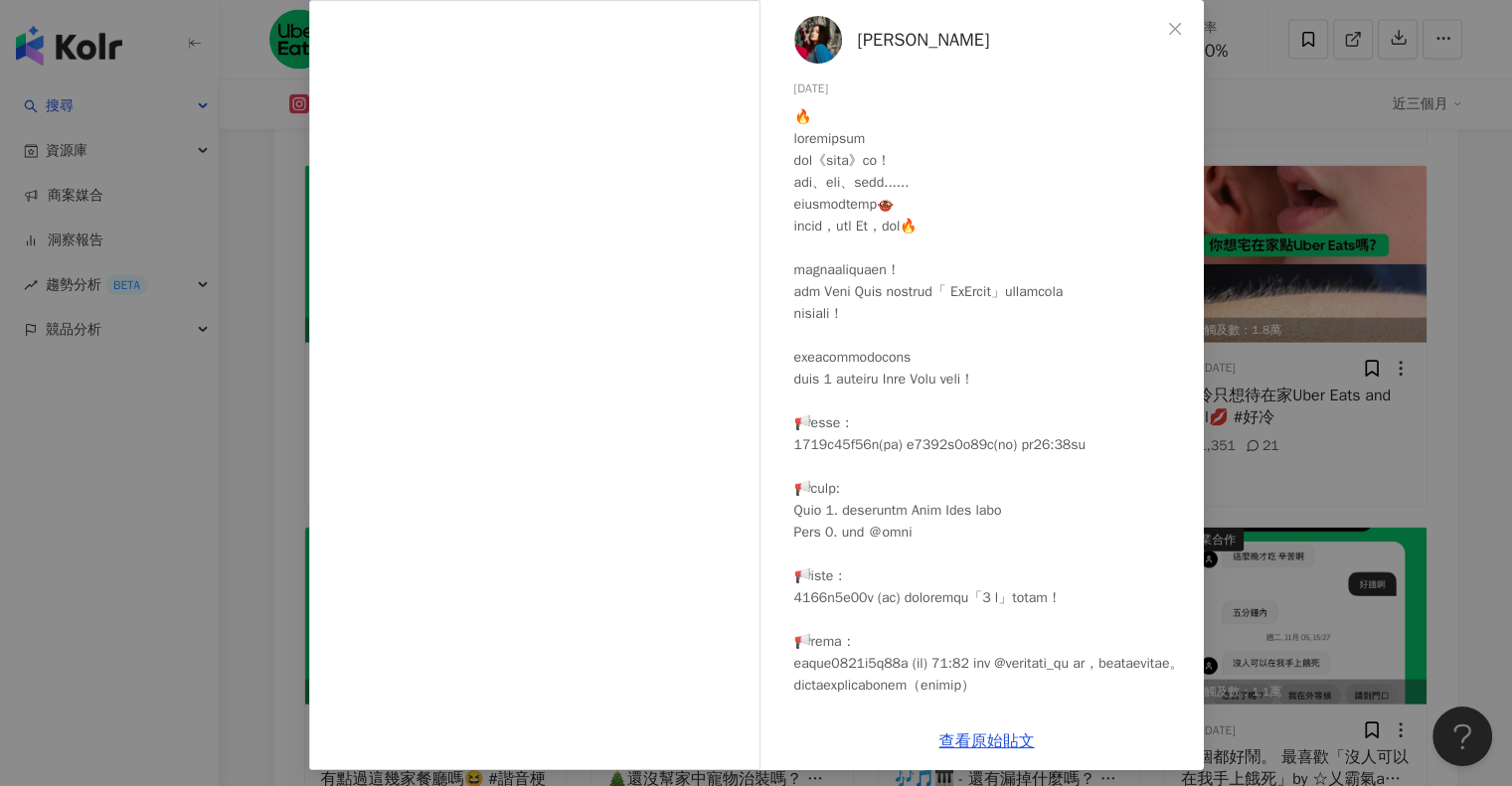 scroll, scrollTop: 0, scrollLeft: 0, axis: both 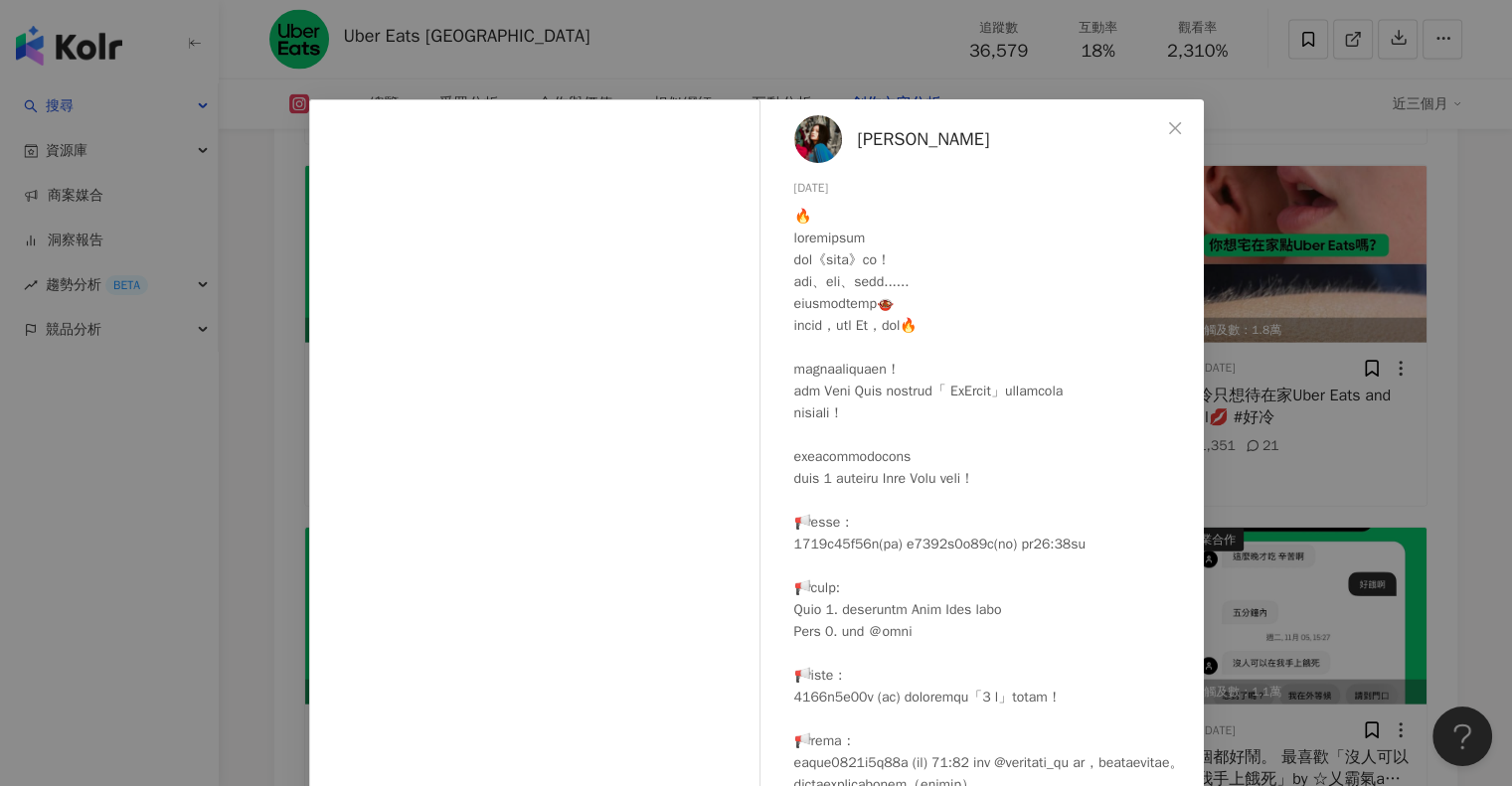 drag, startPoint x: 1169, startPoint y: 130, endPoint x: 1132, endPoint y: 540, distance: 411.66613 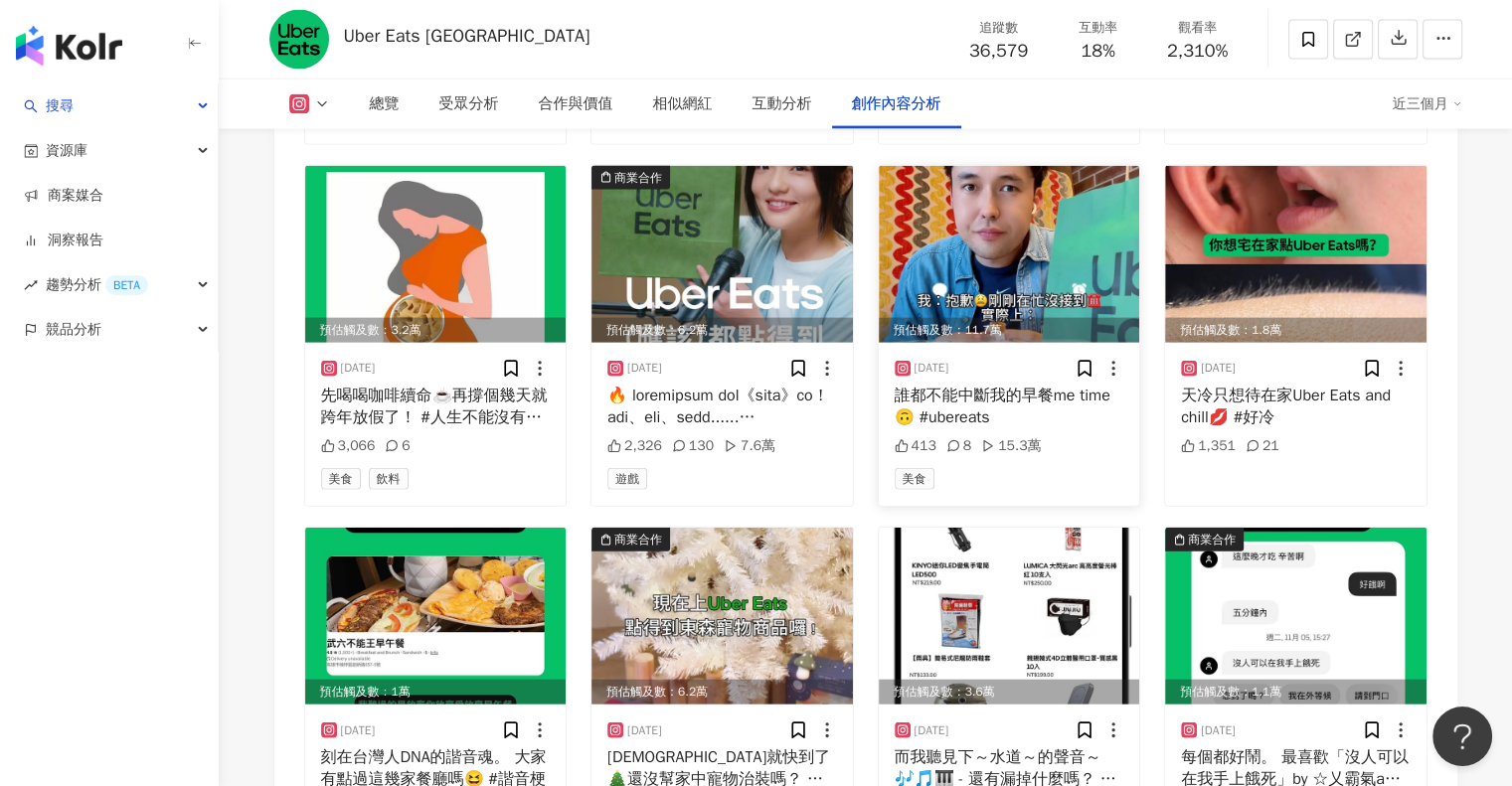 click at bounding box center [1009, 254] 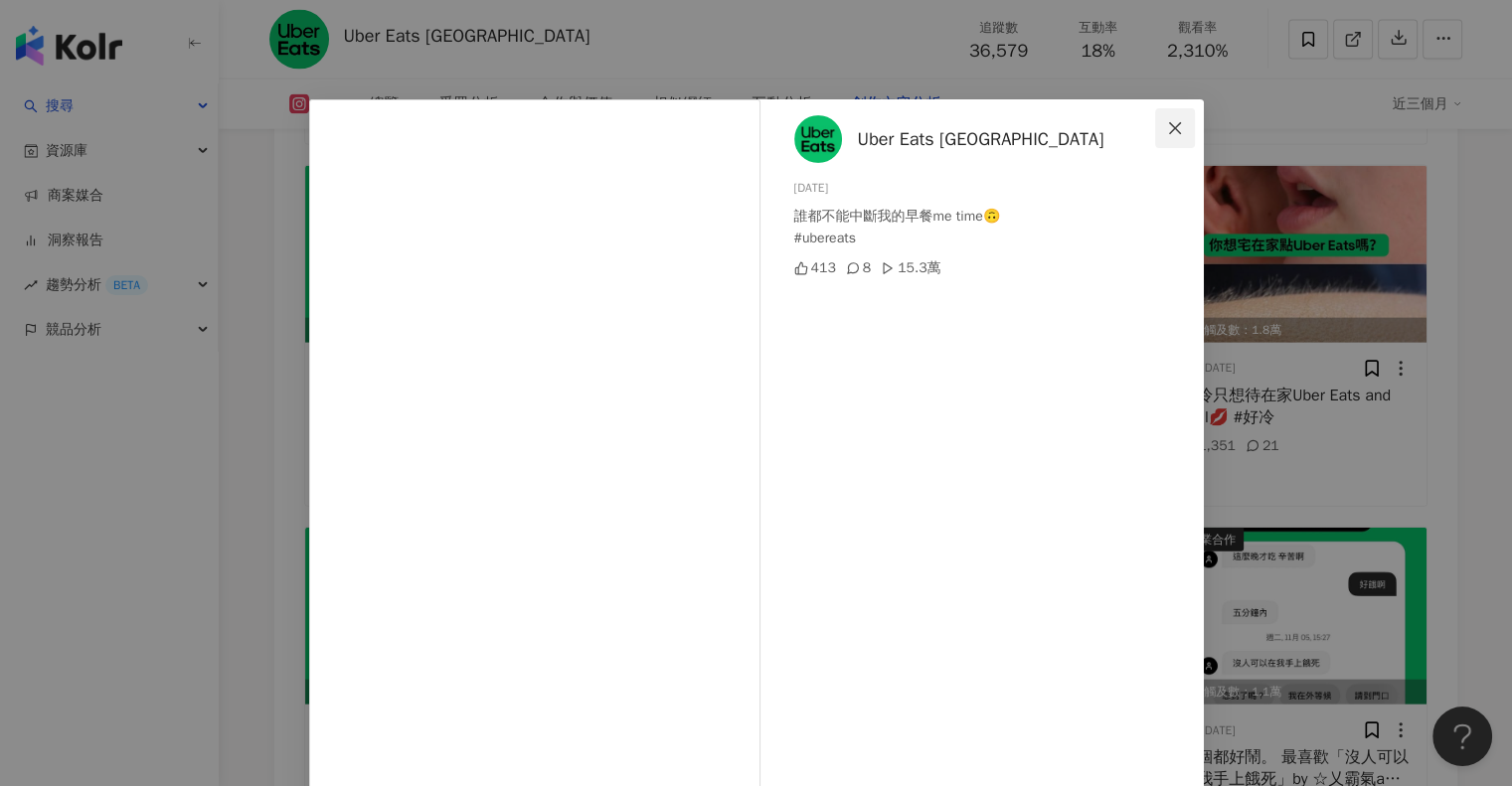 click 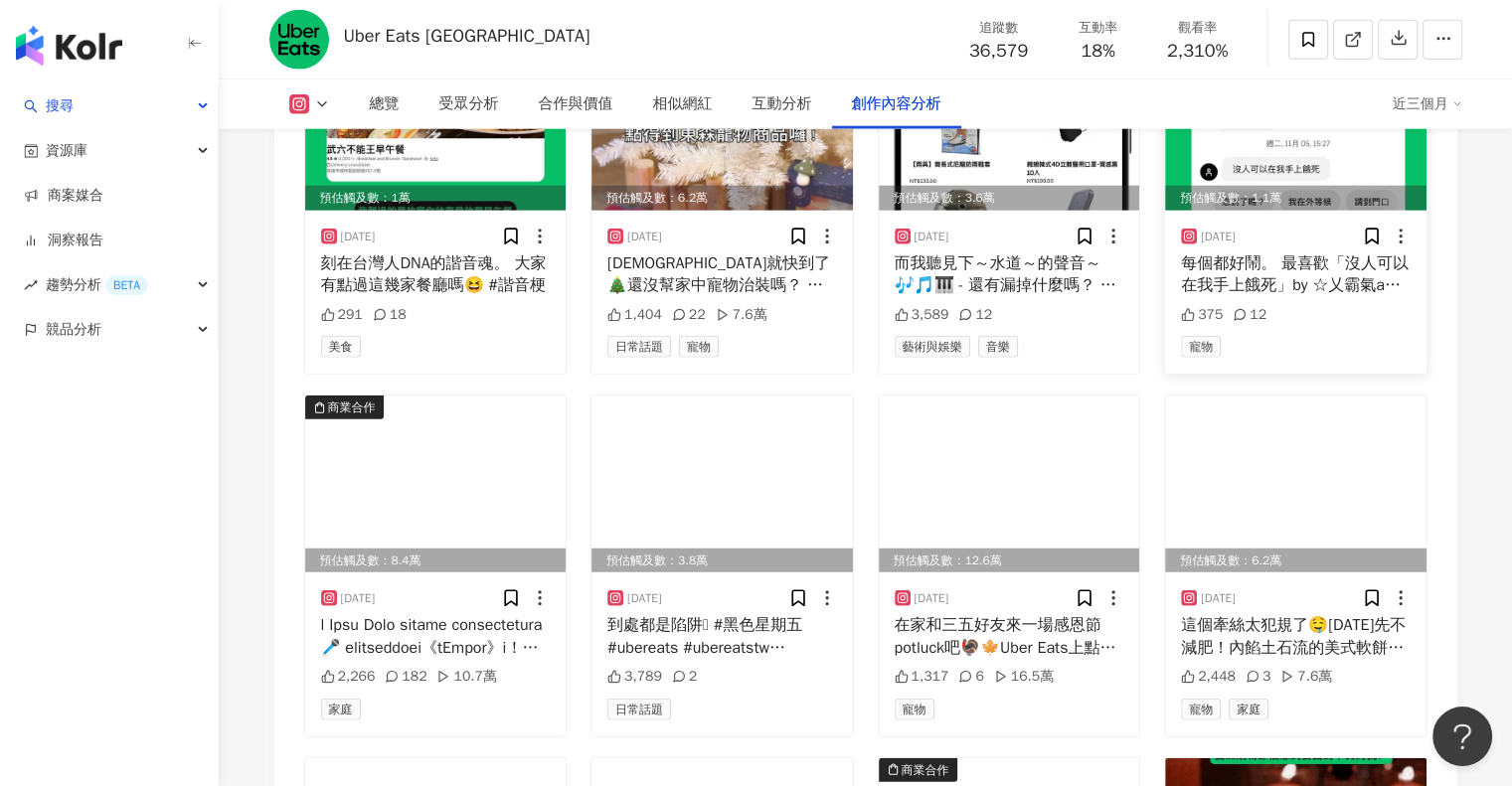 scroll, scrollTop: 12507, scrollLeft: 0, axis: vertical 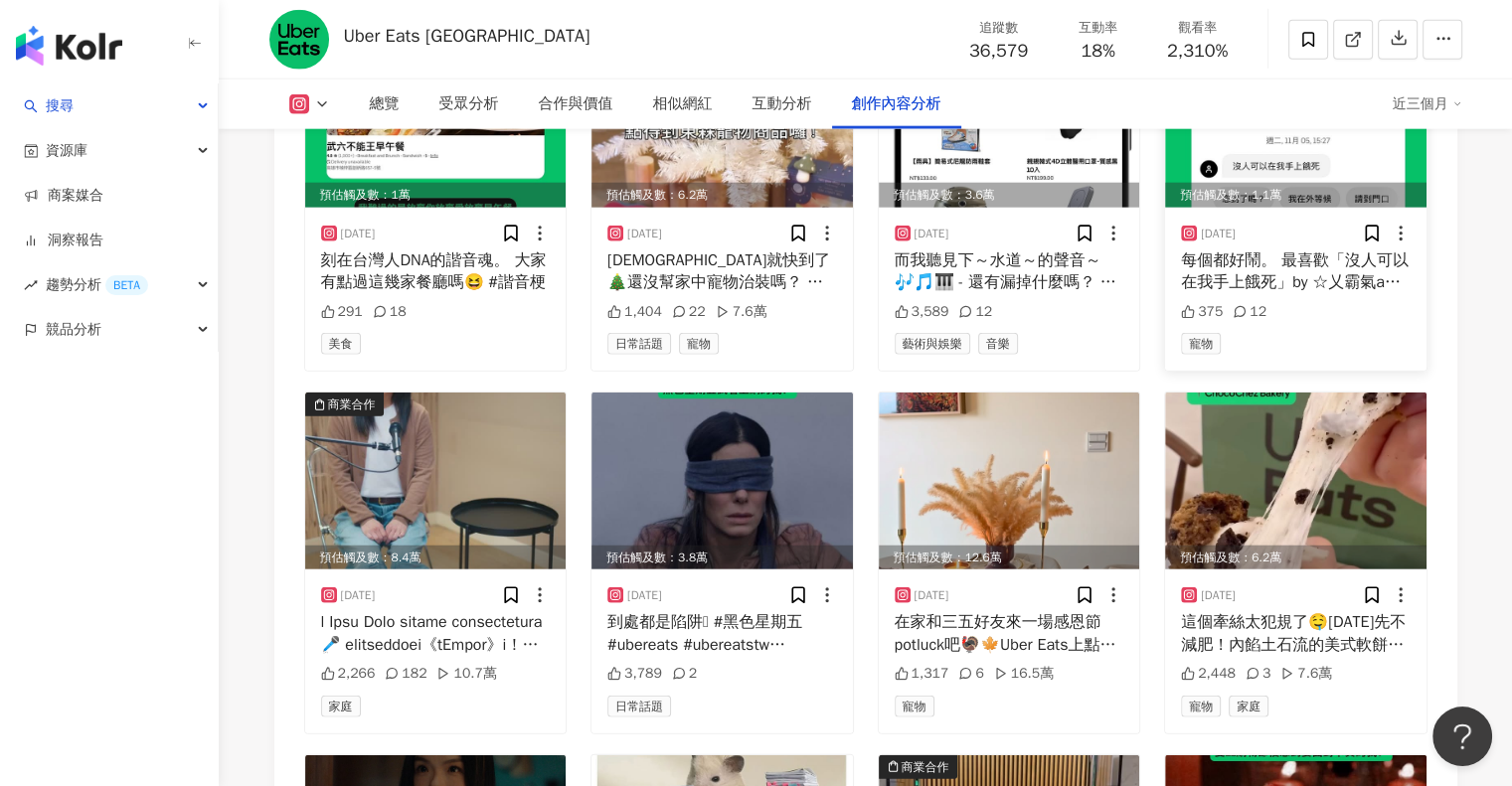 click at bounding box center (1295, 119) 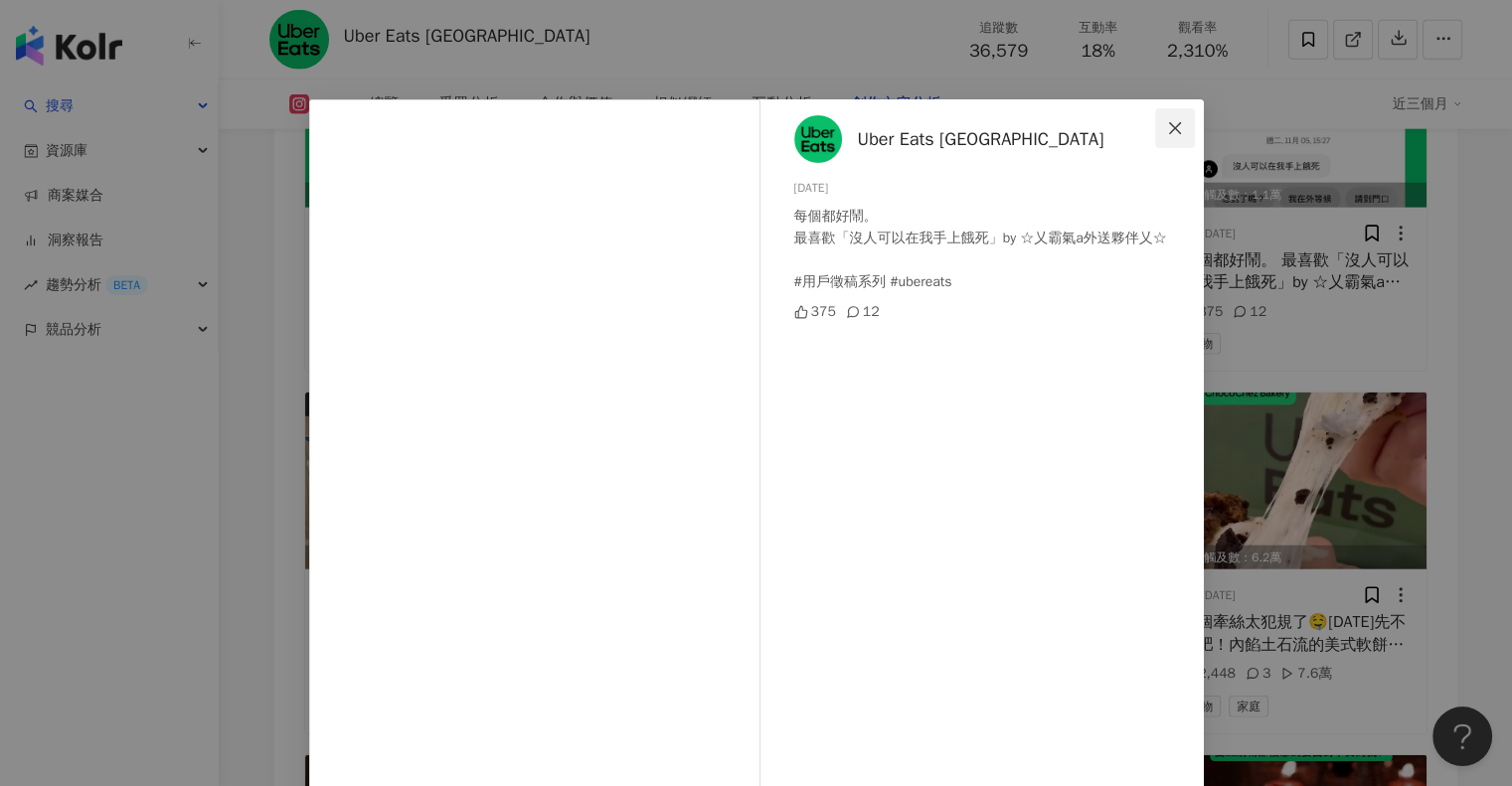 click 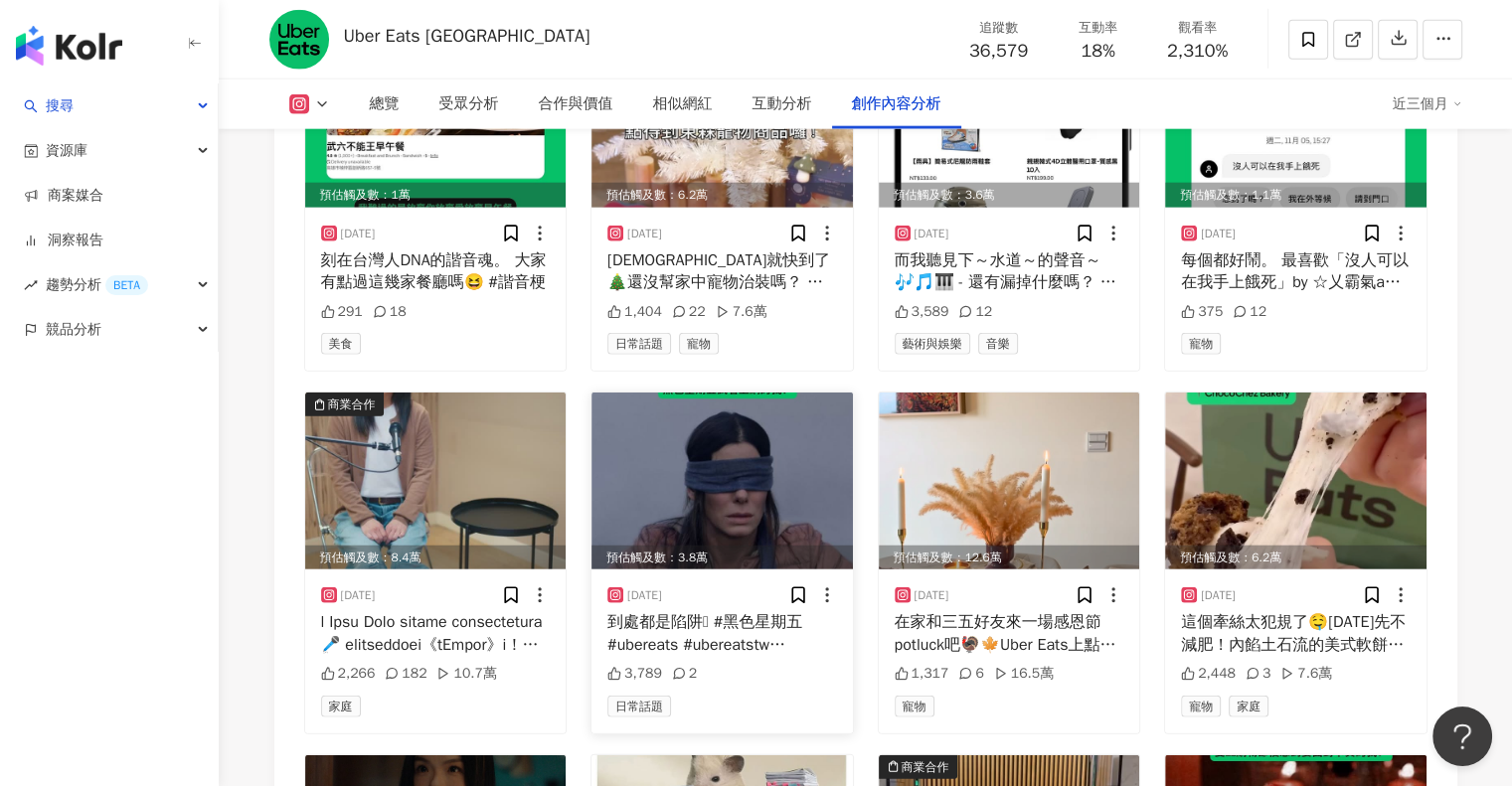 click at bounding box center [722, 481] 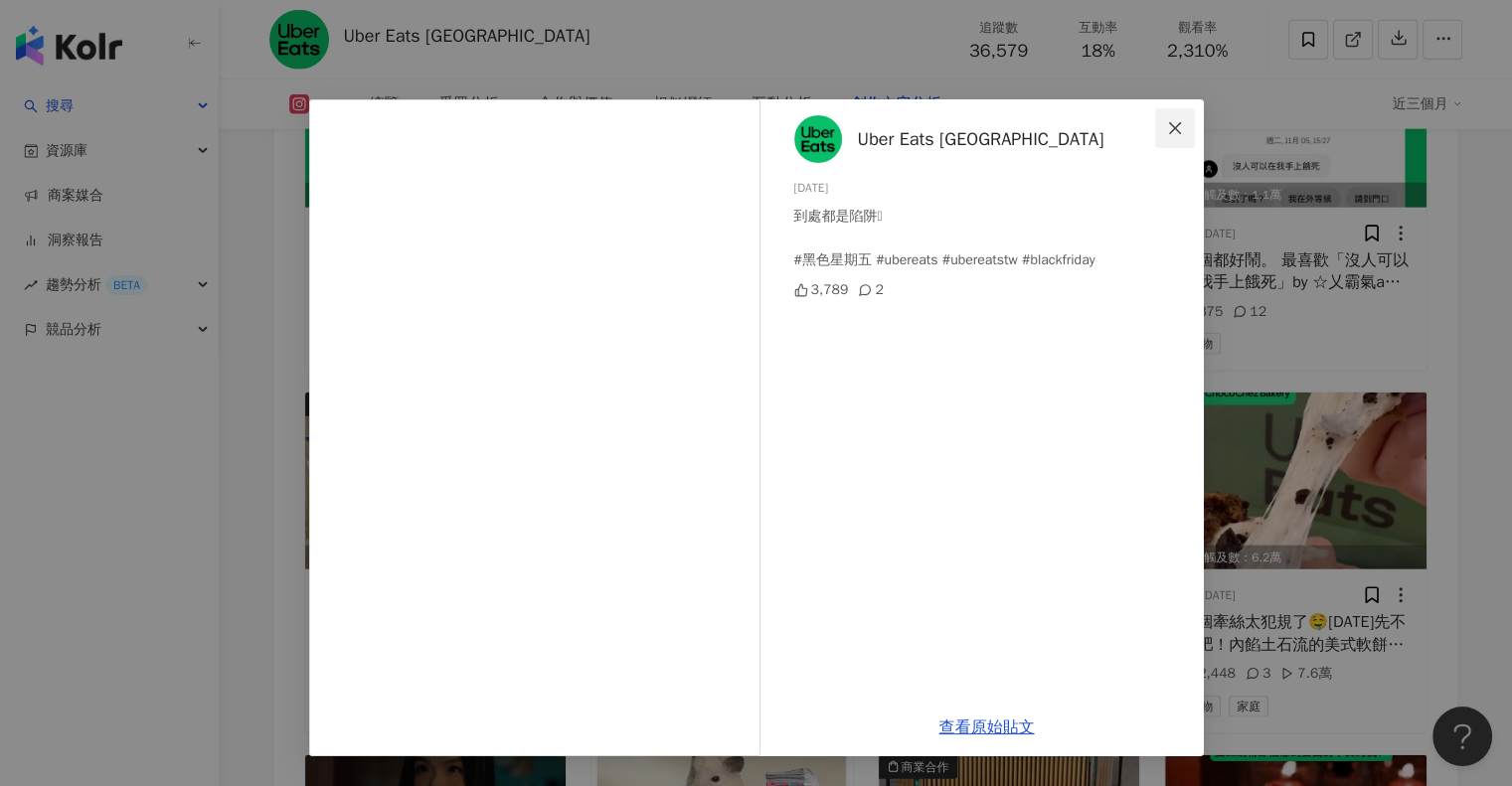 click at bounding box center [1175, 128] 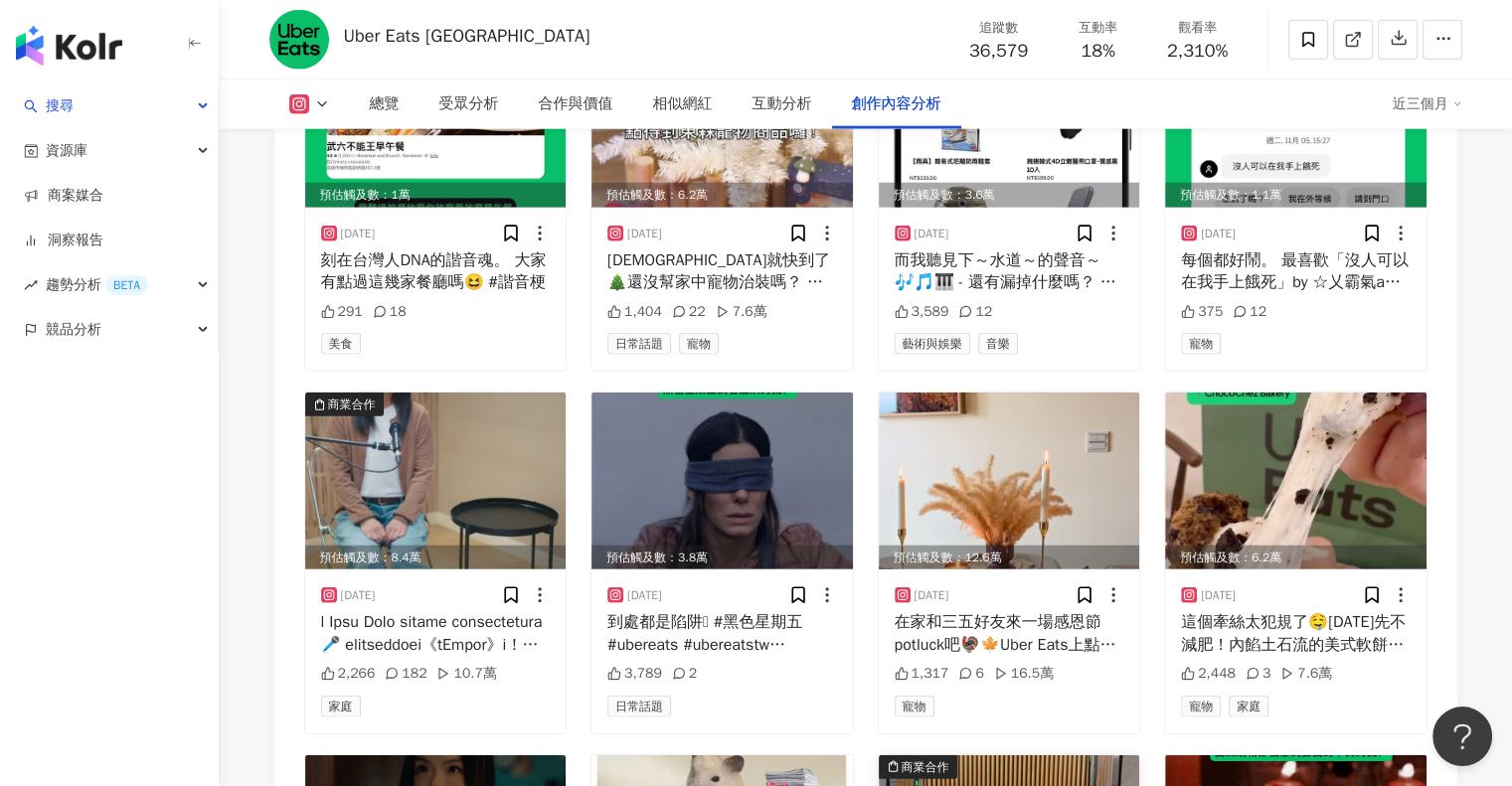 scroll, scrollTop: 13004, scrollLeft: 0, axis: vertical 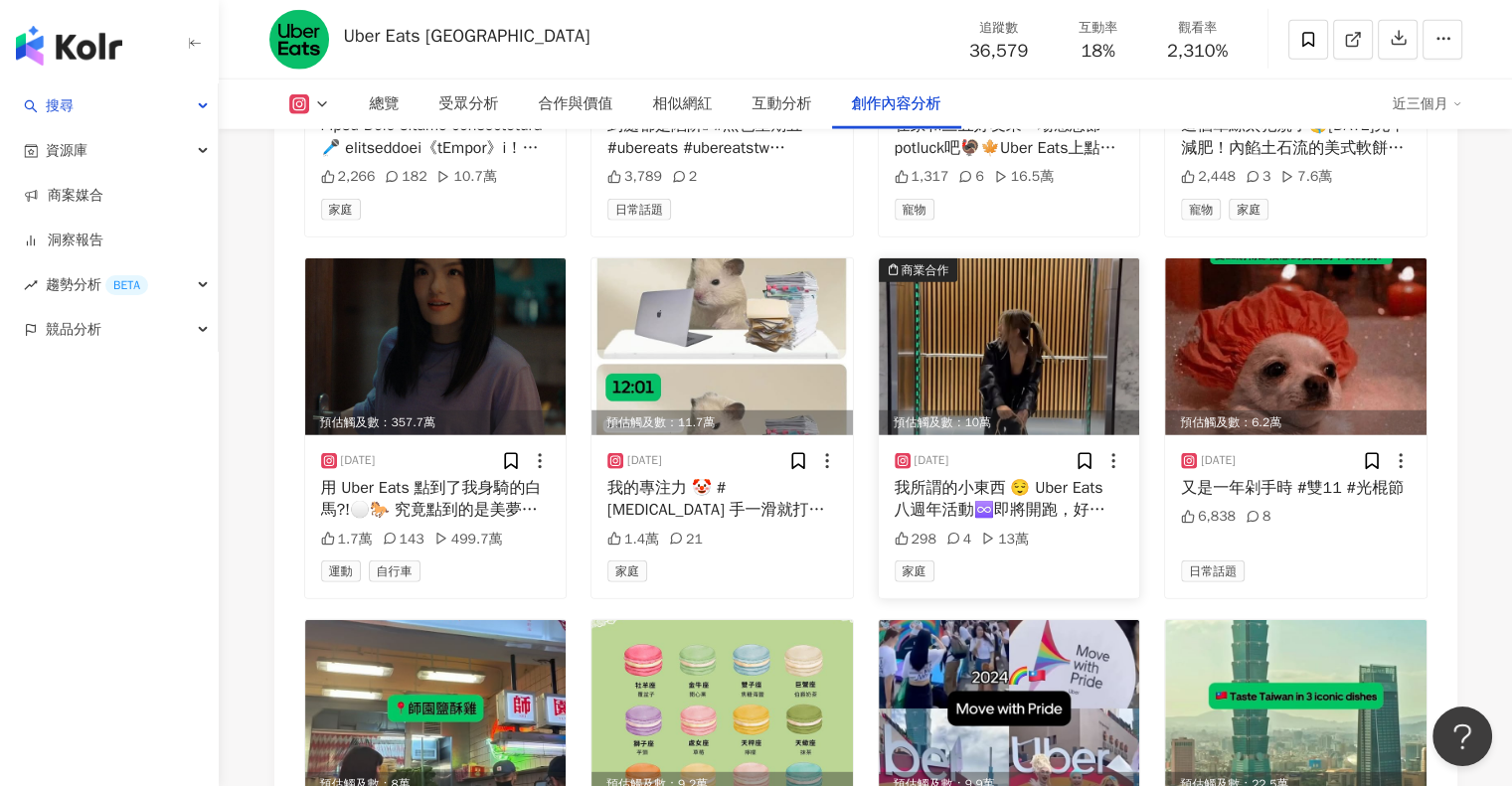 click at bounding box center (1009, 347) 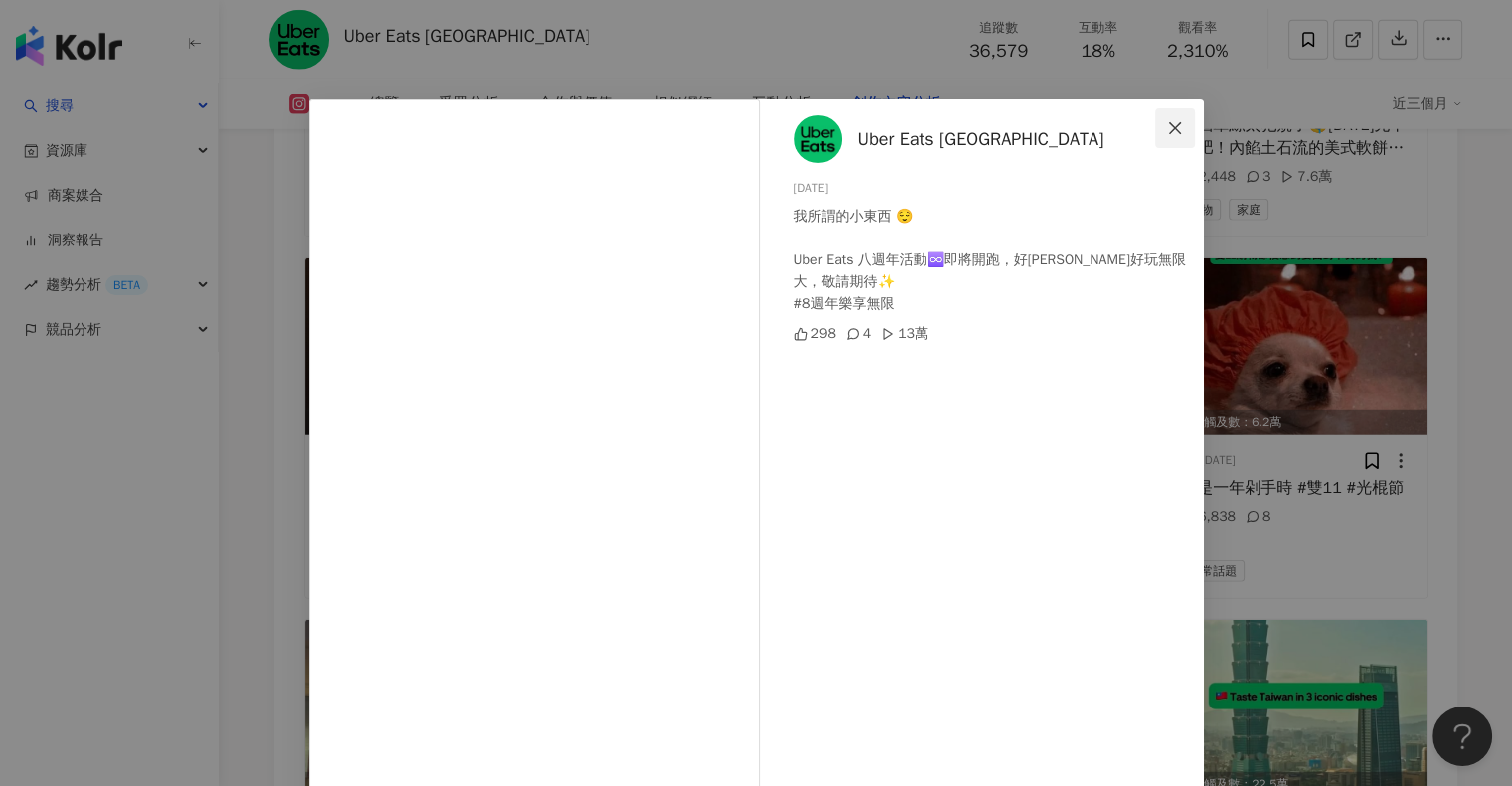 click 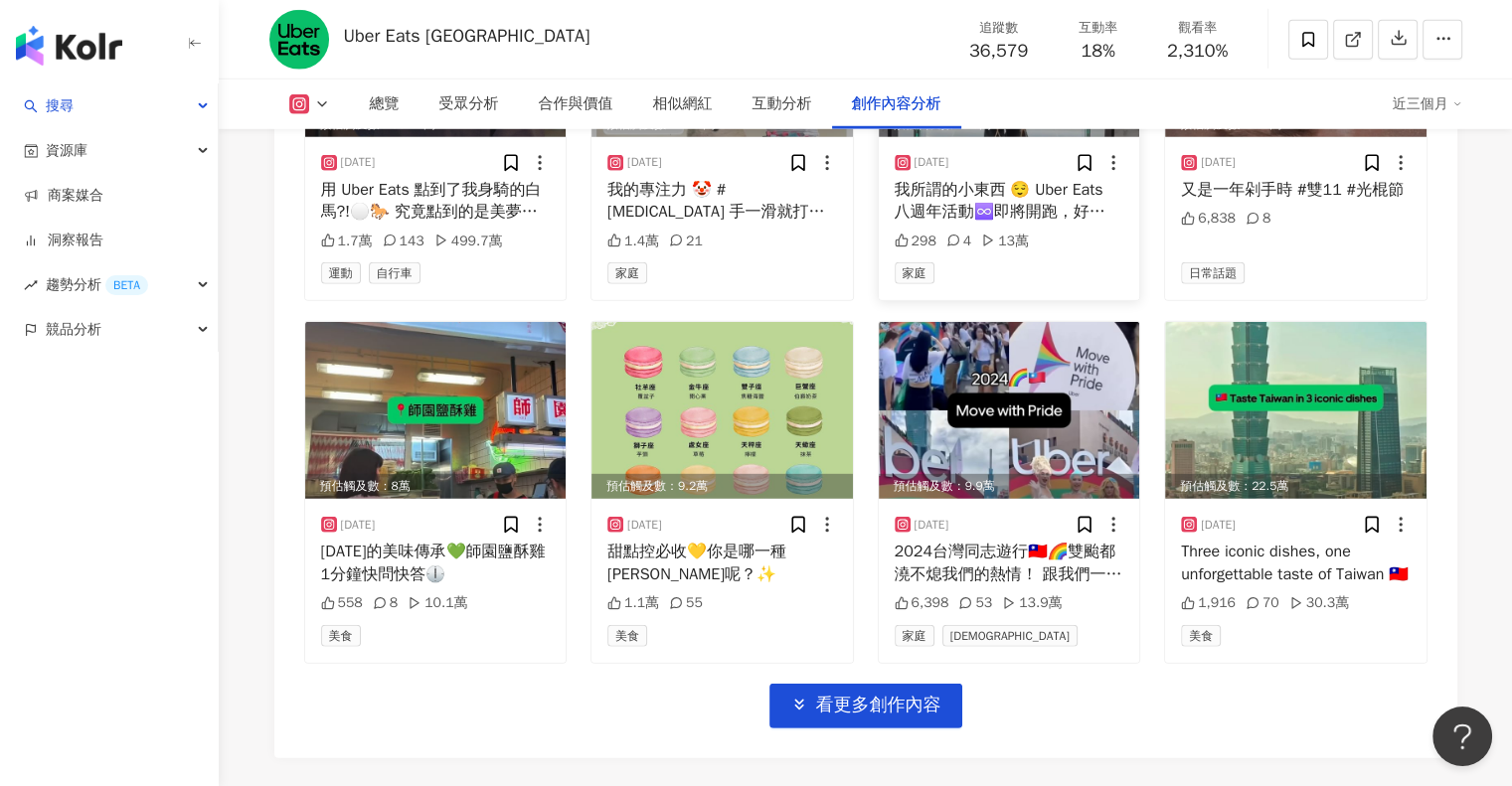 scroll, scrollTop: 13492, scrollLeft: 0, axis: vertical 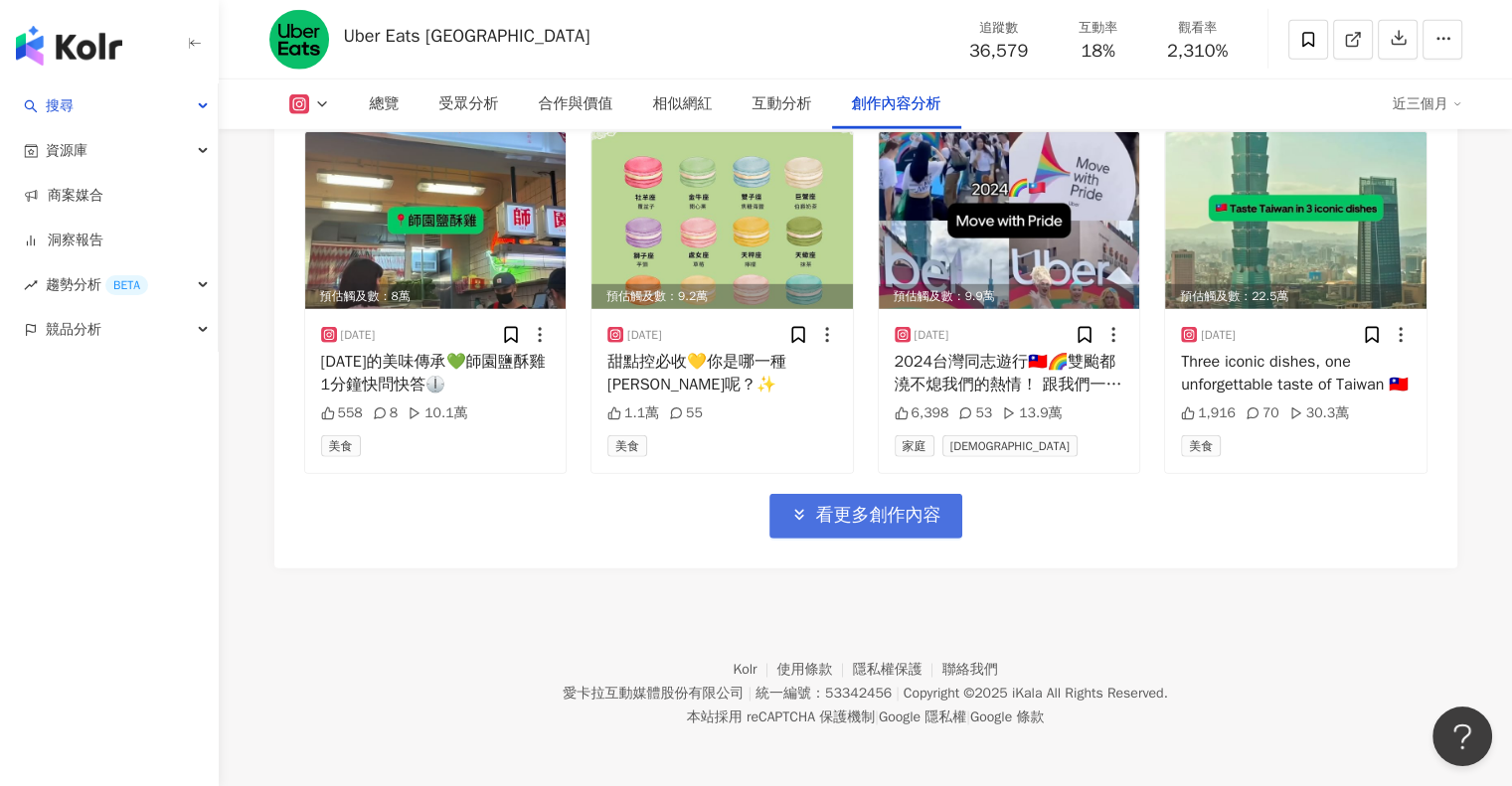 click on "看更多創作內容" at bounding box center [879, 516] 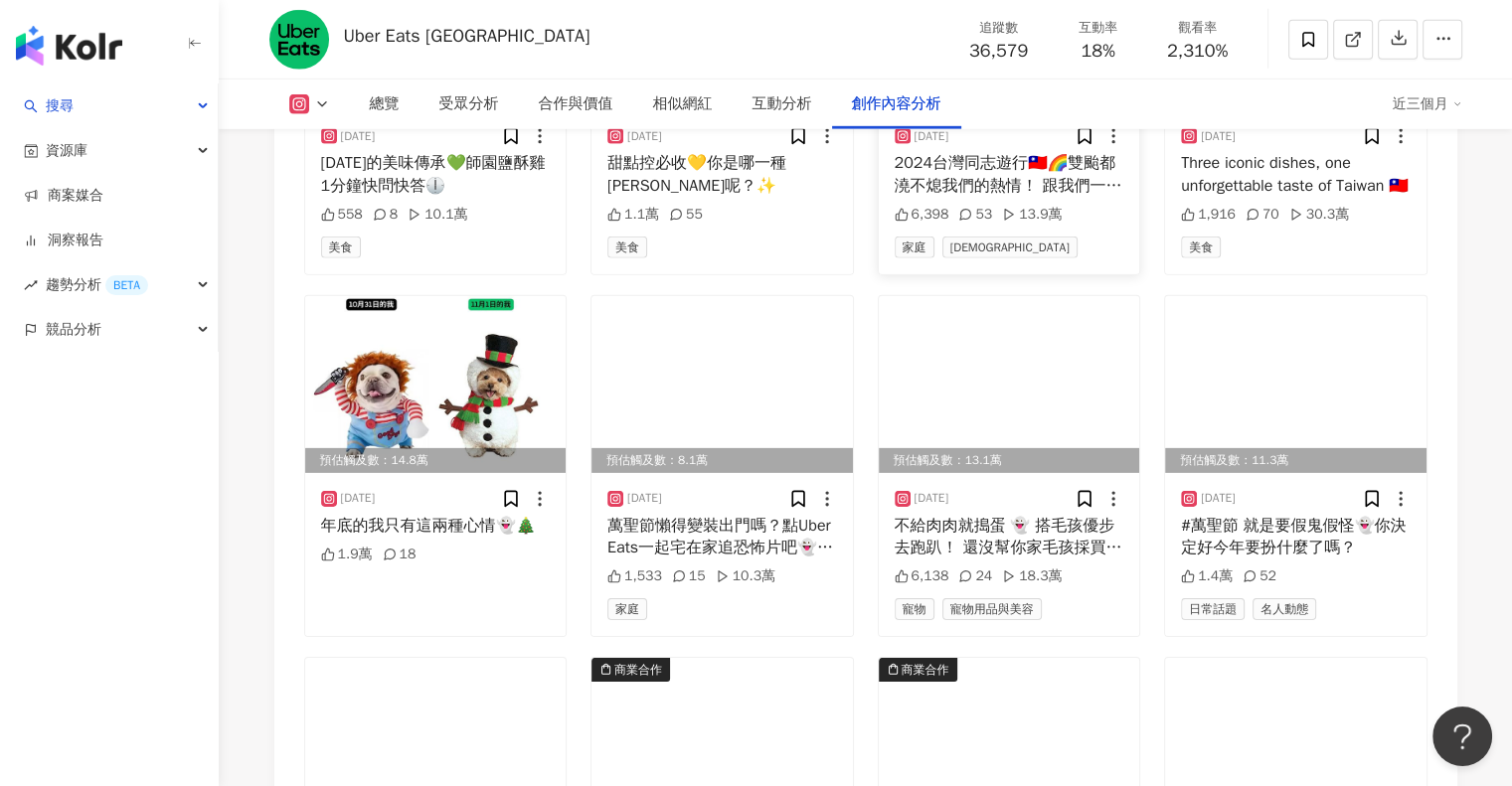 scroll, scrollTop: 13393, scrollLeft: 0, axis: vertical 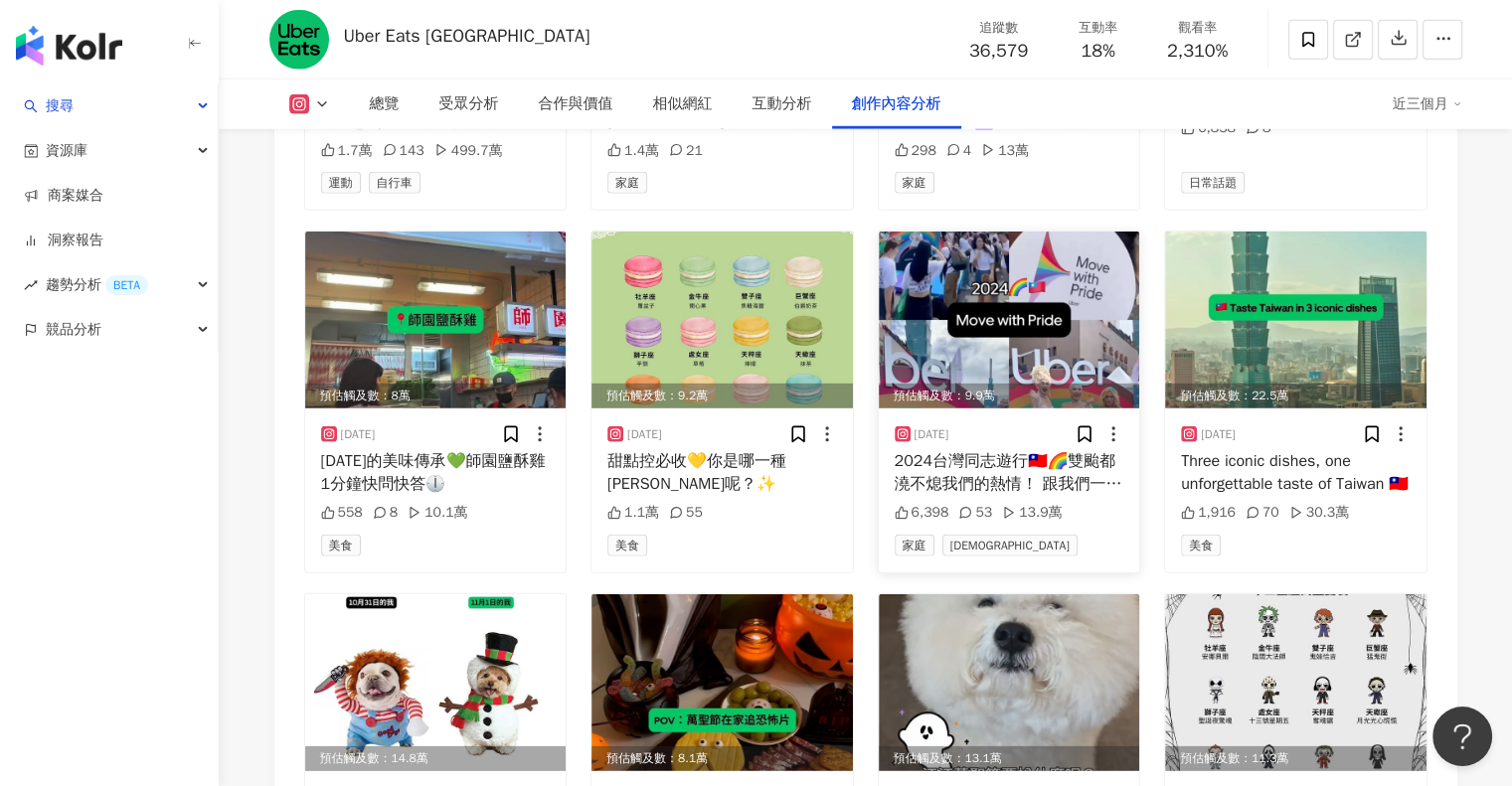 click at bounding box center [1009, 320] 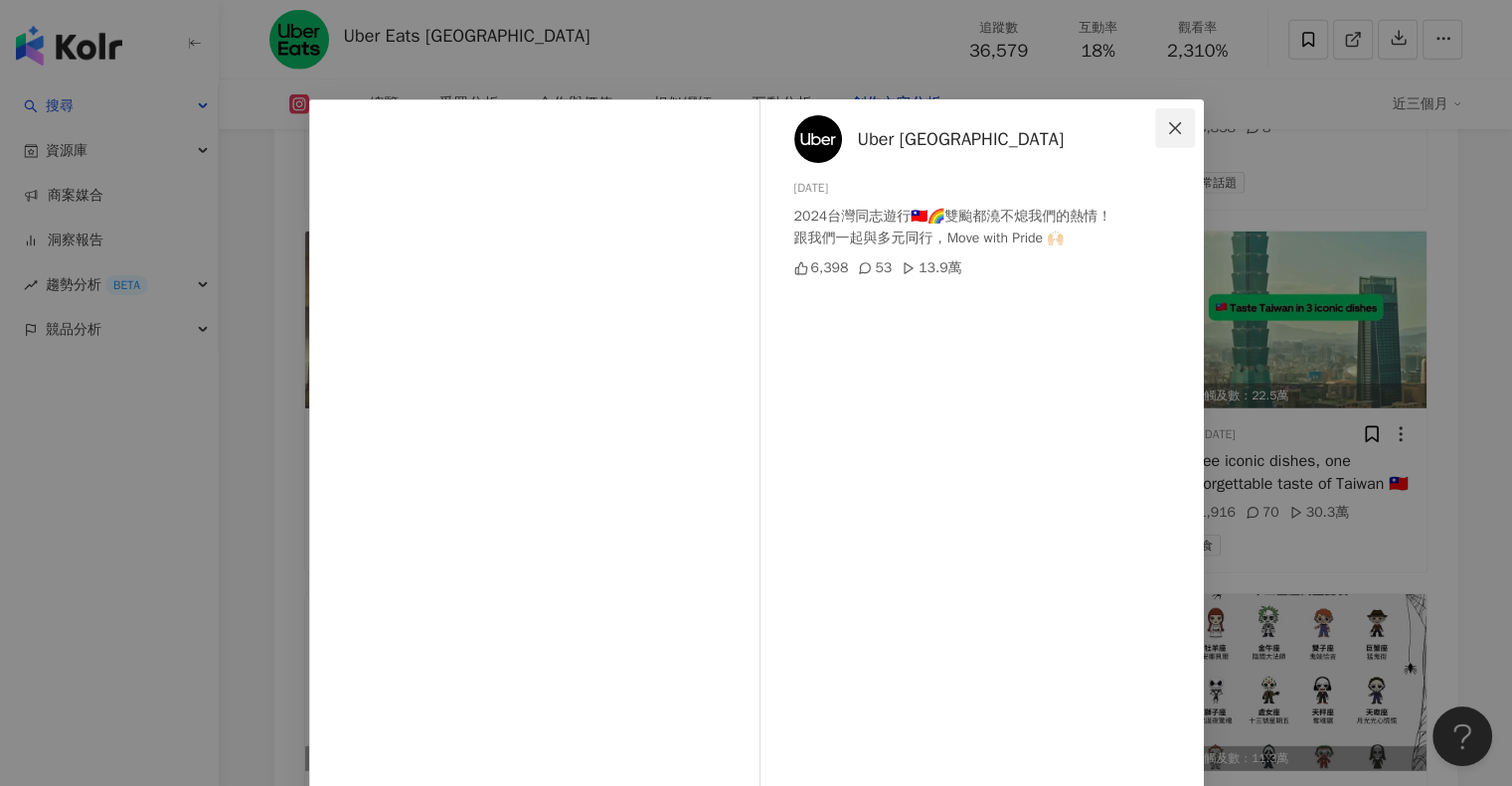 click at bounding box center [1175, 128] 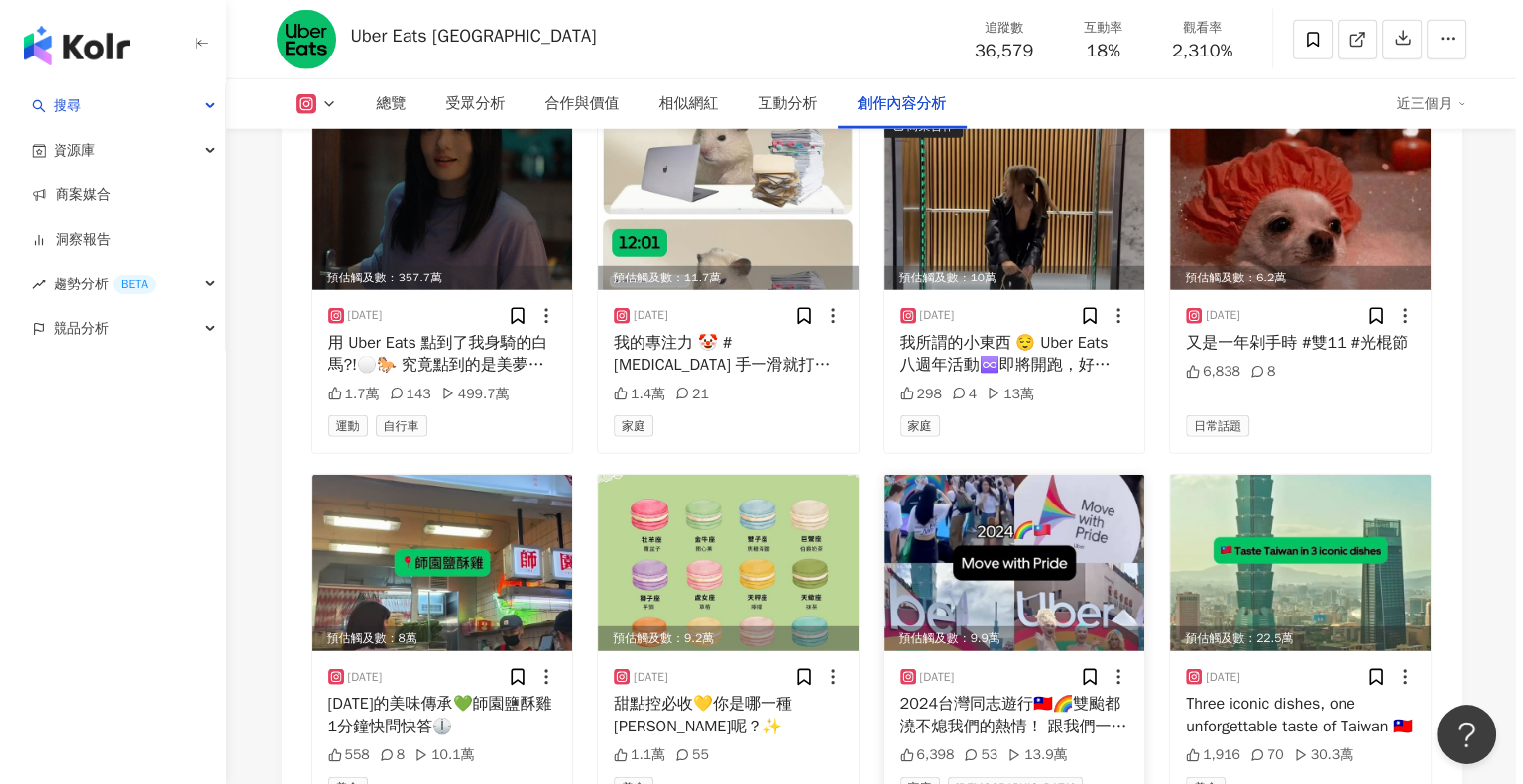 scroll, scrollTop: 13061, scrollLeft: 0, axis: vertical 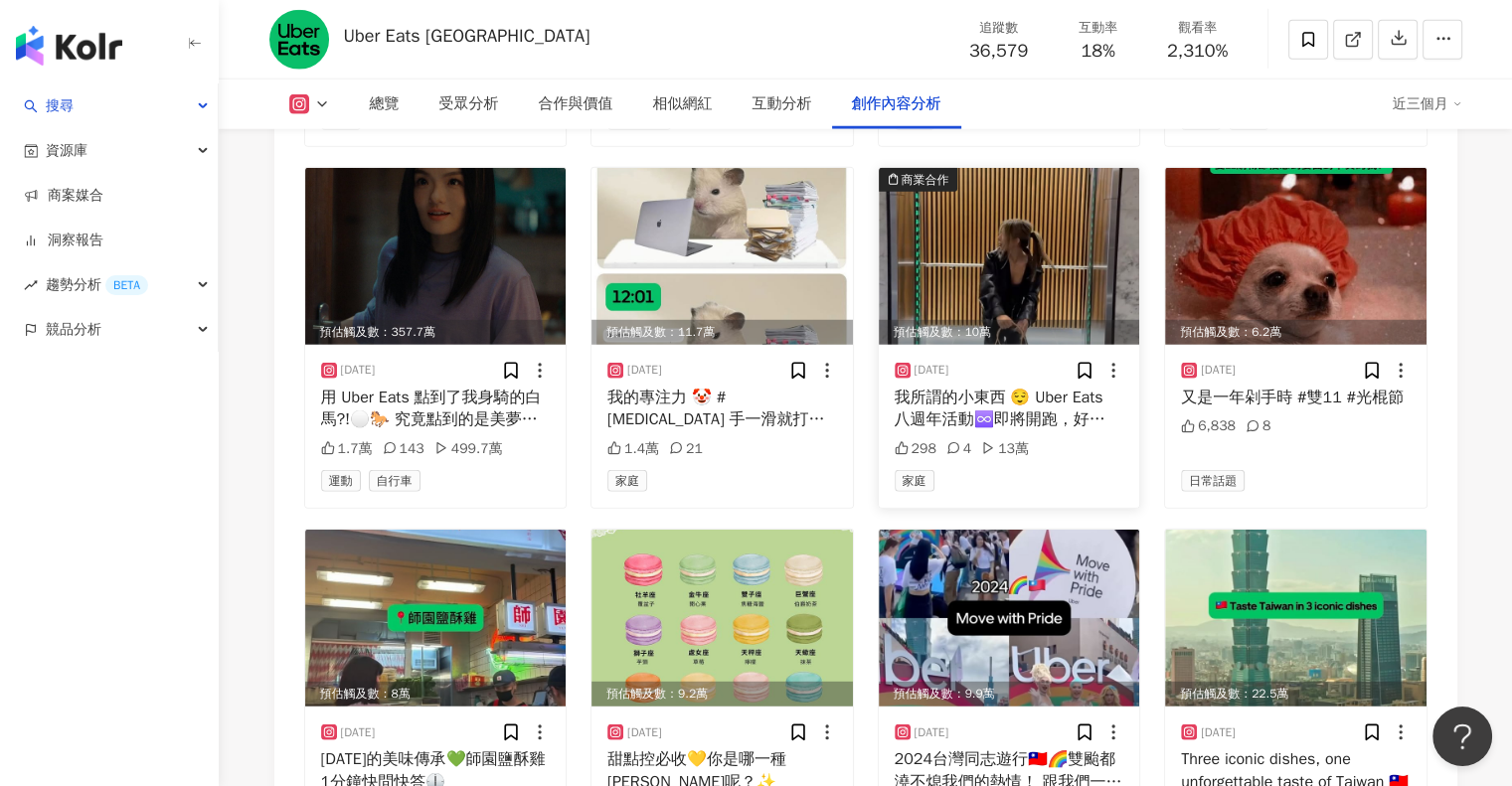 click at bounding box center [1009, 256] 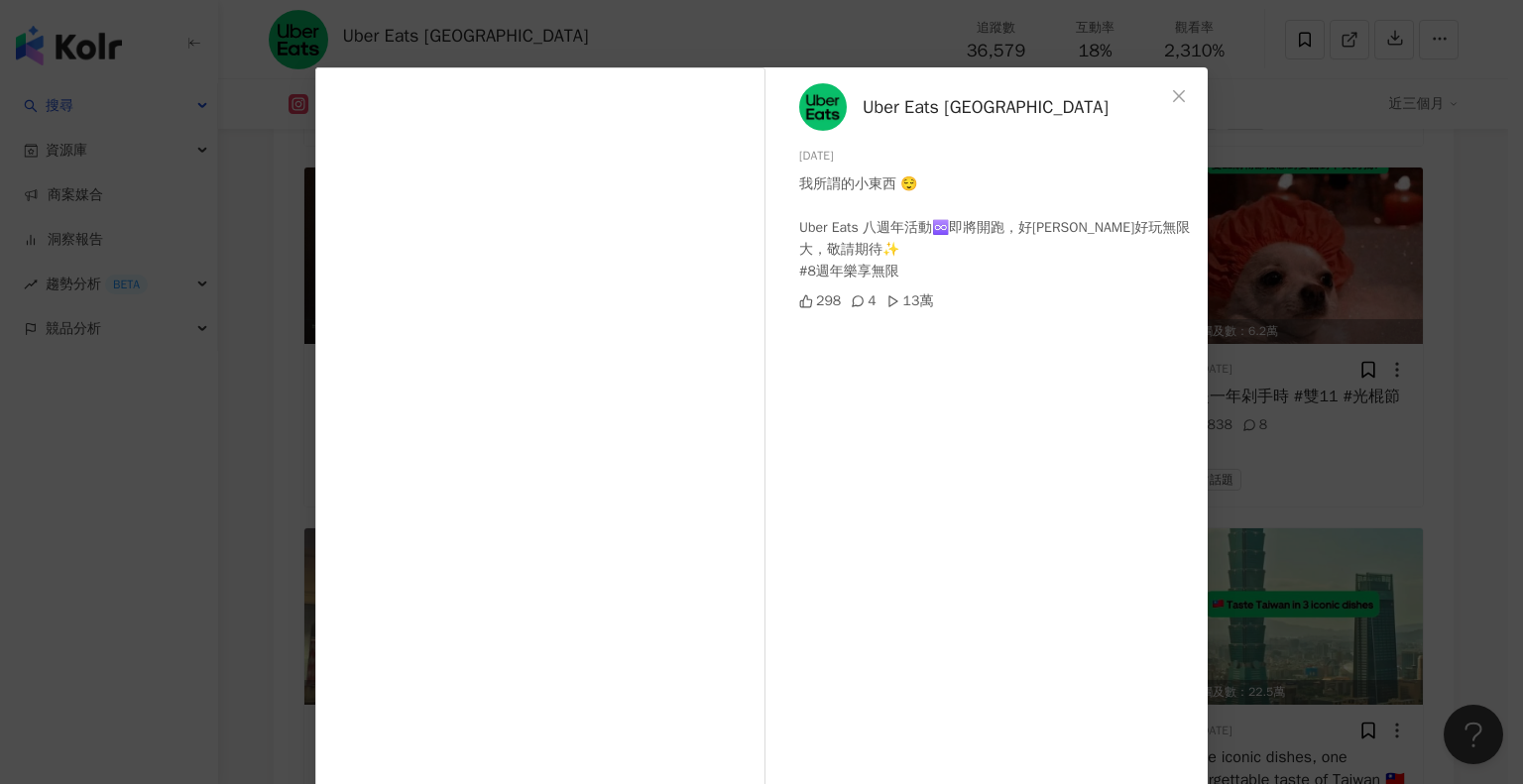 scroll, scrollTop: 0, scrollLeft: 0, axis: both 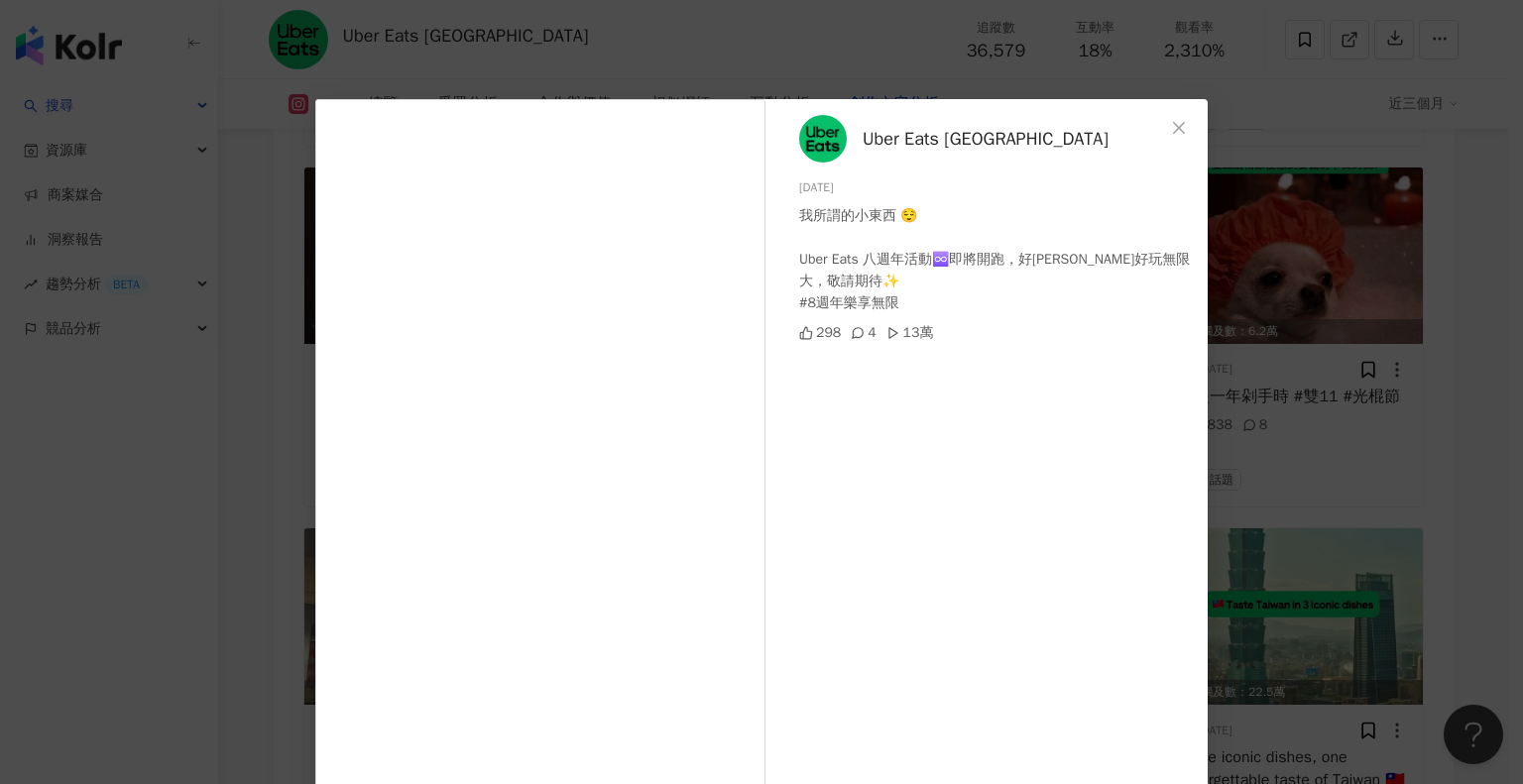 click at bounding box center [1179, 128] 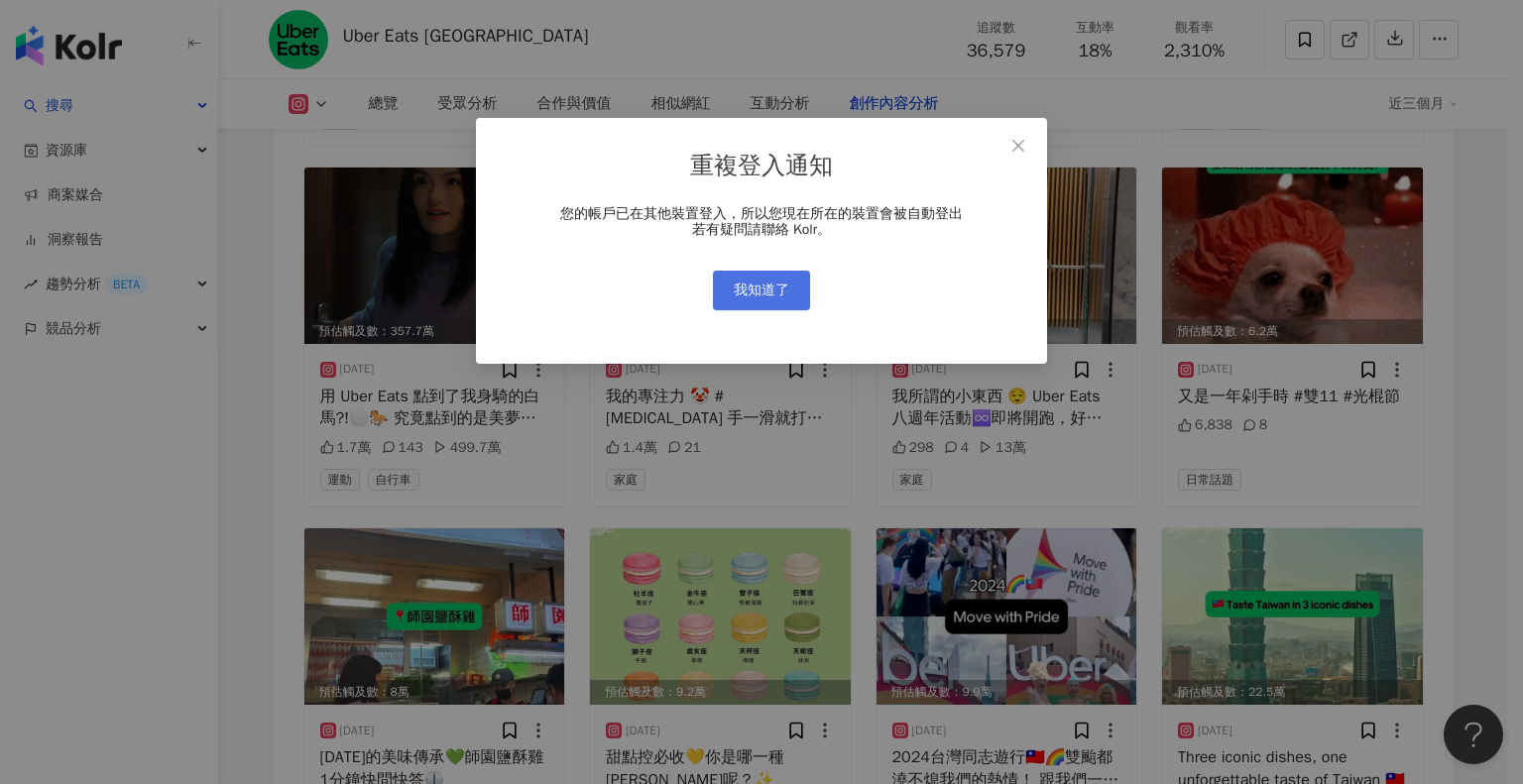 click on "我知道了" at bounding box center (762, 290) 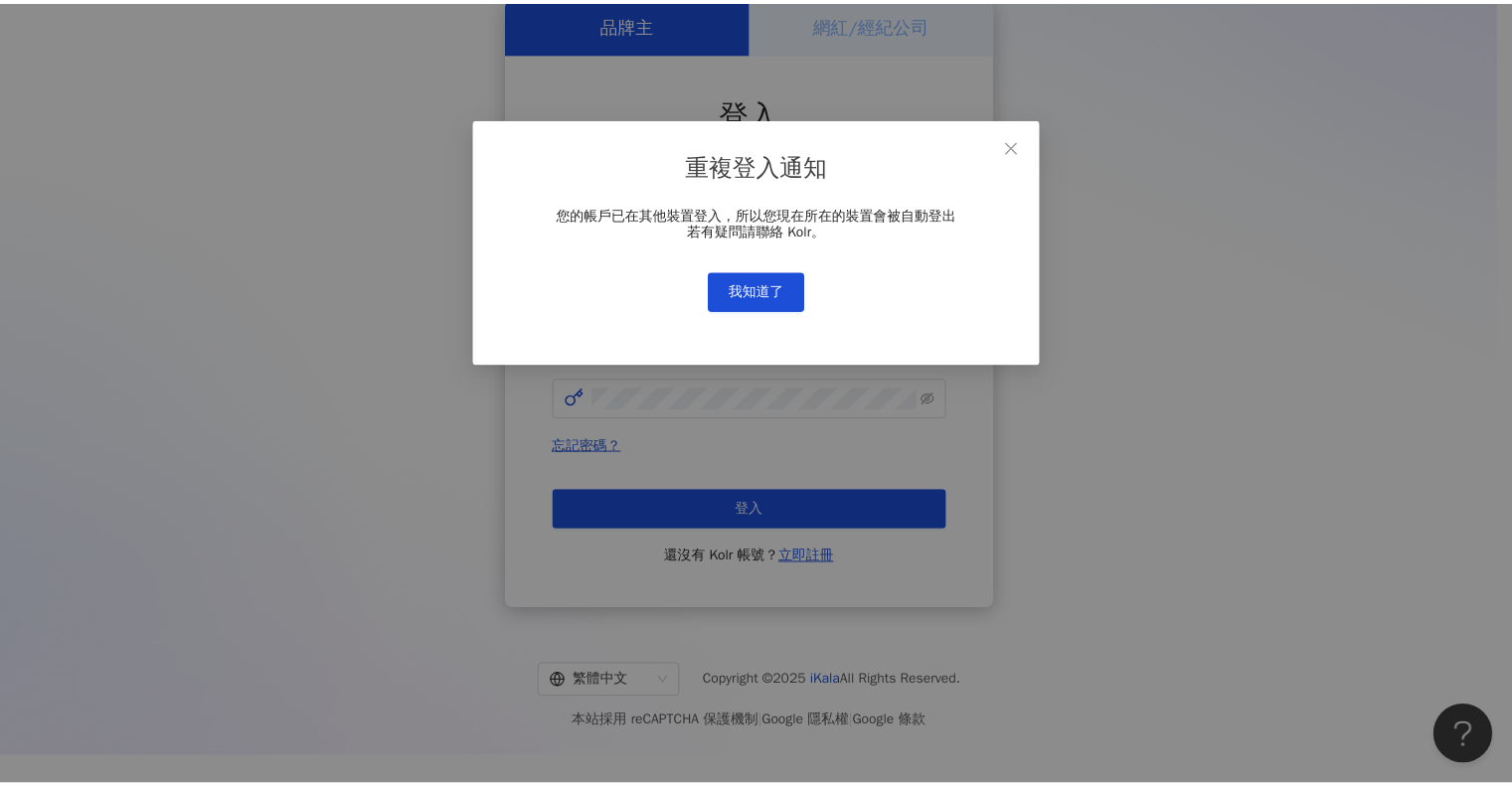 scroll, scrollTop: 0, scrollLeft: 0, axis: both 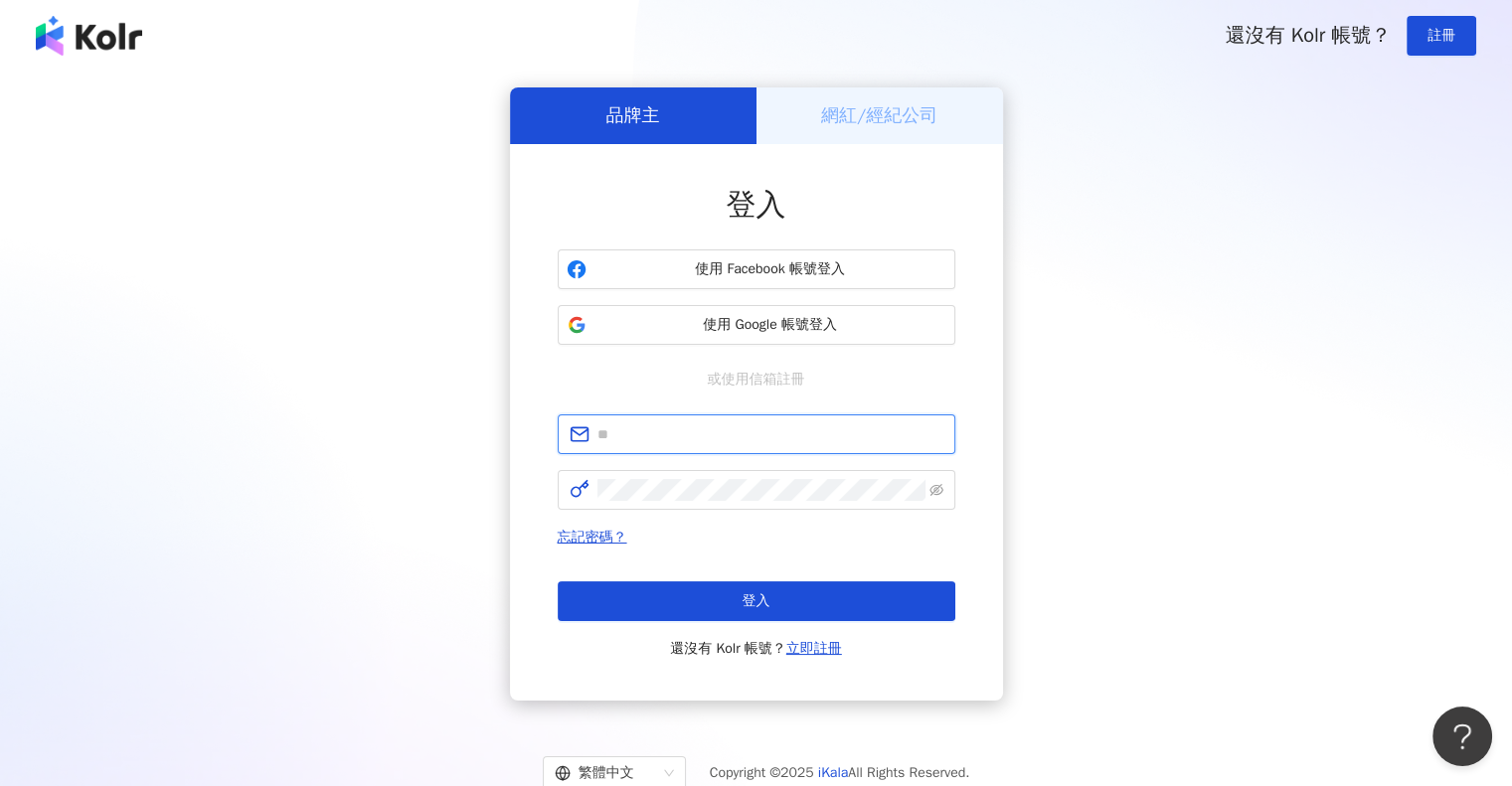 click at bounding box center [770, 434] 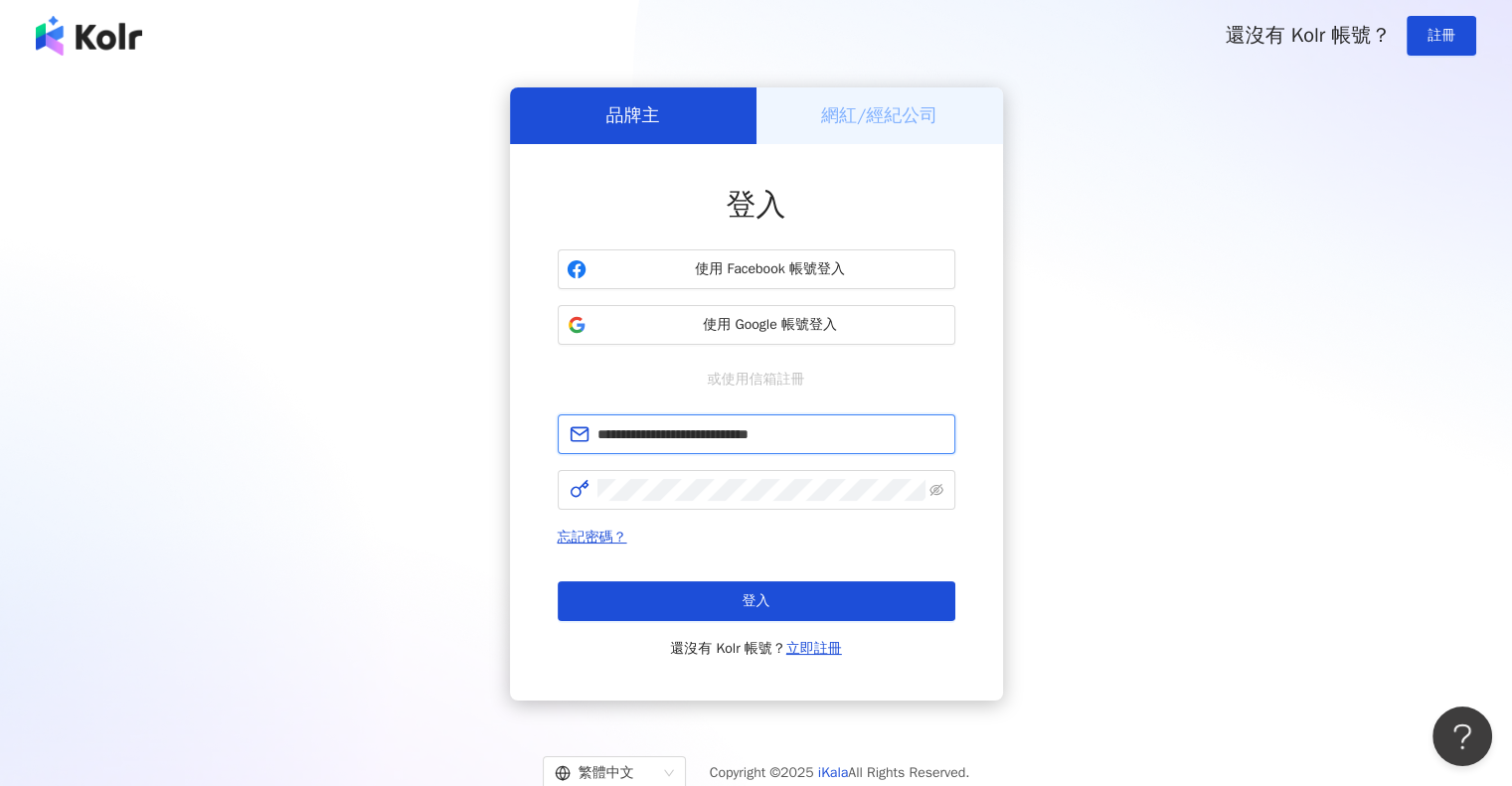type on "**********" 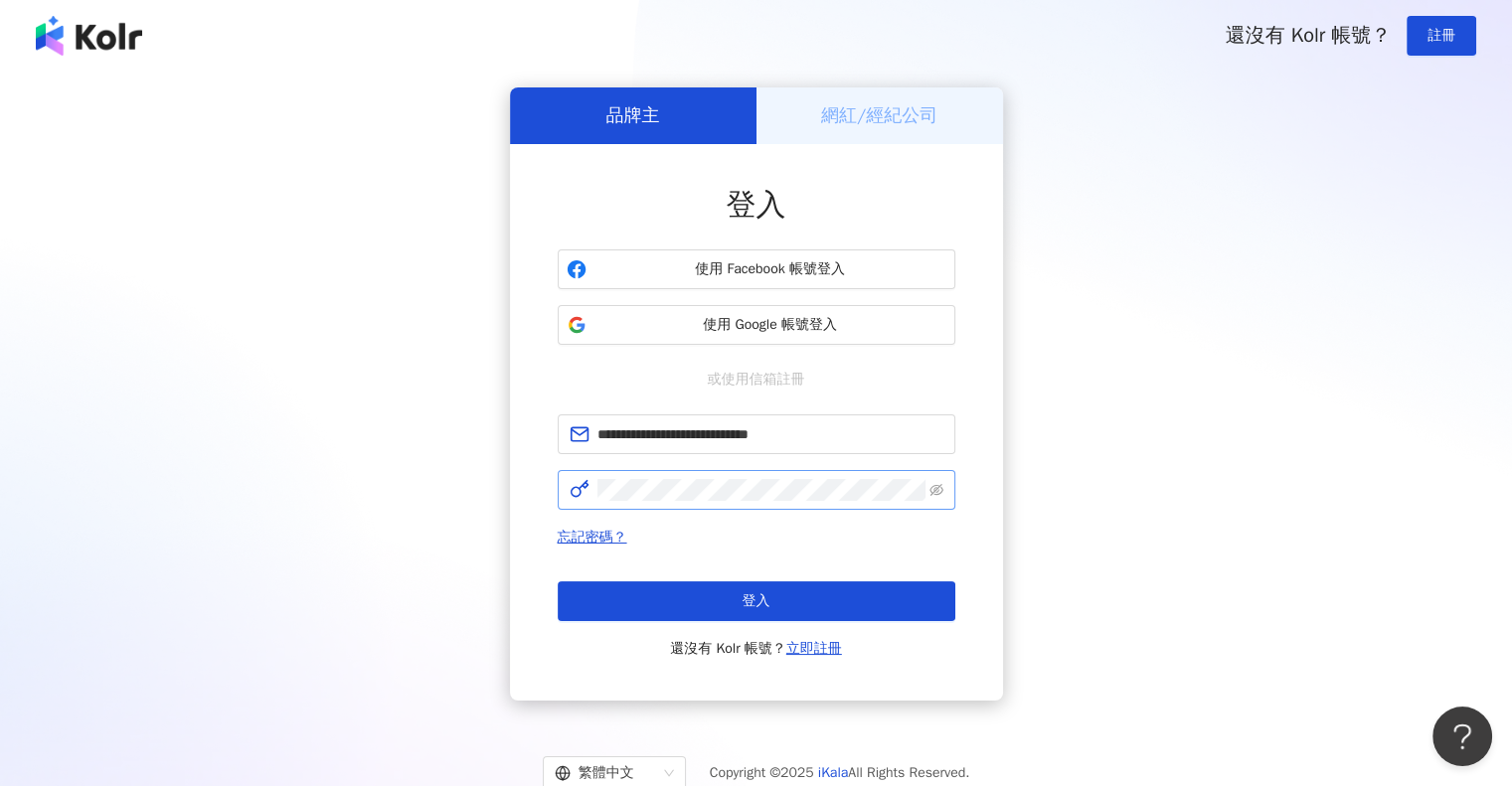 click at bounding box center [756, 490] 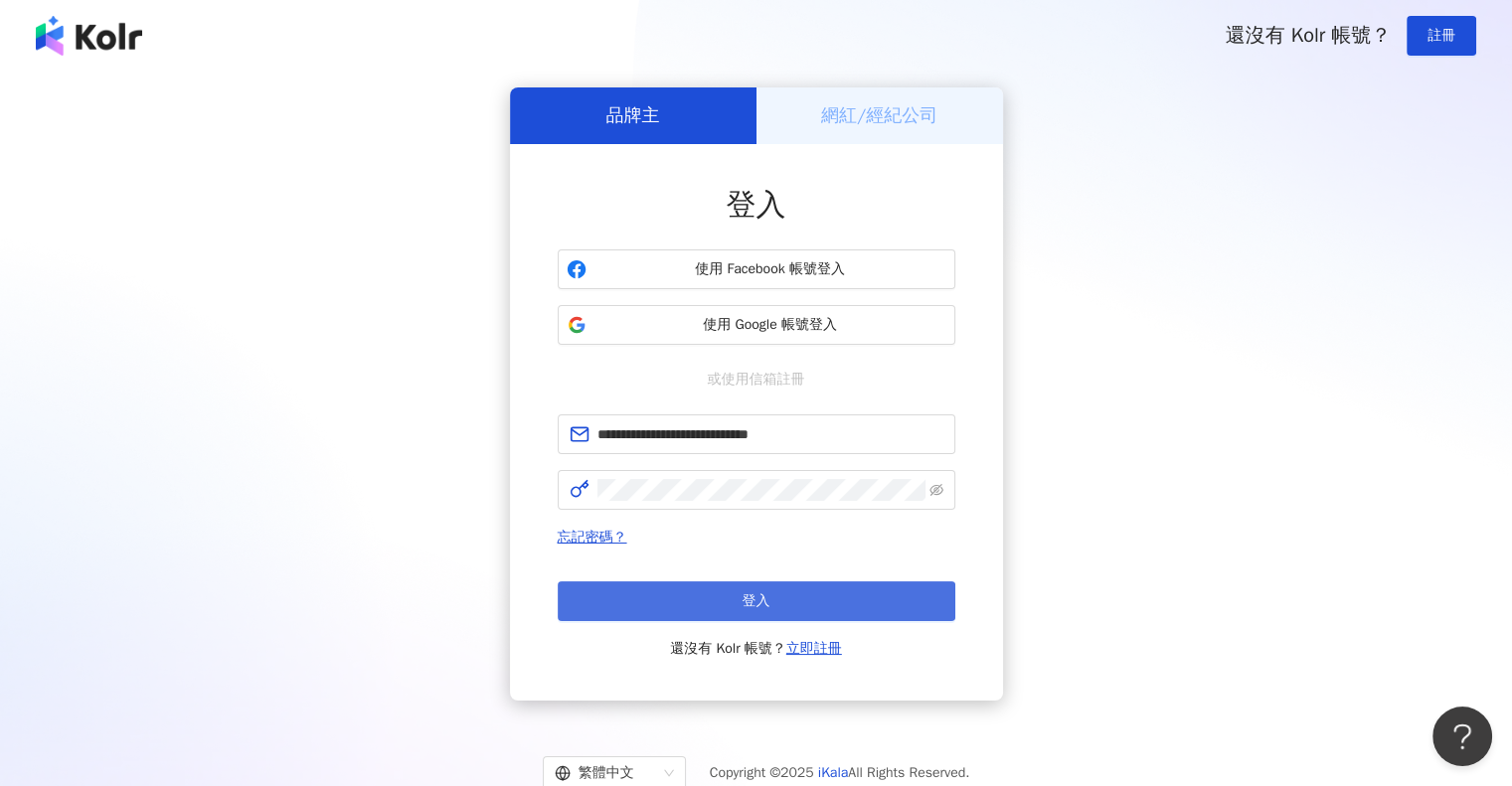 click on "登入" at bounding box center (756, 601) 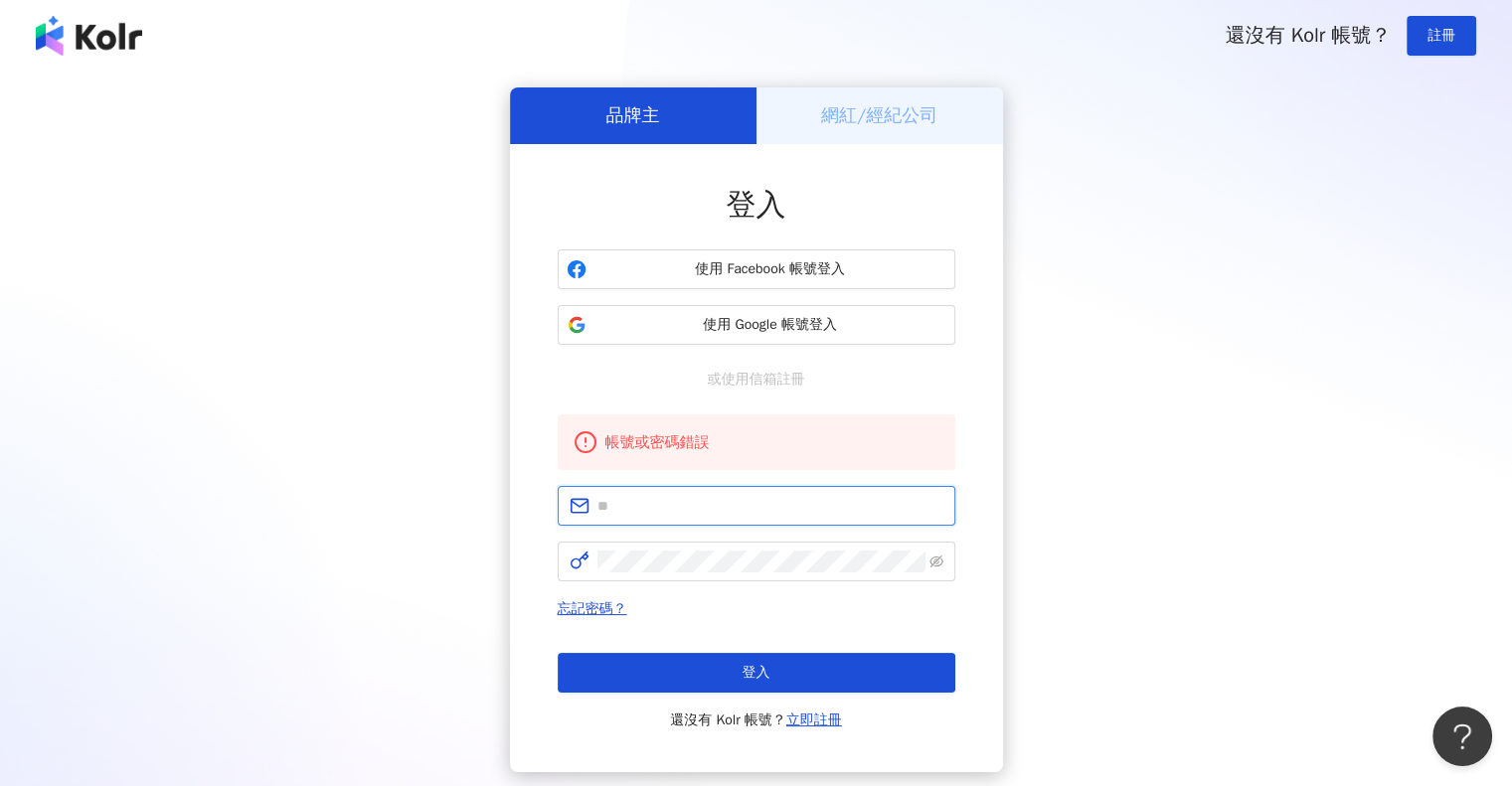 click at bounding box center [770, 506] 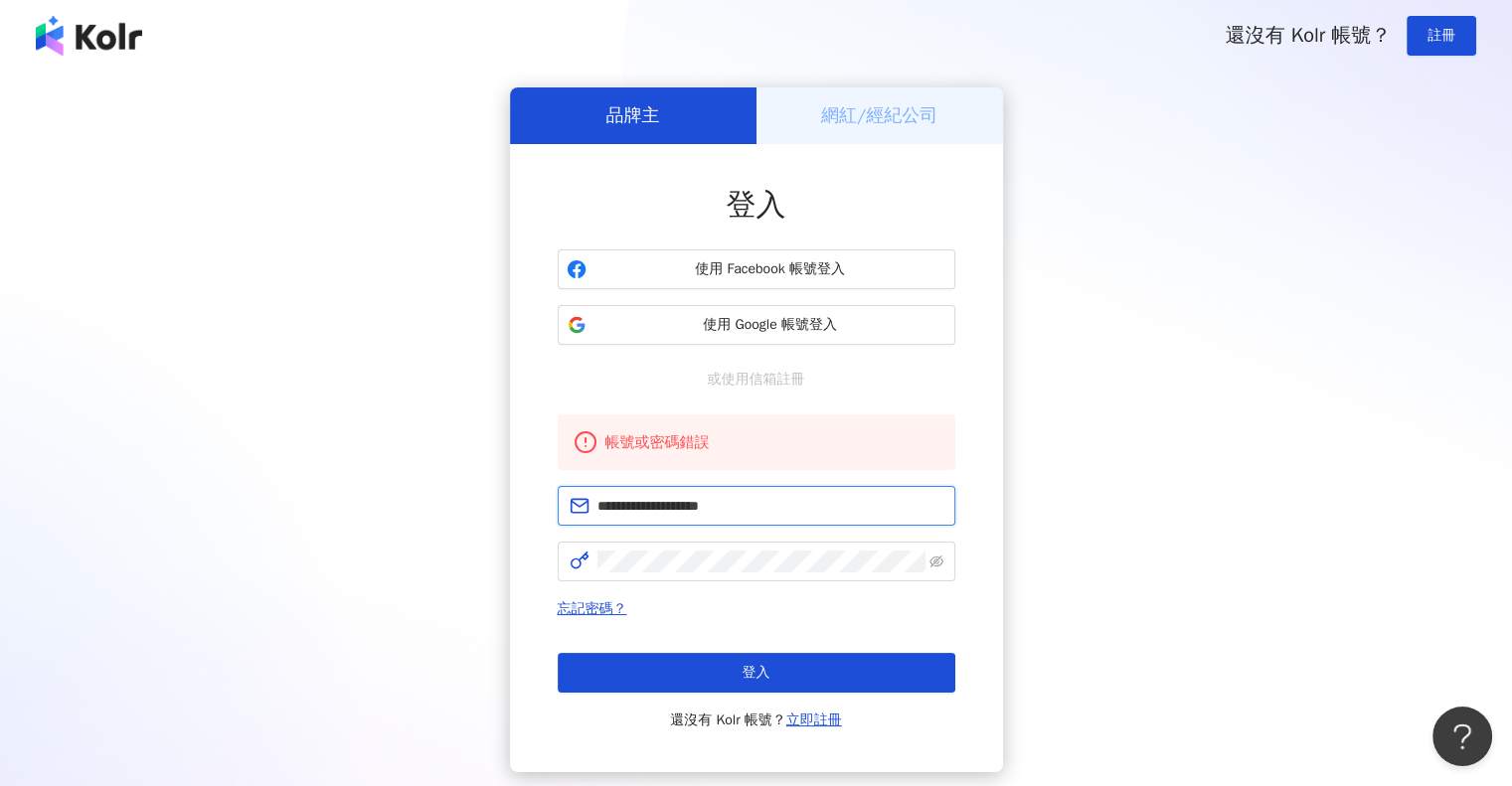 type on "**********" 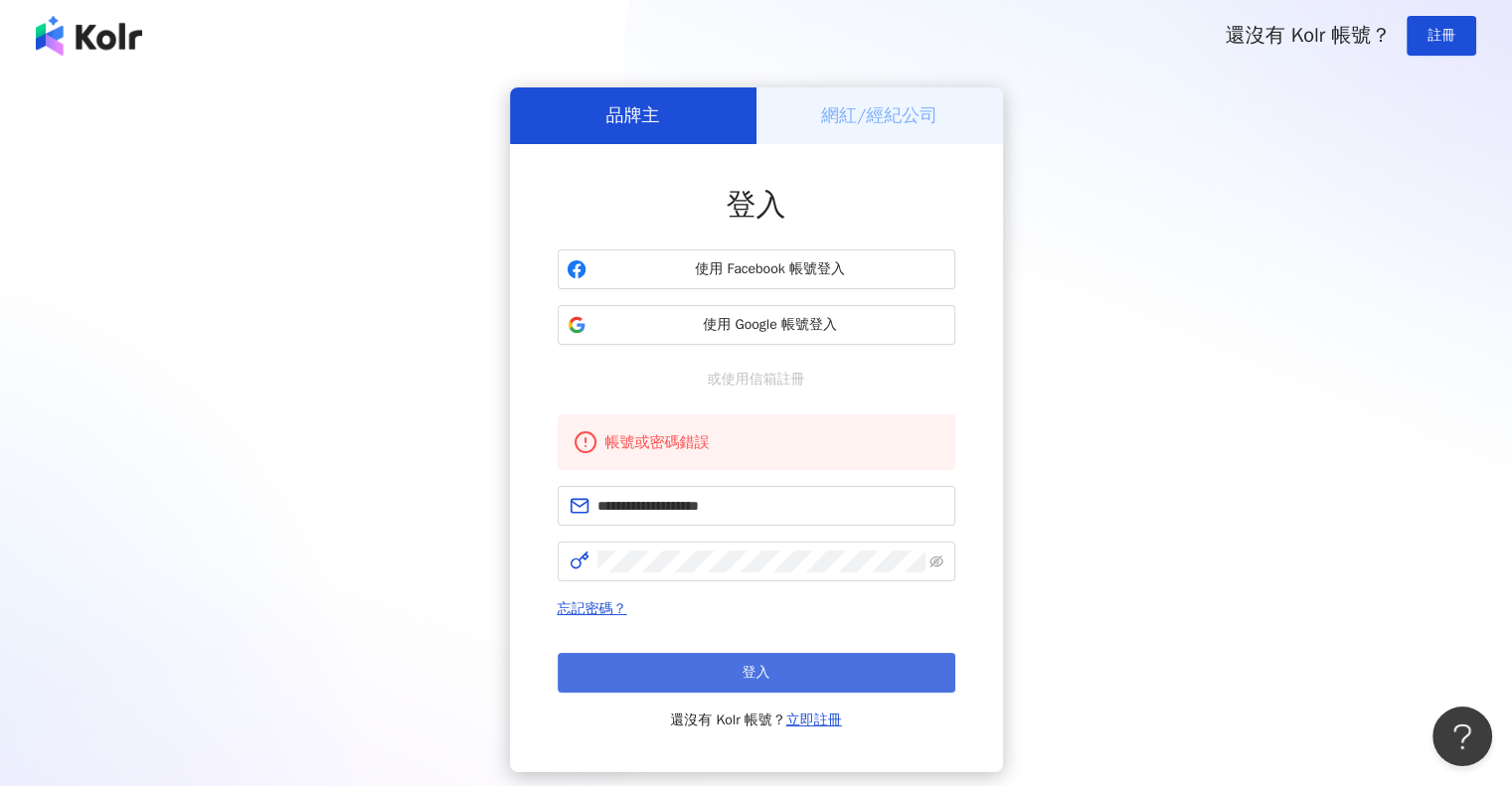 click on "登入" at bounding box center (756, 673) 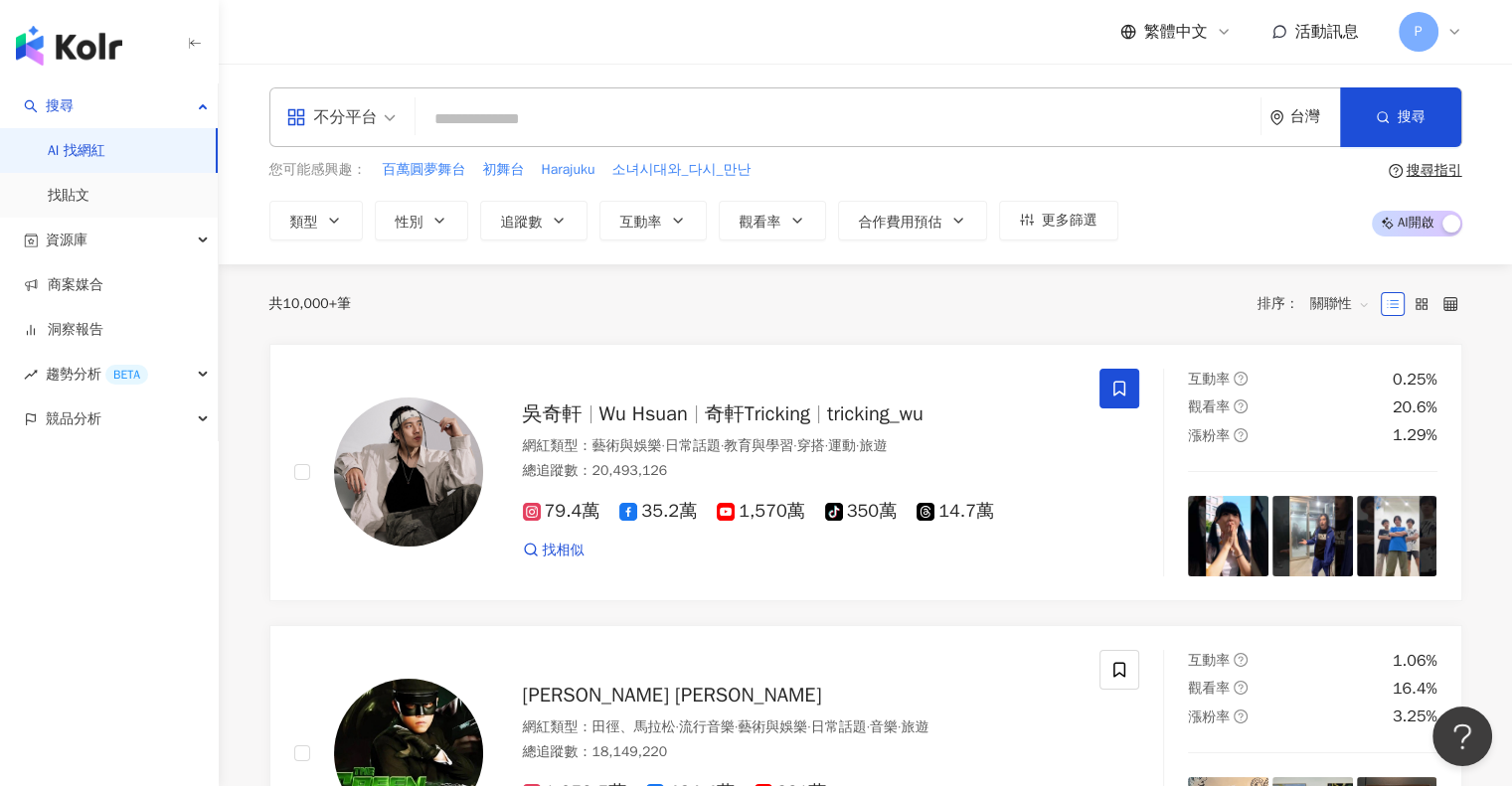 click at bounding box center [838, 119] 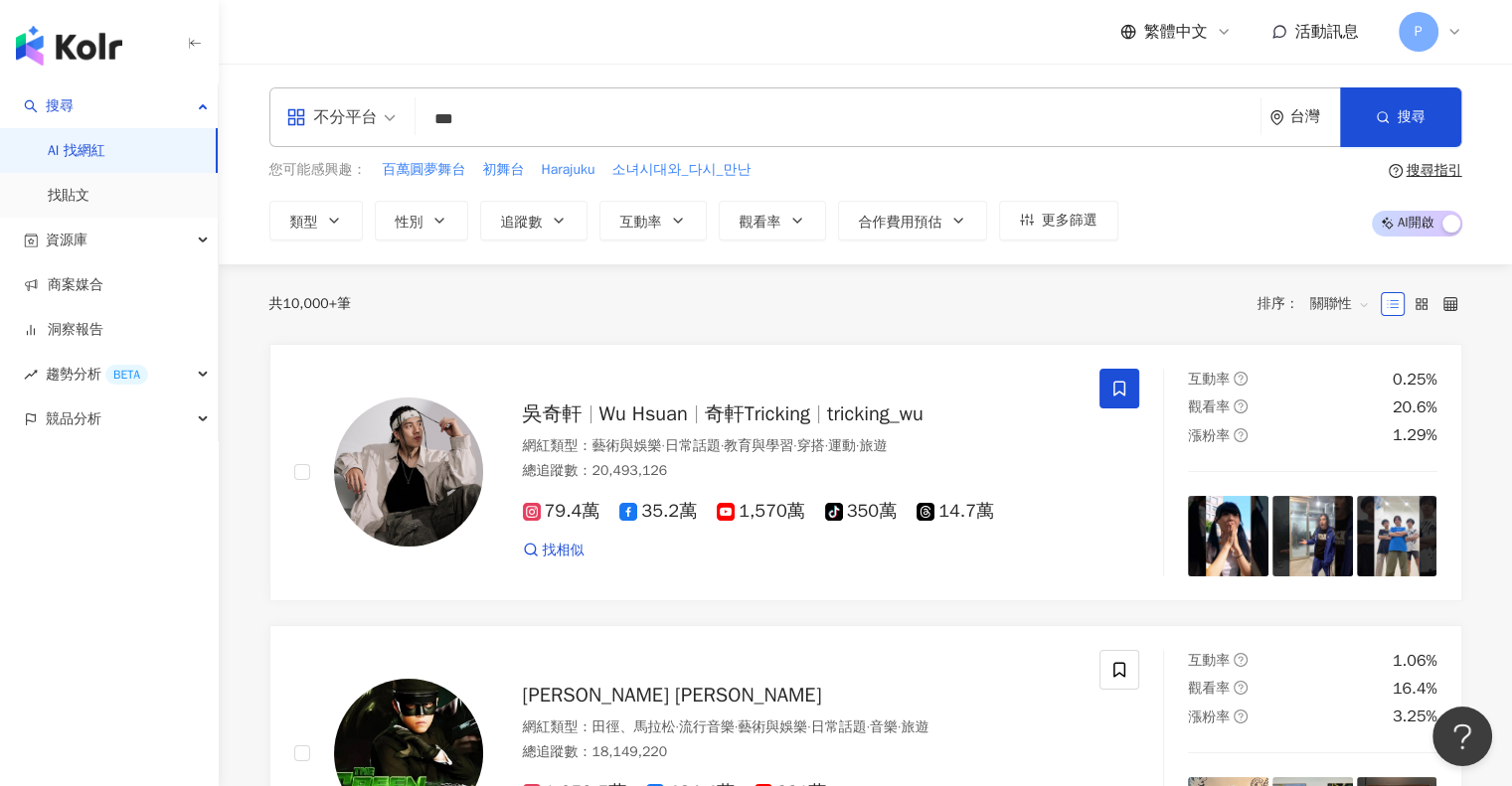 type on "****" 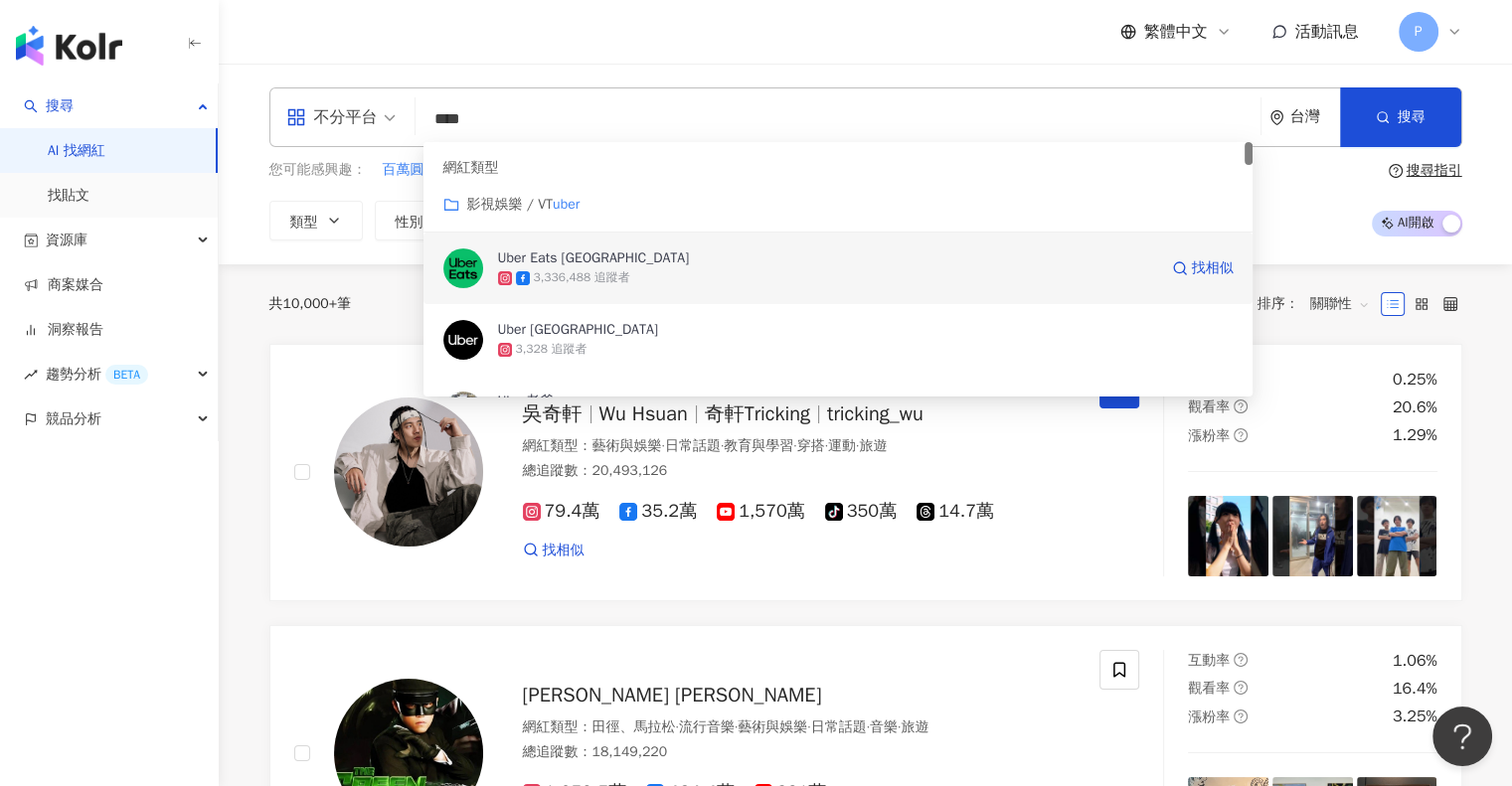 click on "Uber Eats Taiwan 3,336,488   追蹤者 找相似" at bounding box center (838, 268) 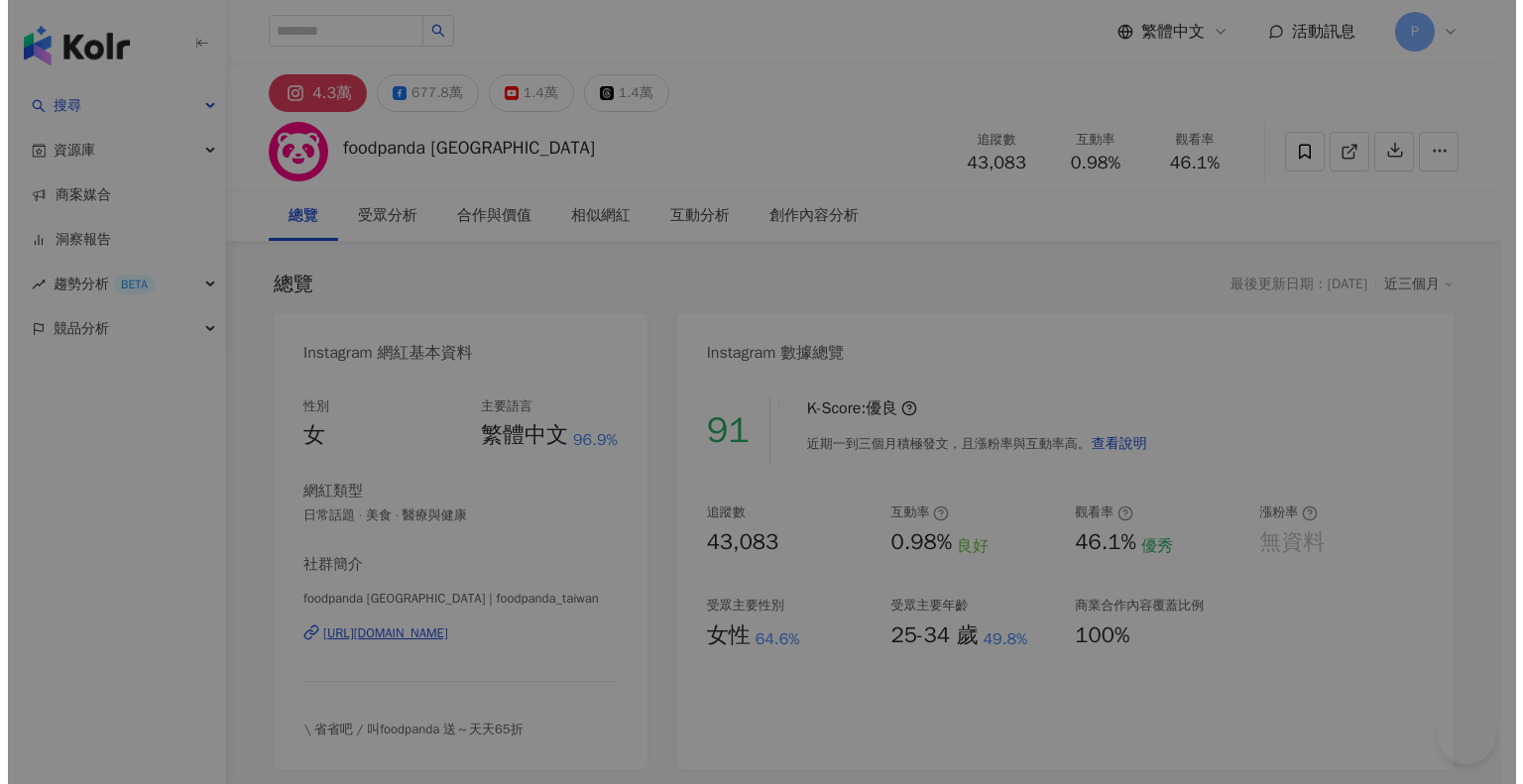 scroll, scrollTop: 0, scrollLeft: 0, axis: both 